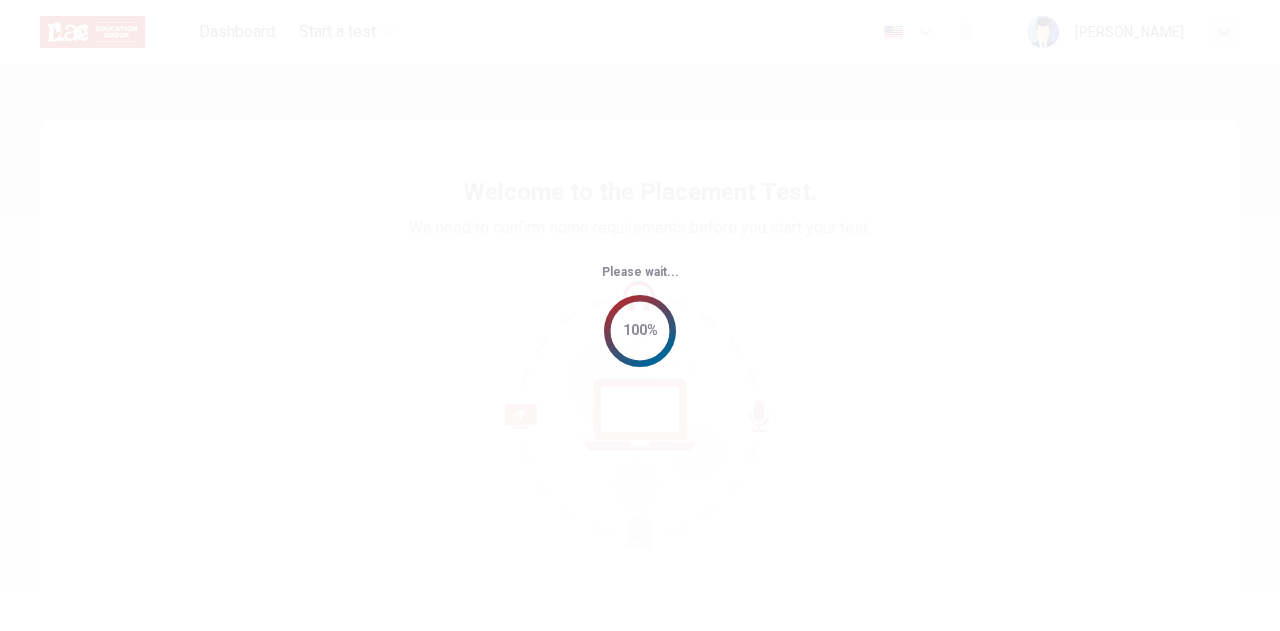 scroll, scrollTop: 0, scrollLeft: 0, axis: both 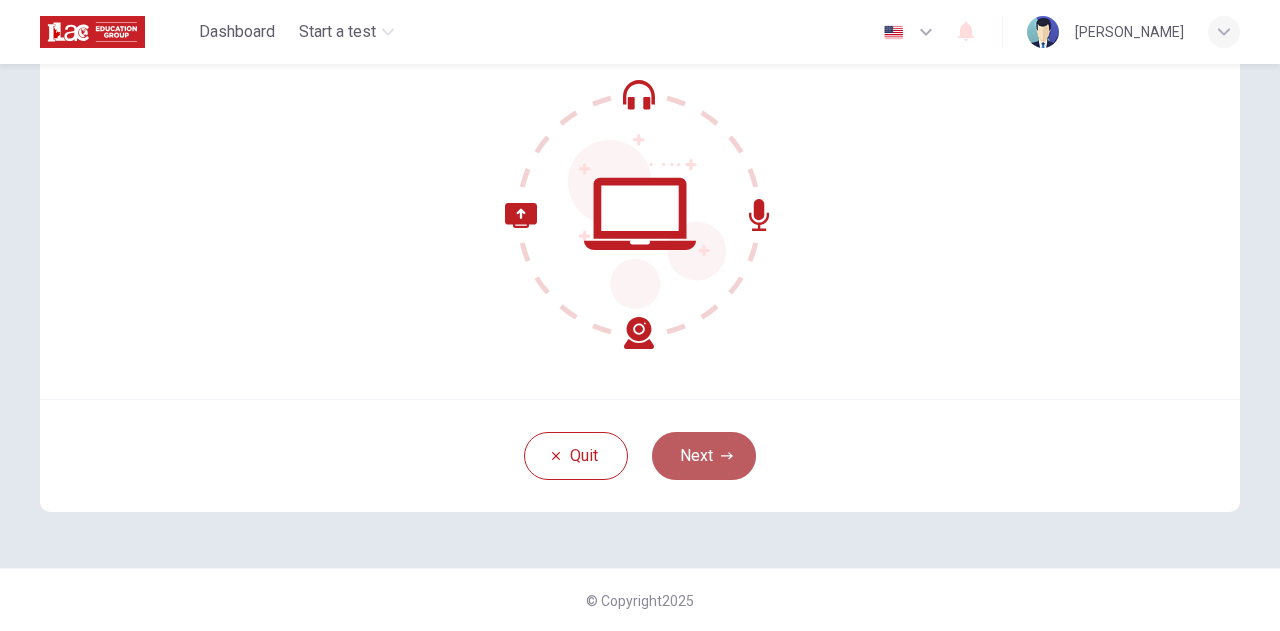 click on "Next" at bounding box center (704, 456) 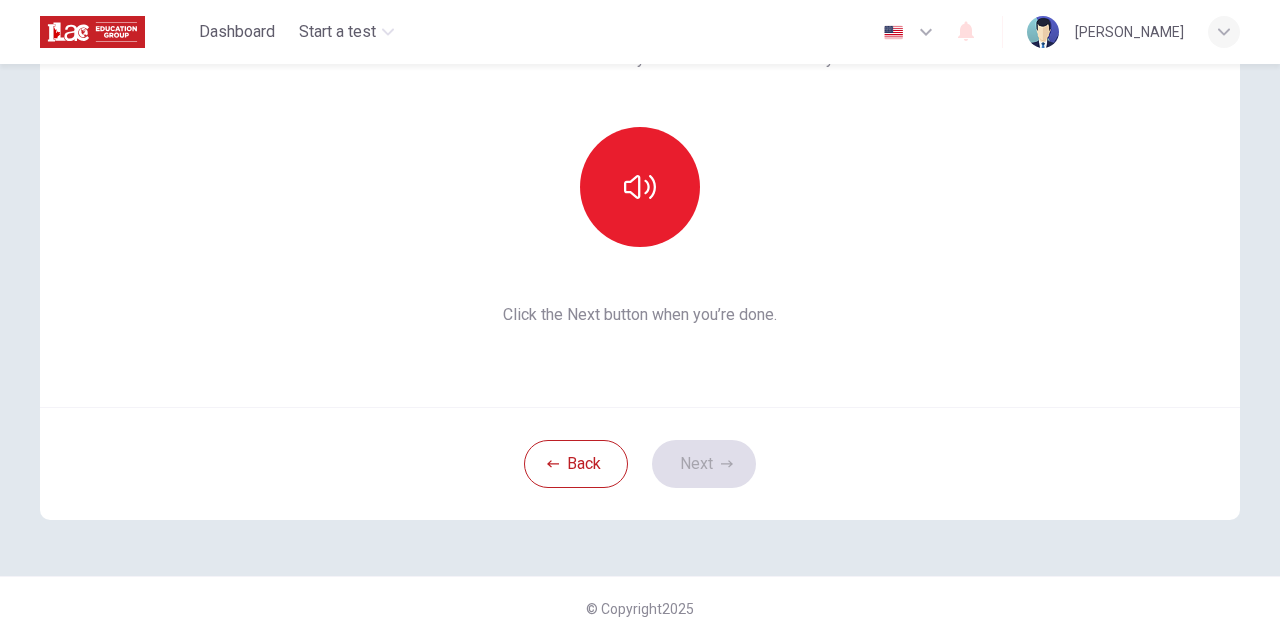 scroll, scrollTop: 200, scrollLeft: 0, axis: vertical 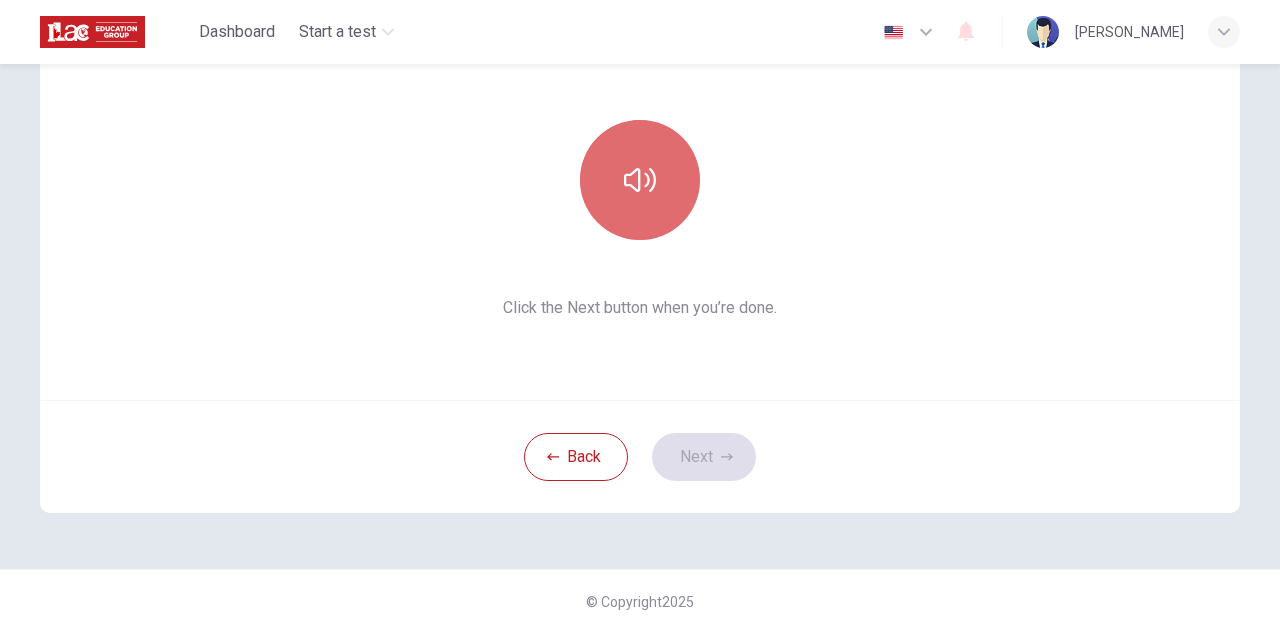 click 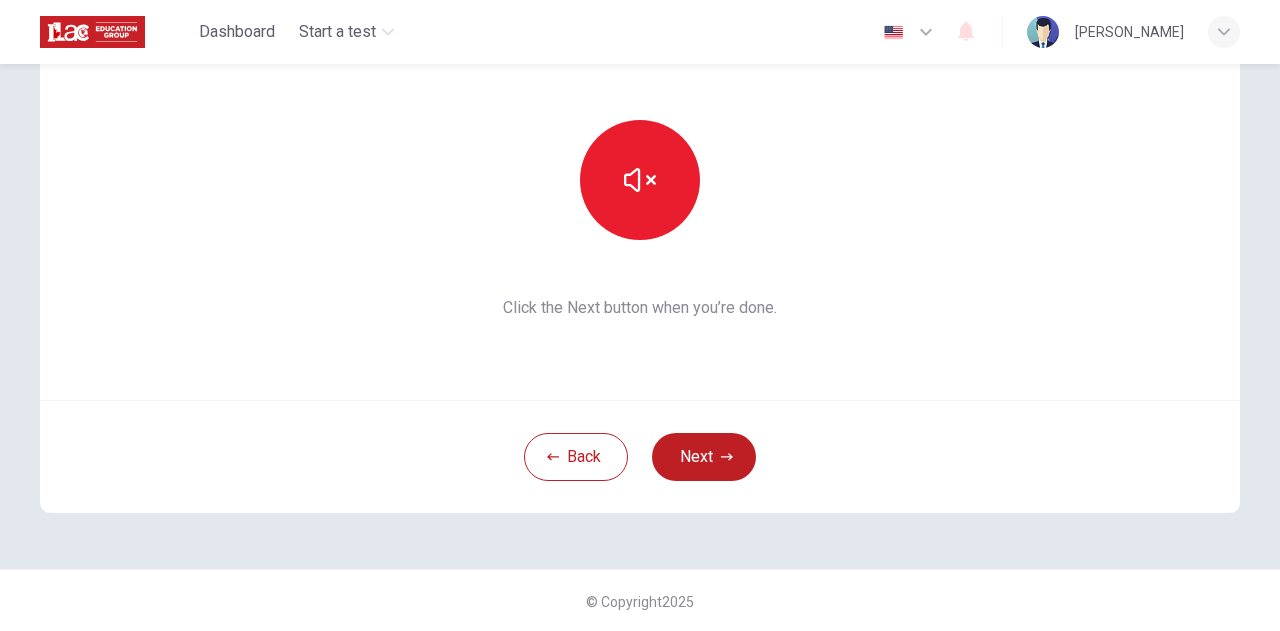 scroll, scrollTop: 100, scrollLeft: 0, axis: vertical 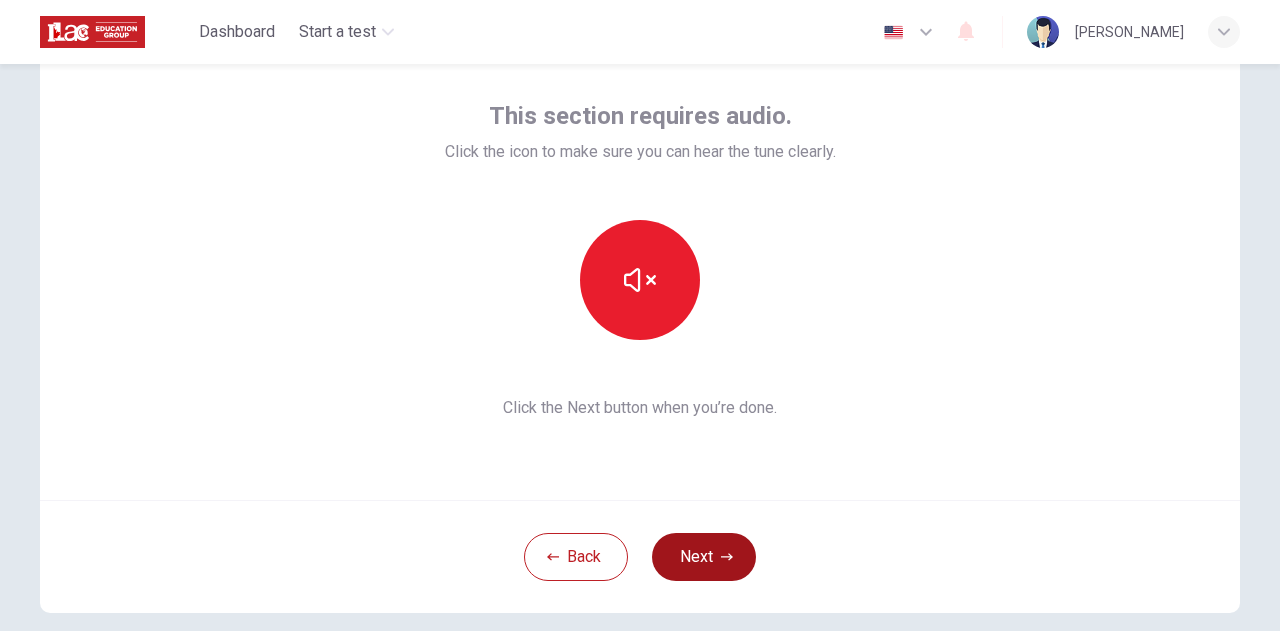 click on "Next" at bounding box center [704, 557] 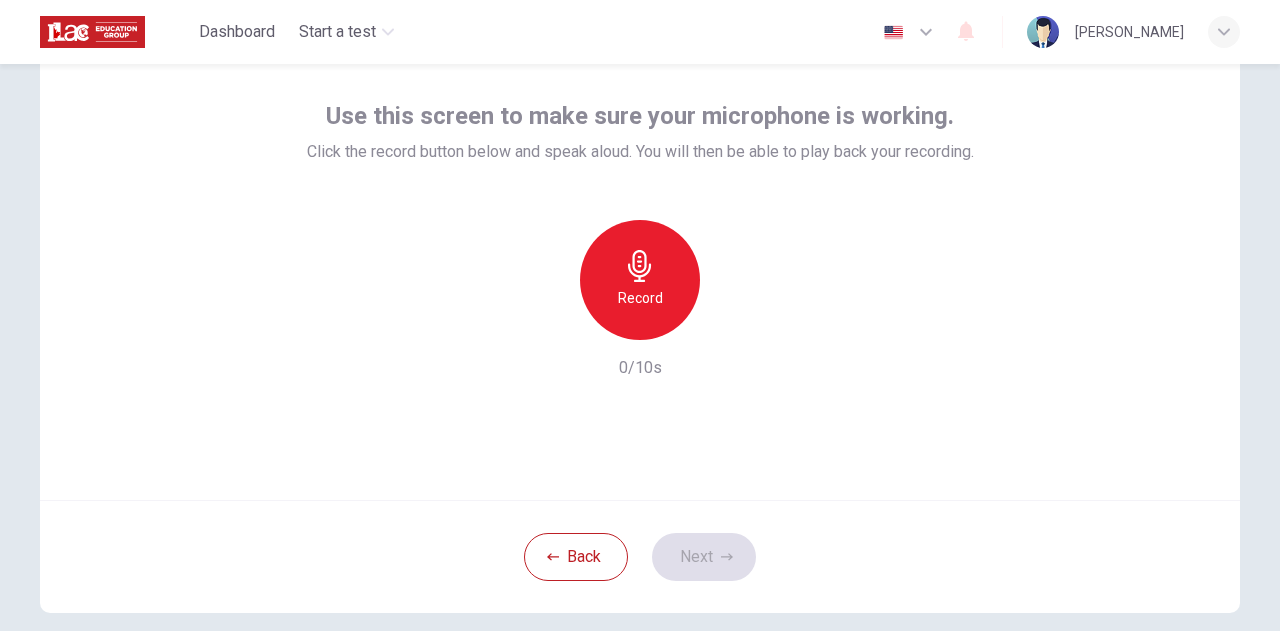 click 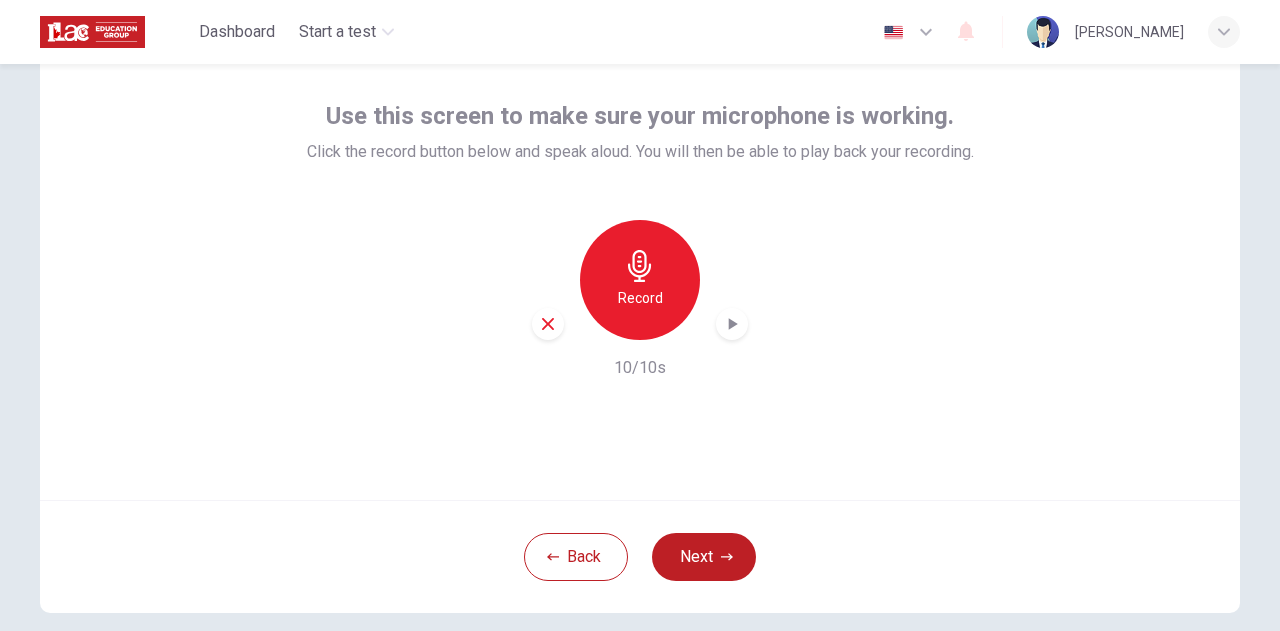 click 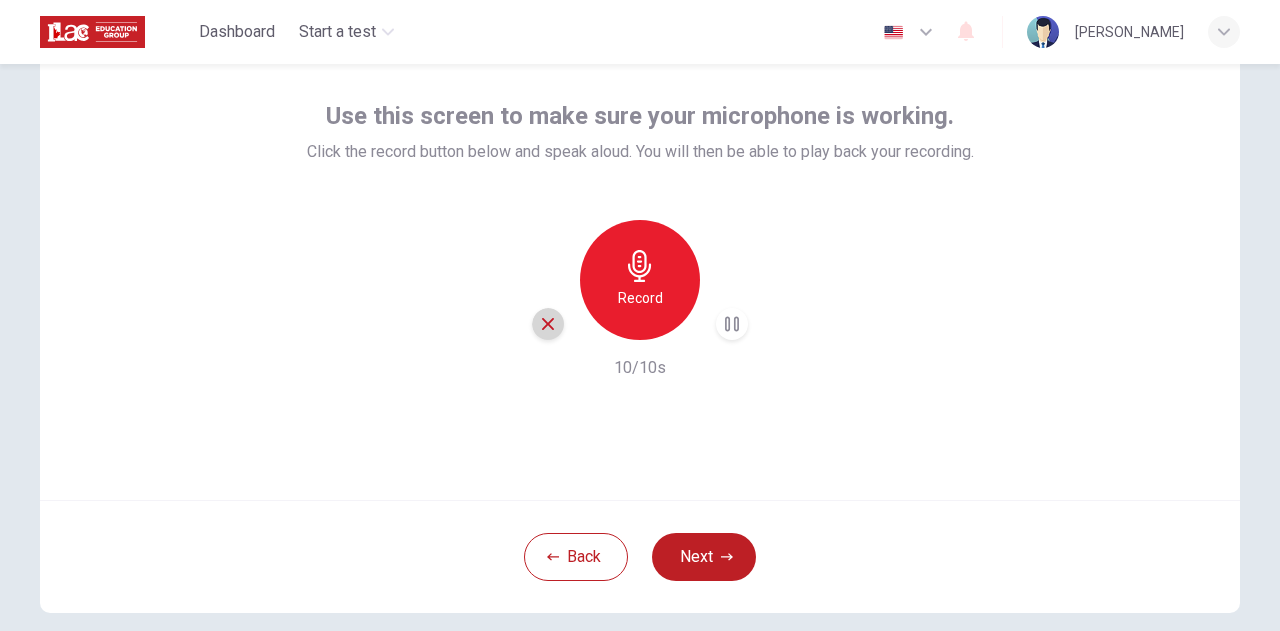 click 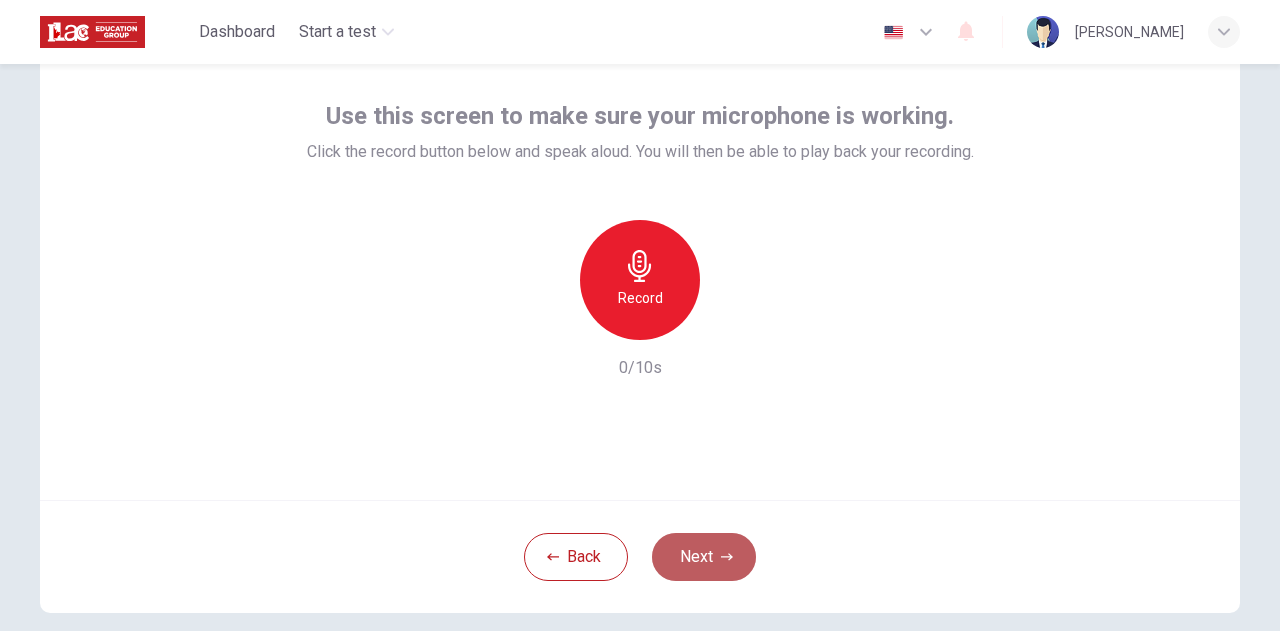 click on "Next" at bounding box center [704, 557] 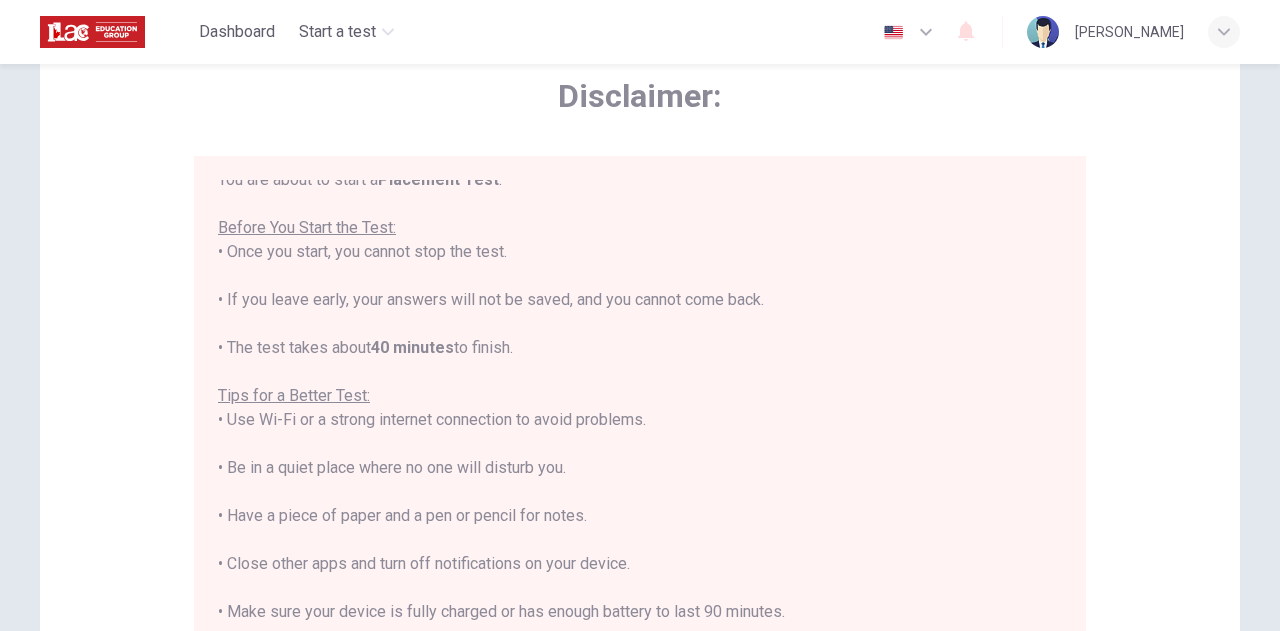scroll, scrollTop: 22, scrollLeft: 0, axis: vertical 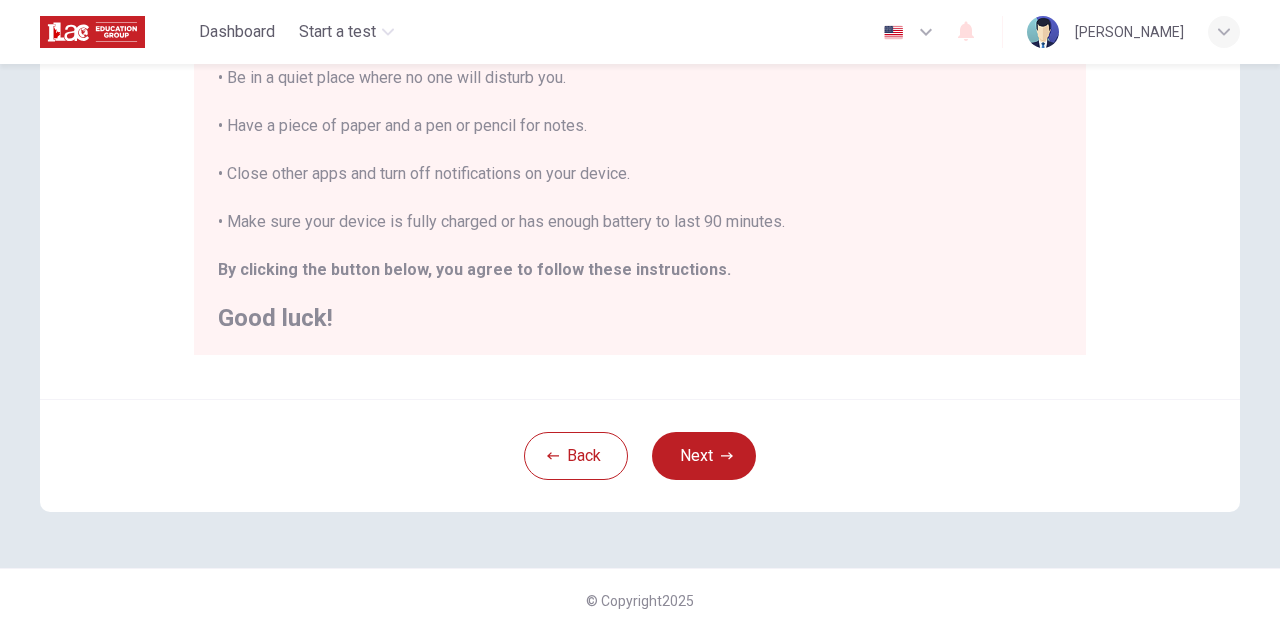 drag, startPoint x: 688, startPoint y: 210, endPoint x: 386, endPoint y: 424, distance: 370.1351 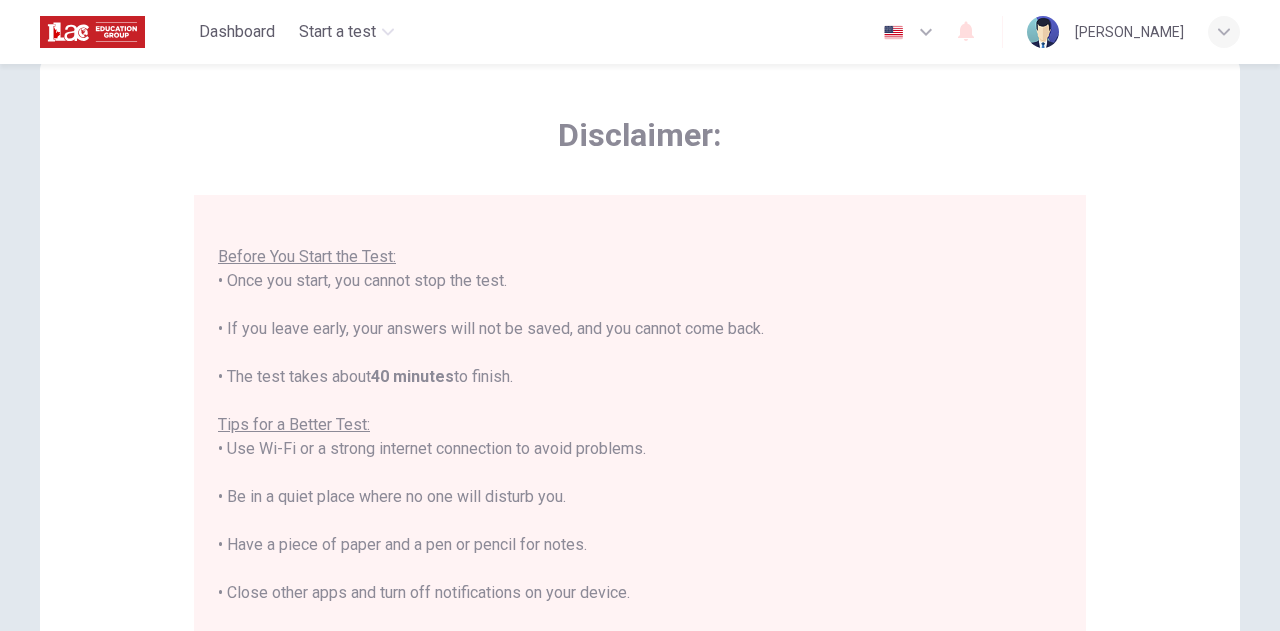 scroll, scrollTop: 0, scrollLeft: 0, axis: both 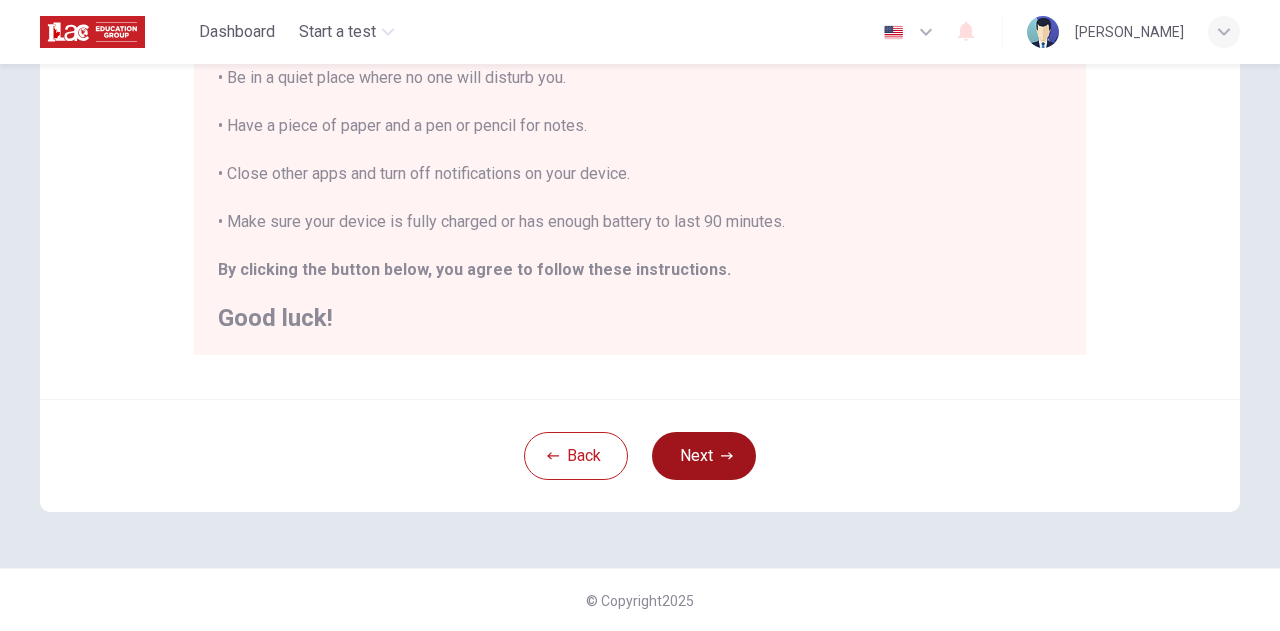 click on "Next" at bounding box center (704, 456) 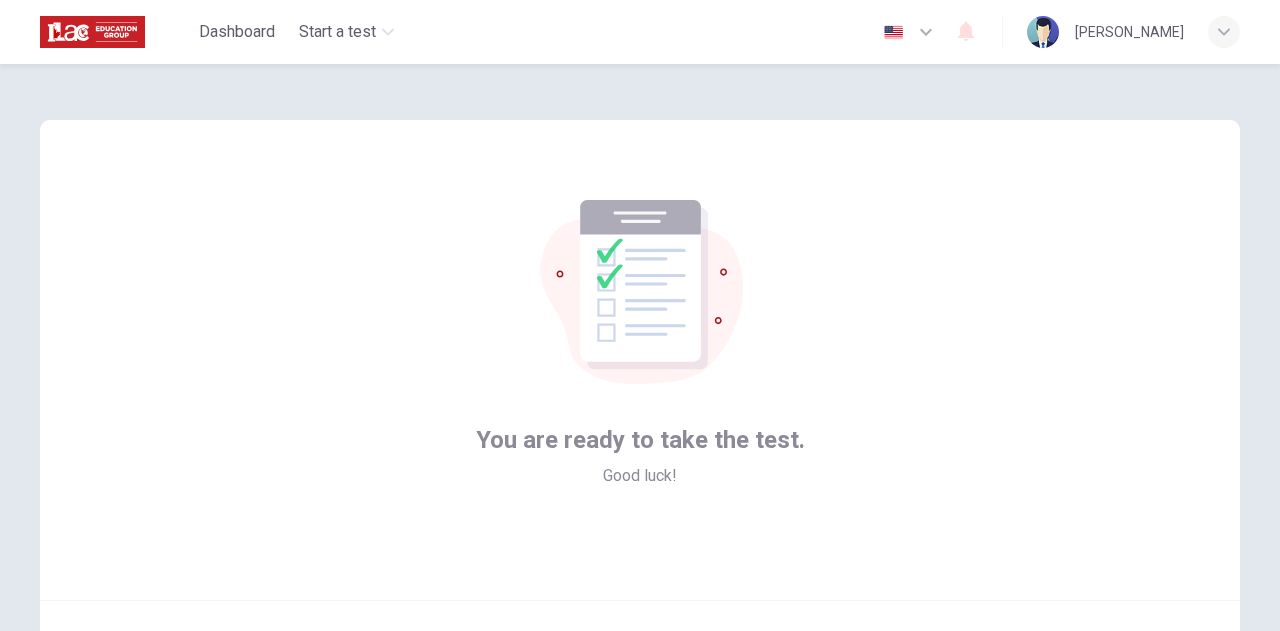 scroll, scrollTop: 201, scrollLeft: 0, axis: vertical 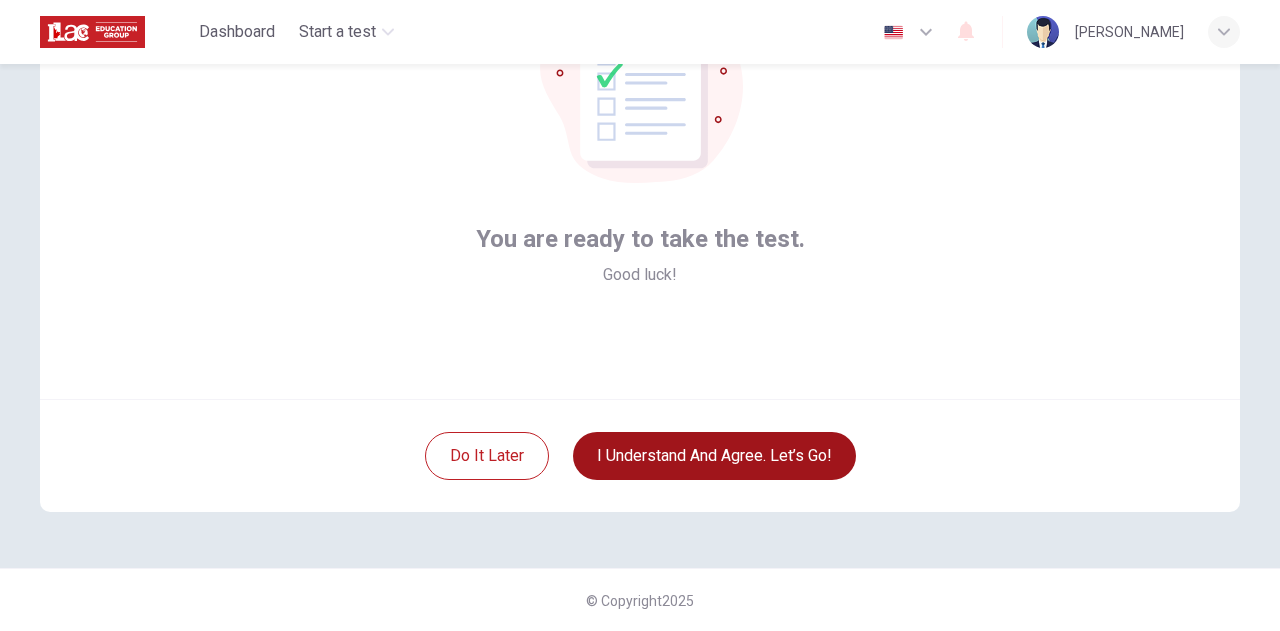 click on "I understand and agree. Let’s go!" at bounding box center [714, 456] 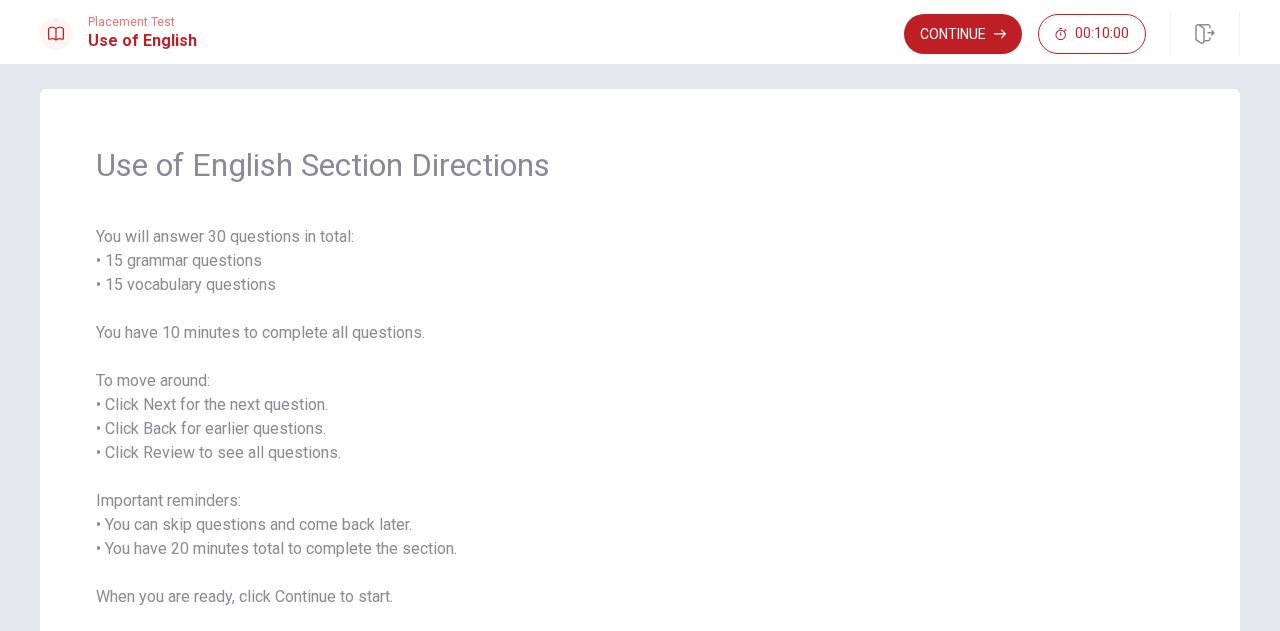 scroll, scrollTop: 0, scrollLeft: 0, axis: both 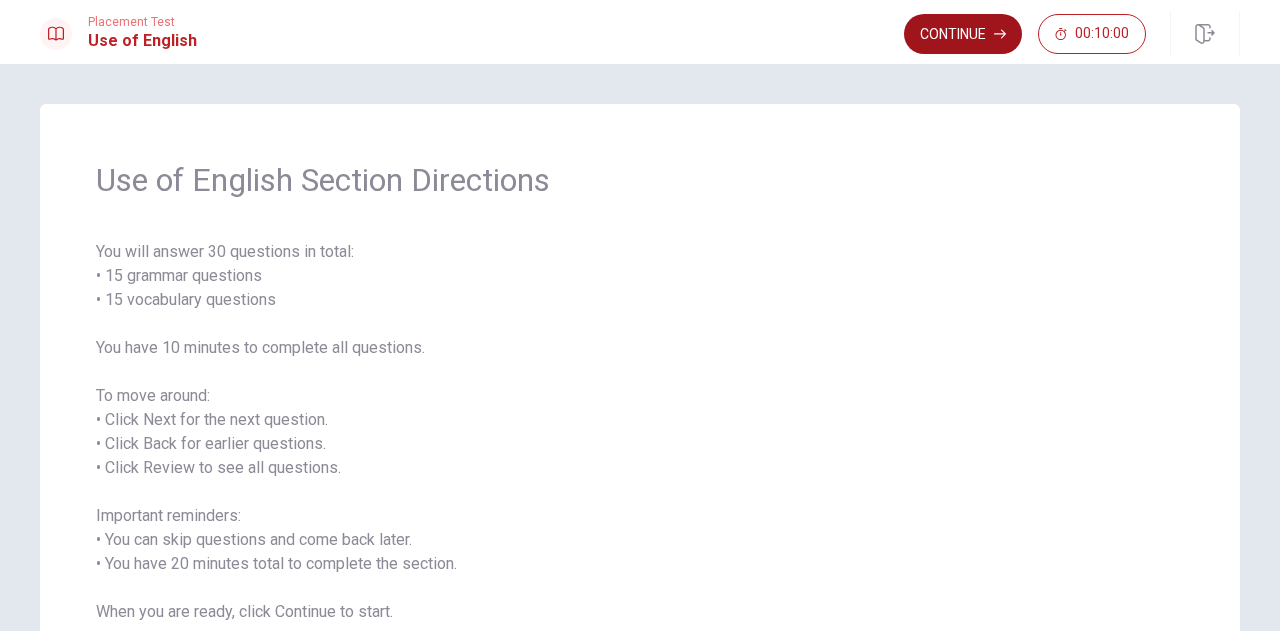 click on "Continue" at bounding box center [963, 34] 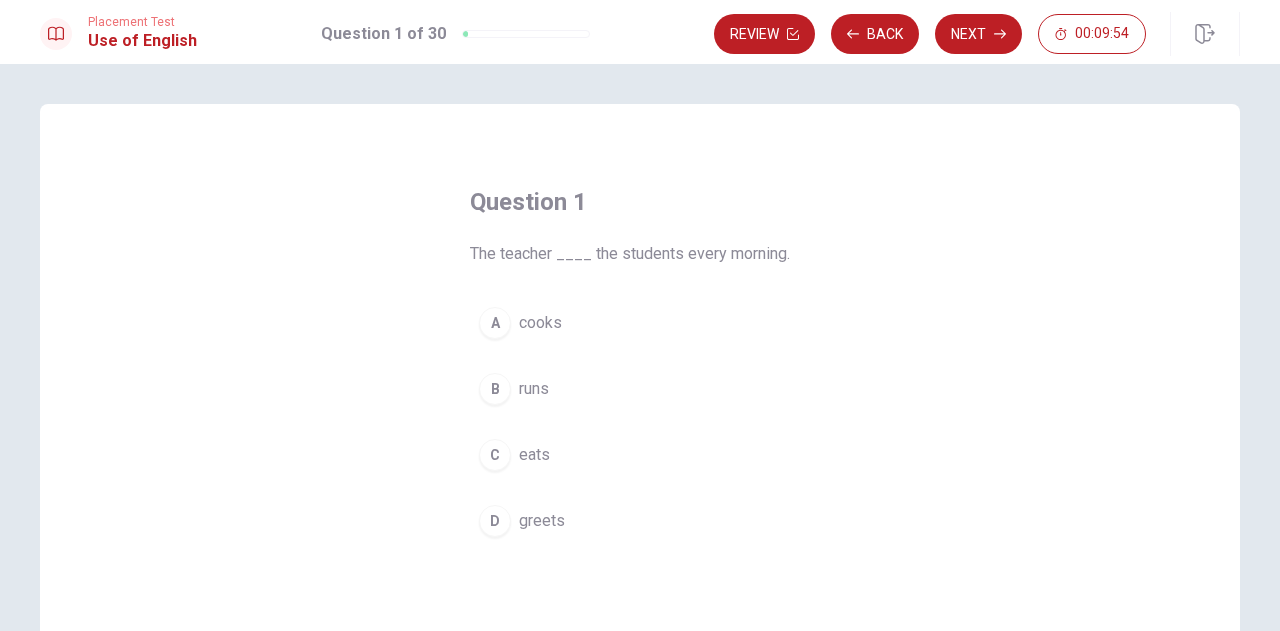 scroll, scrollTop: 100, scrollLeft: 0, axis: vertical 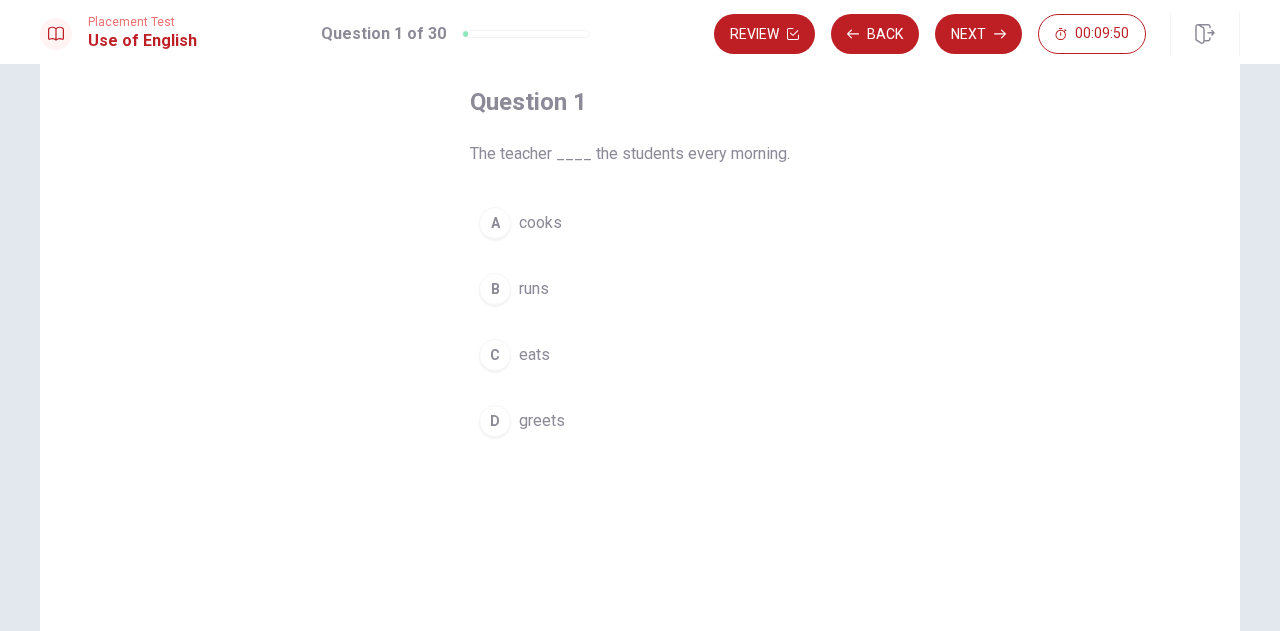 click on "greets" at bounding box center [542, 421] 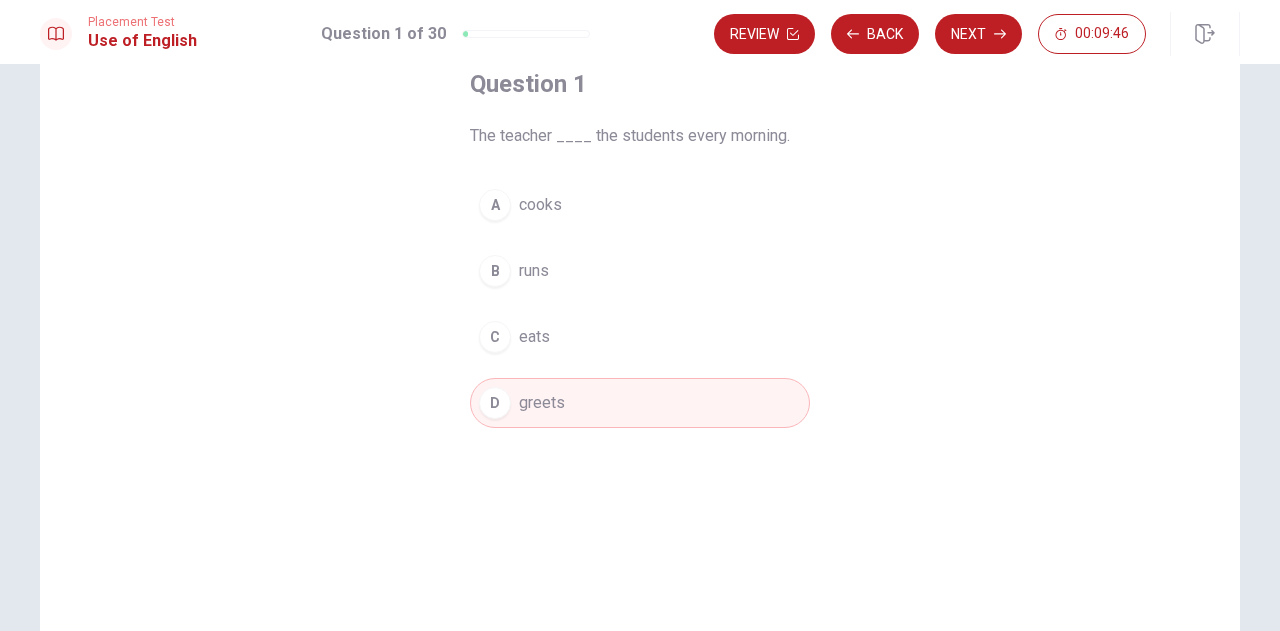 scroll, scrollTop: 0, scrollLeft: 0, axis: both 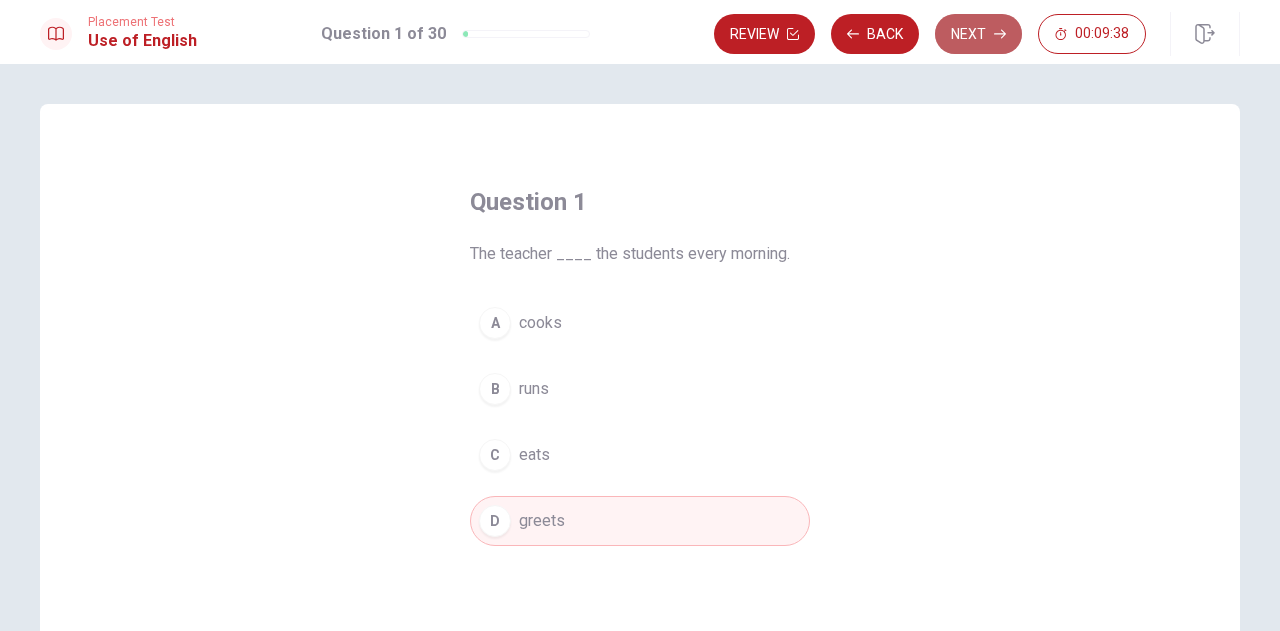 click on "Next" at bounding box center (978, 34) 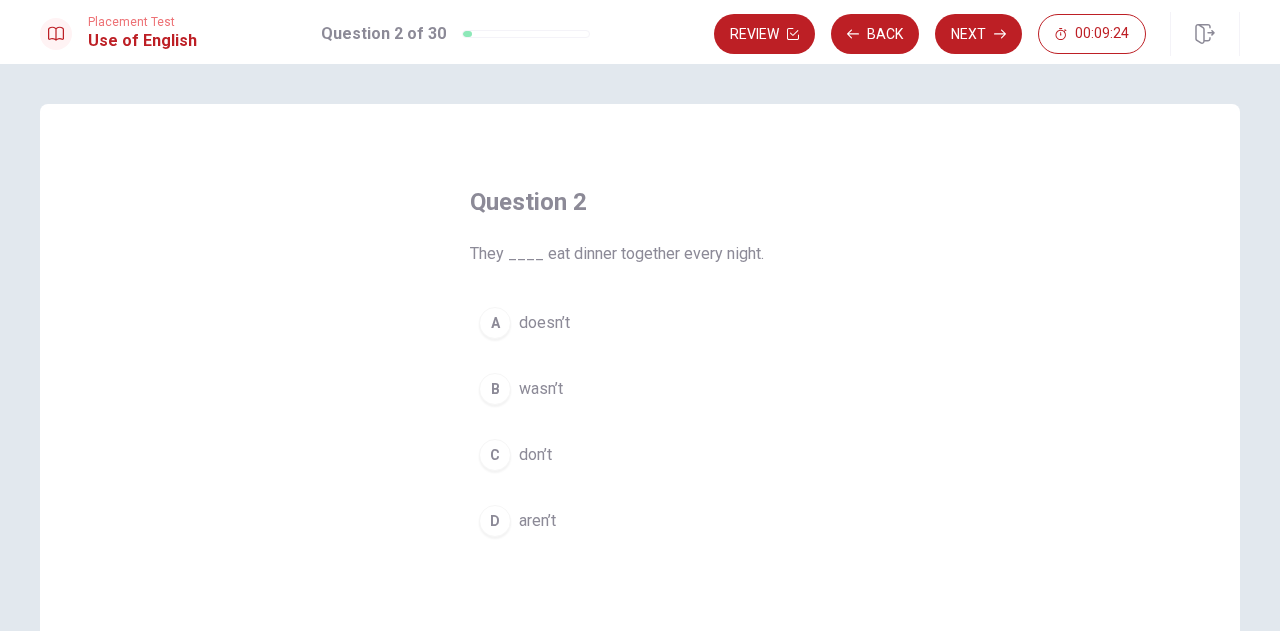 click on "don’t" at bounding box center (535, 455) 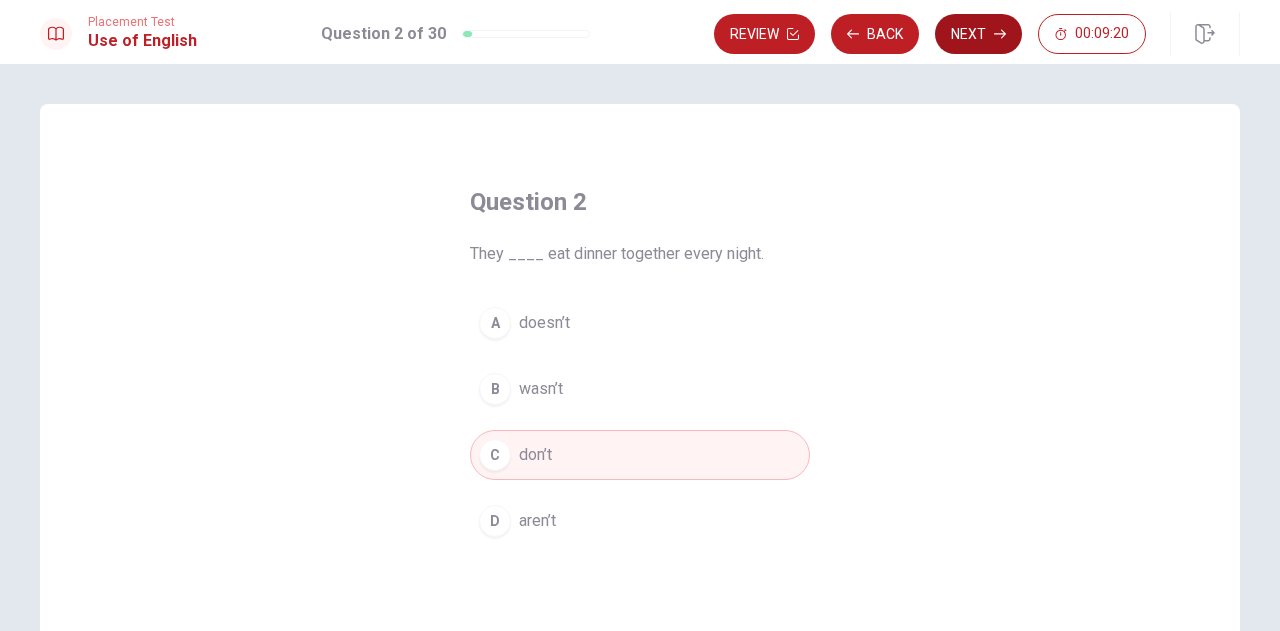 click on "Next" at bounding box center (978, 34) 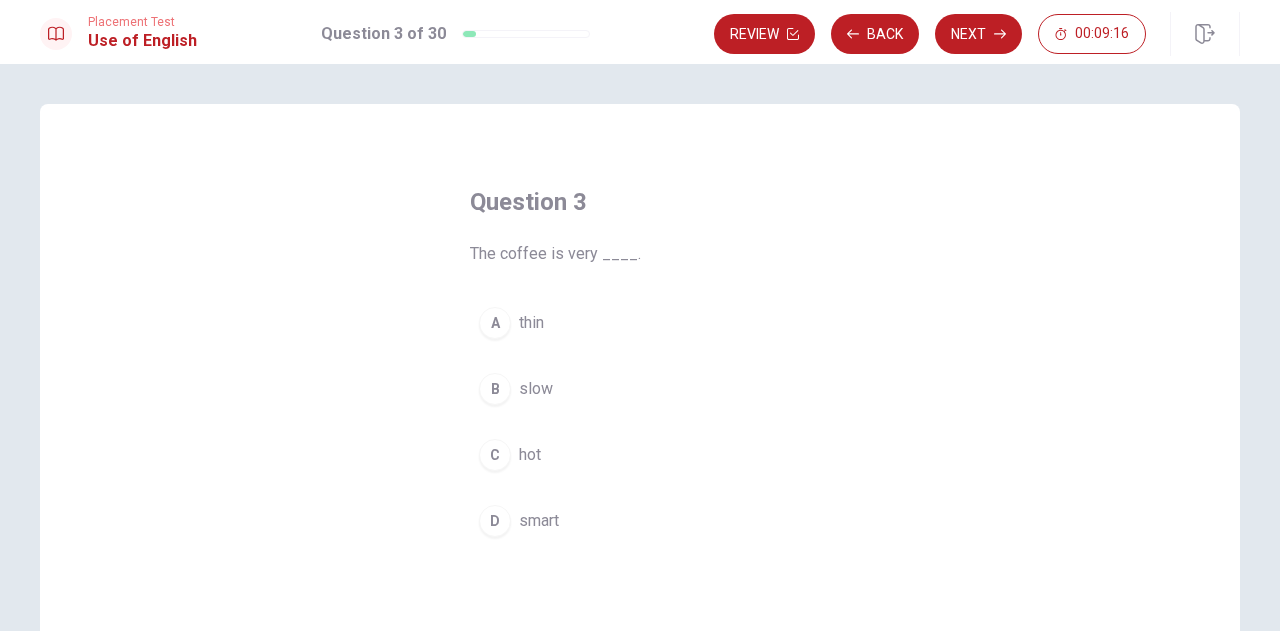 click on "hot" at bounding box center [530, 455] 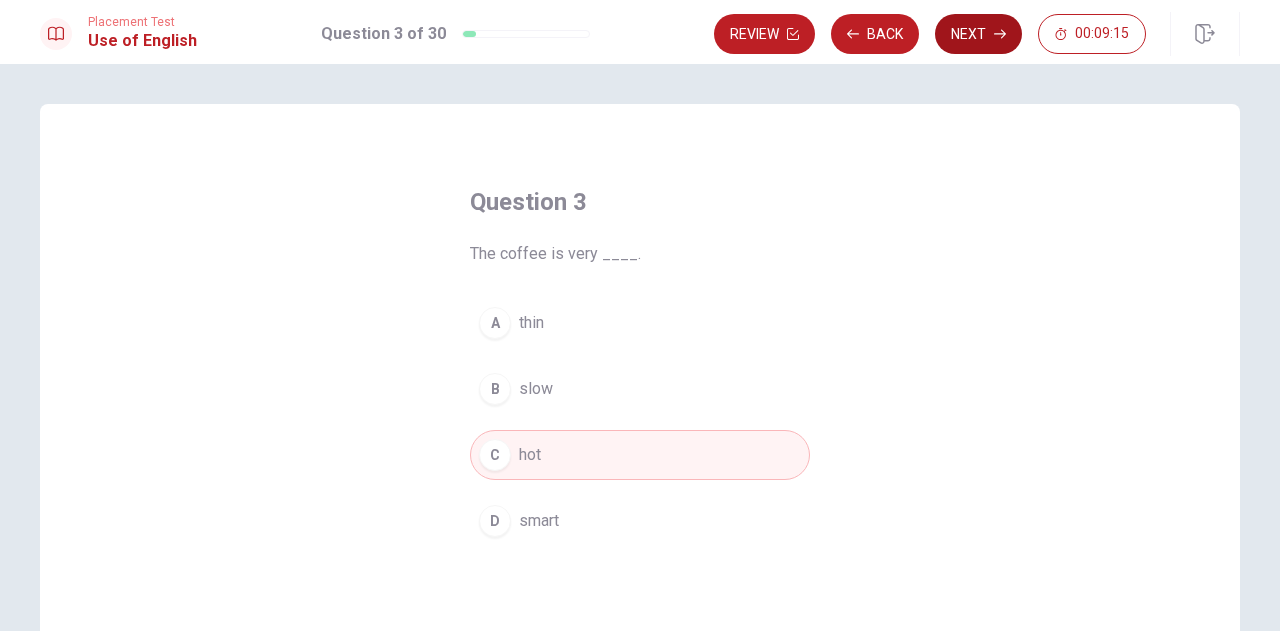 click on "Next" at bounding box center (978, 34) 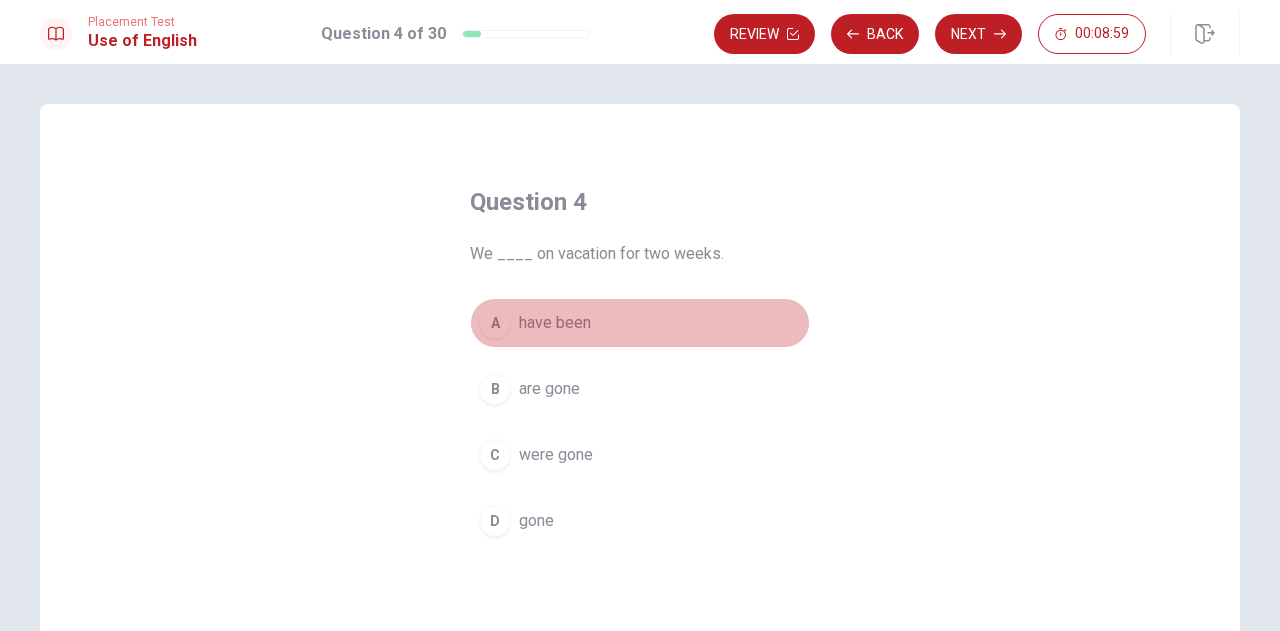 click on "have been" at bounding box center [555, 323] 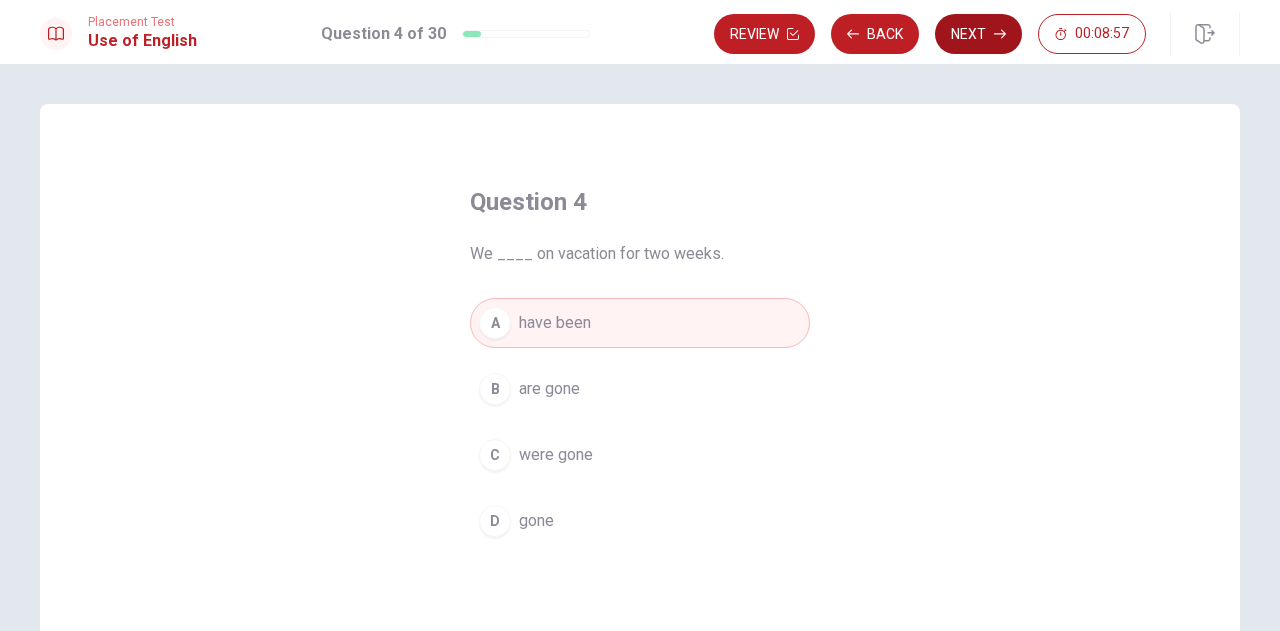 click on "Next" at bounding box center (978, 34) 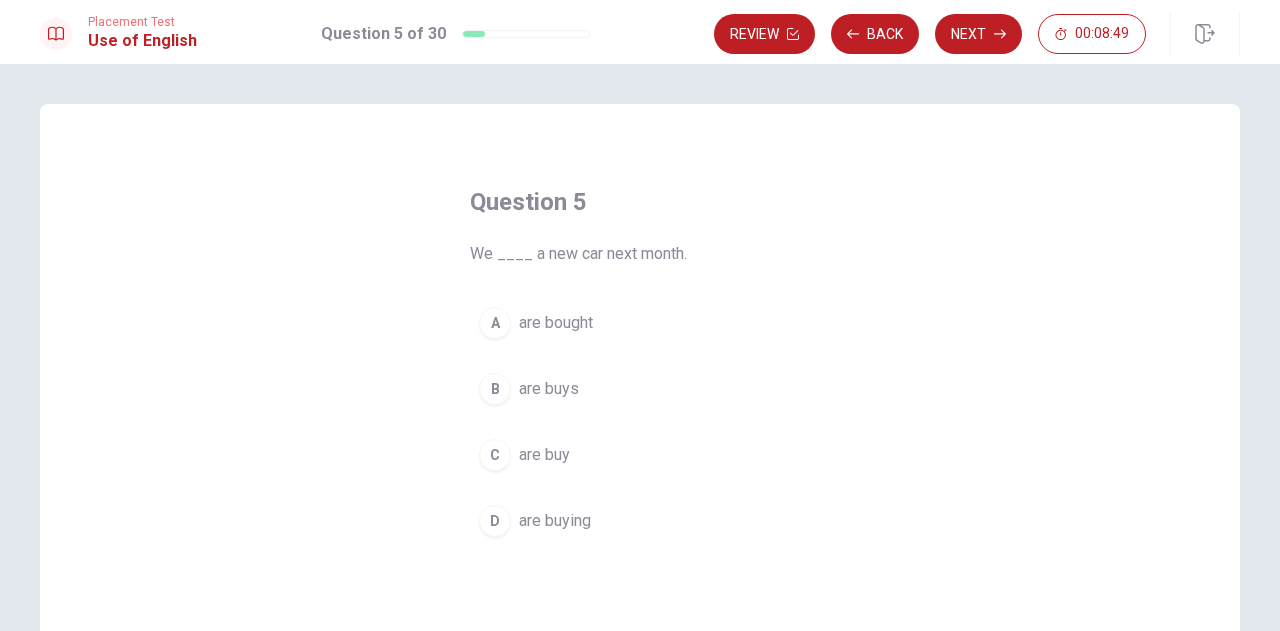 click on "are buying" at bounding box center [555, 521] 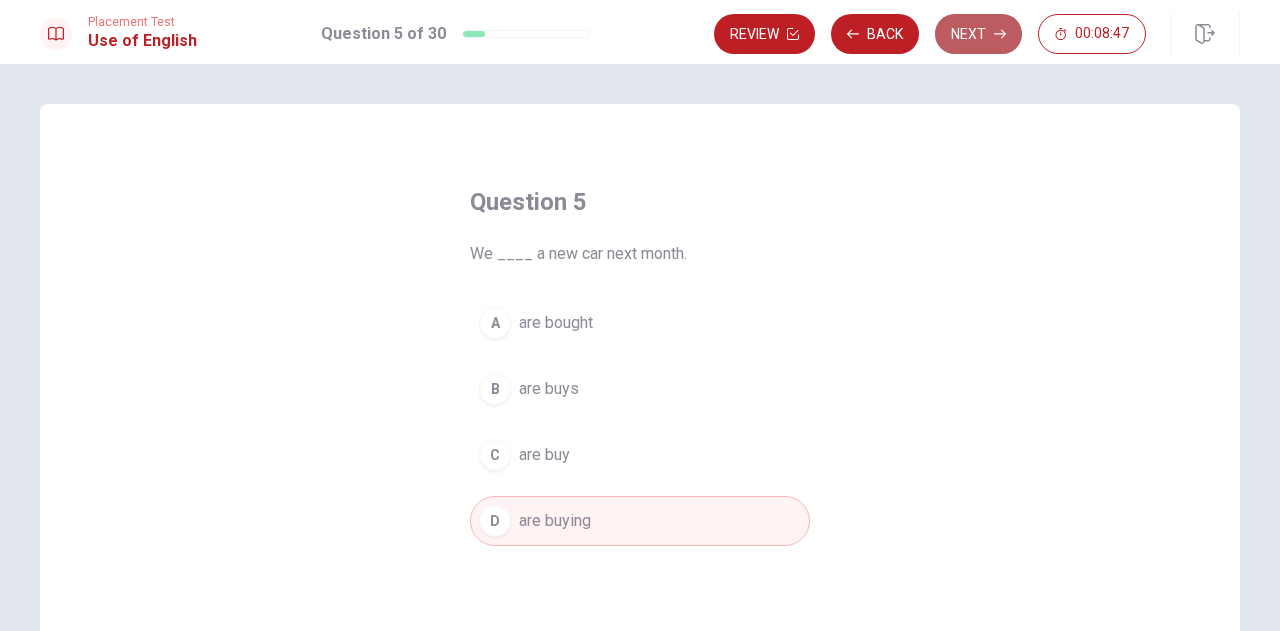 click 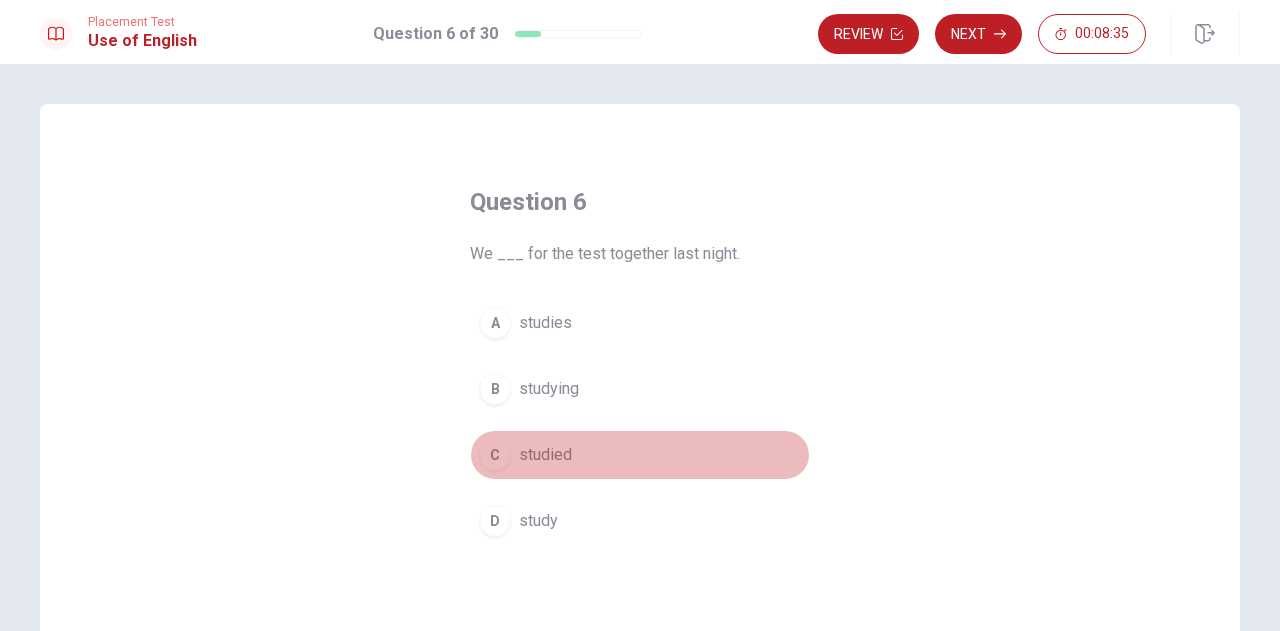 click on "C studied" at bounding box center [640, 455] 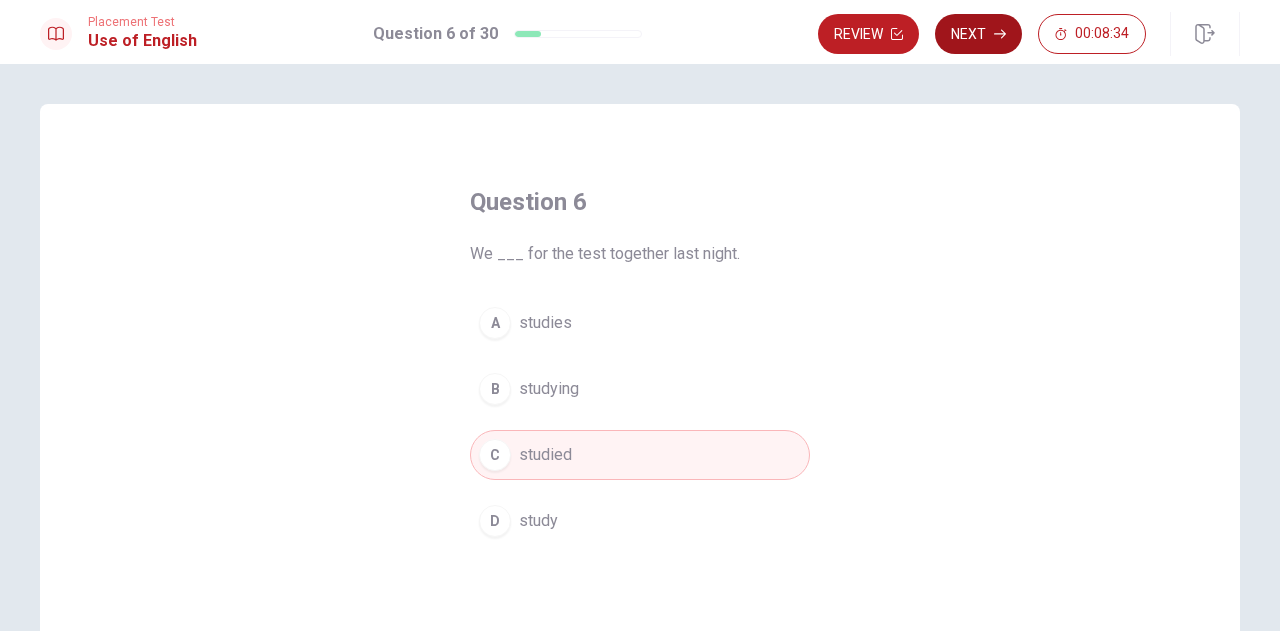 click on "Next" at bounding box center [978, 34] 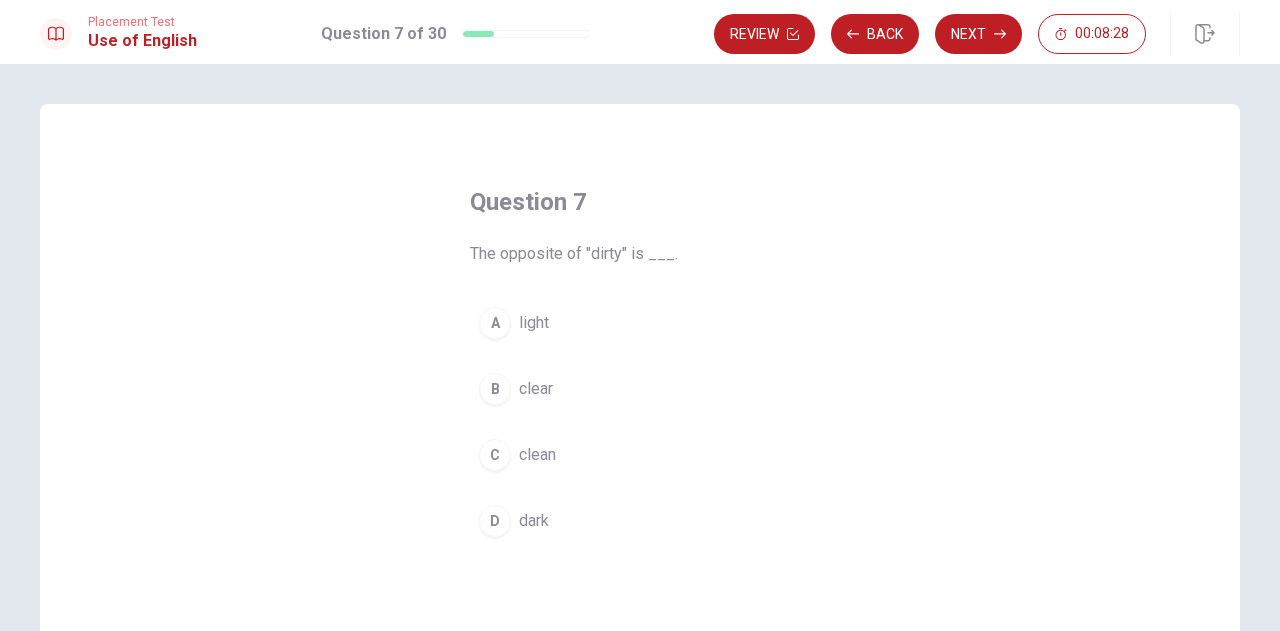 click on "clean" at bounding box center (537, 455) 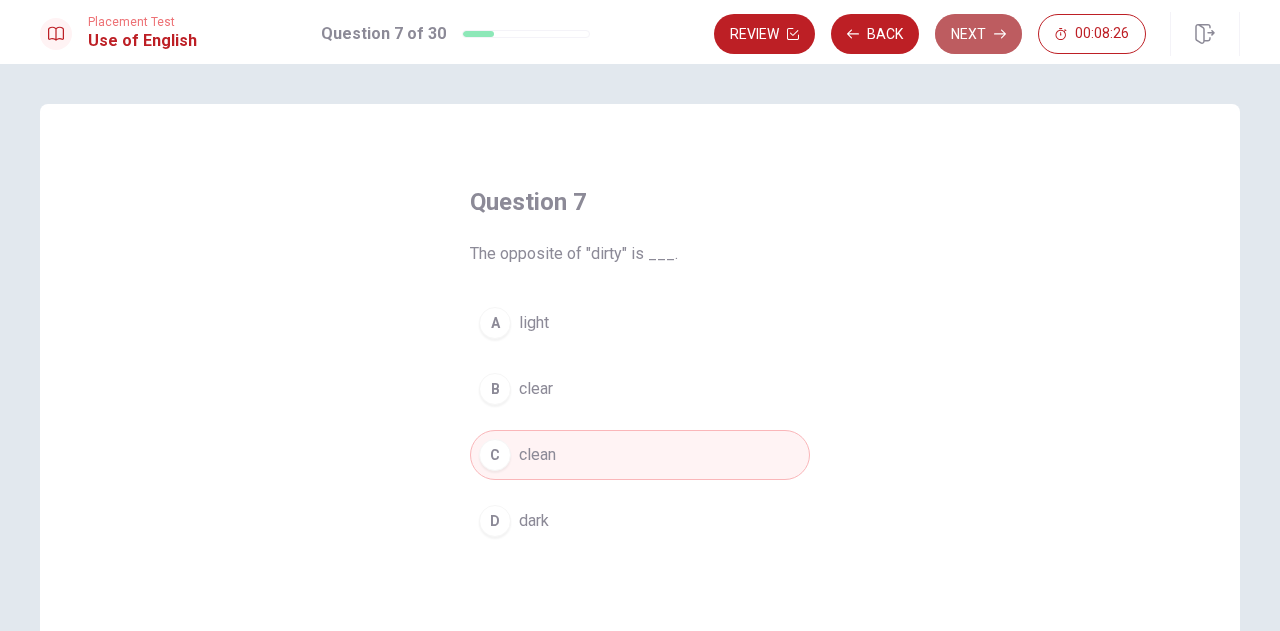 click on "Next" at bounding box center [978, 34] 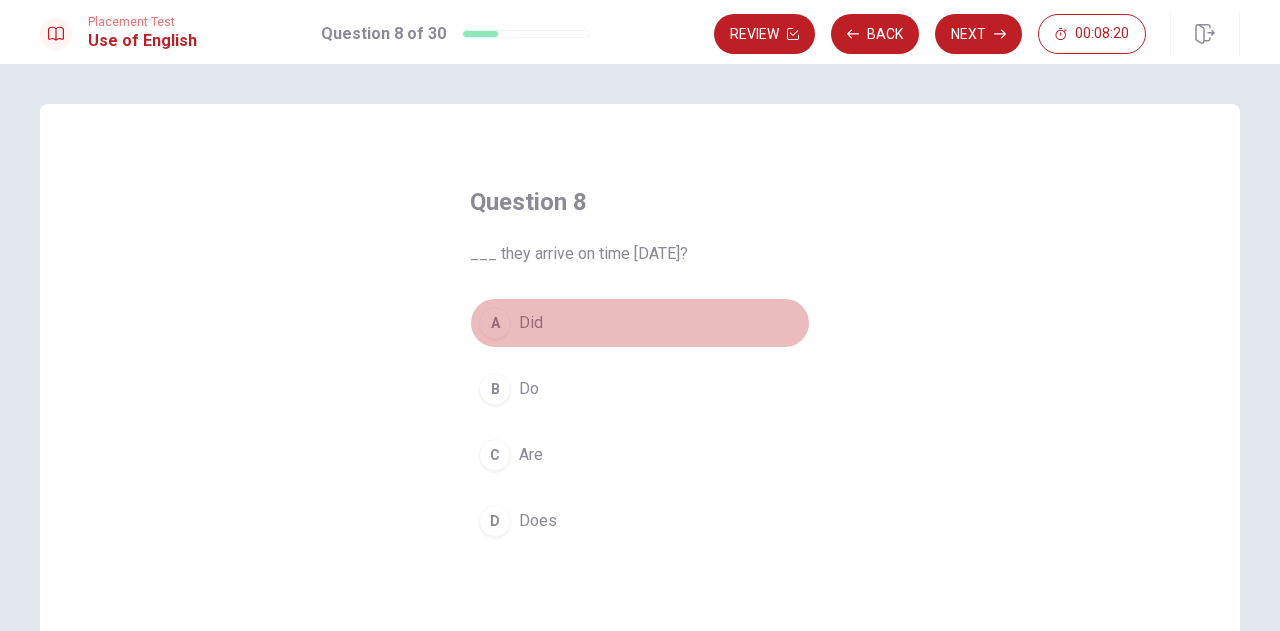 click on "Did" at bounding box center [531, 323] 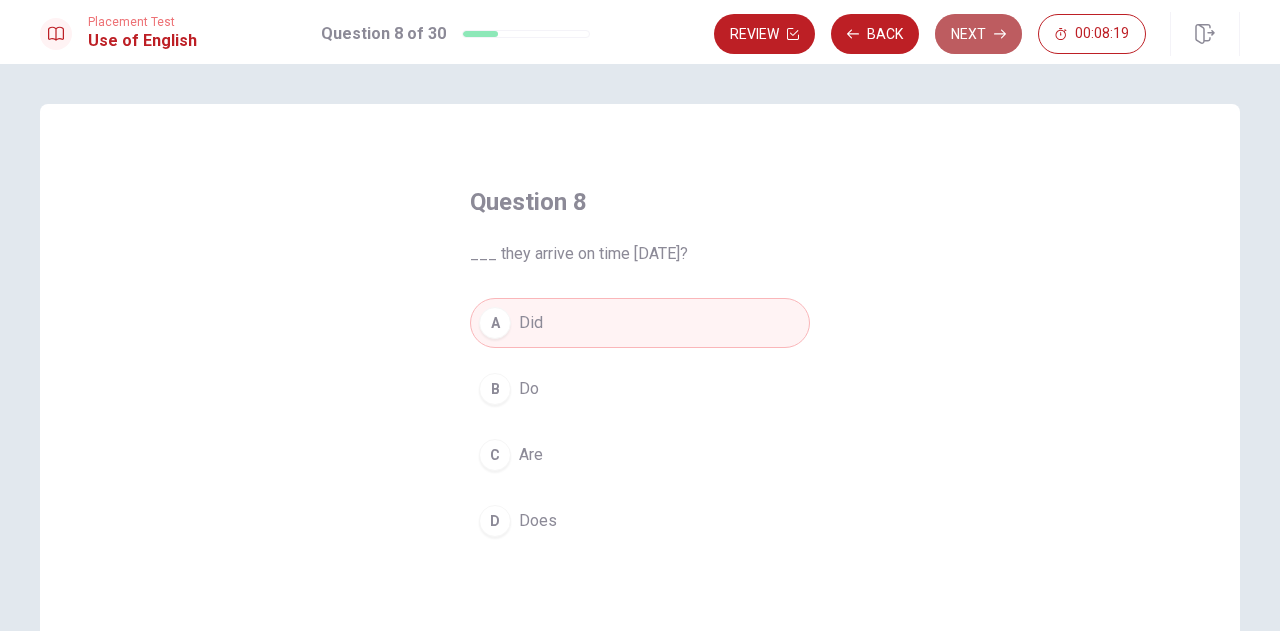 click on "Next" at bounding box center (978, 34) 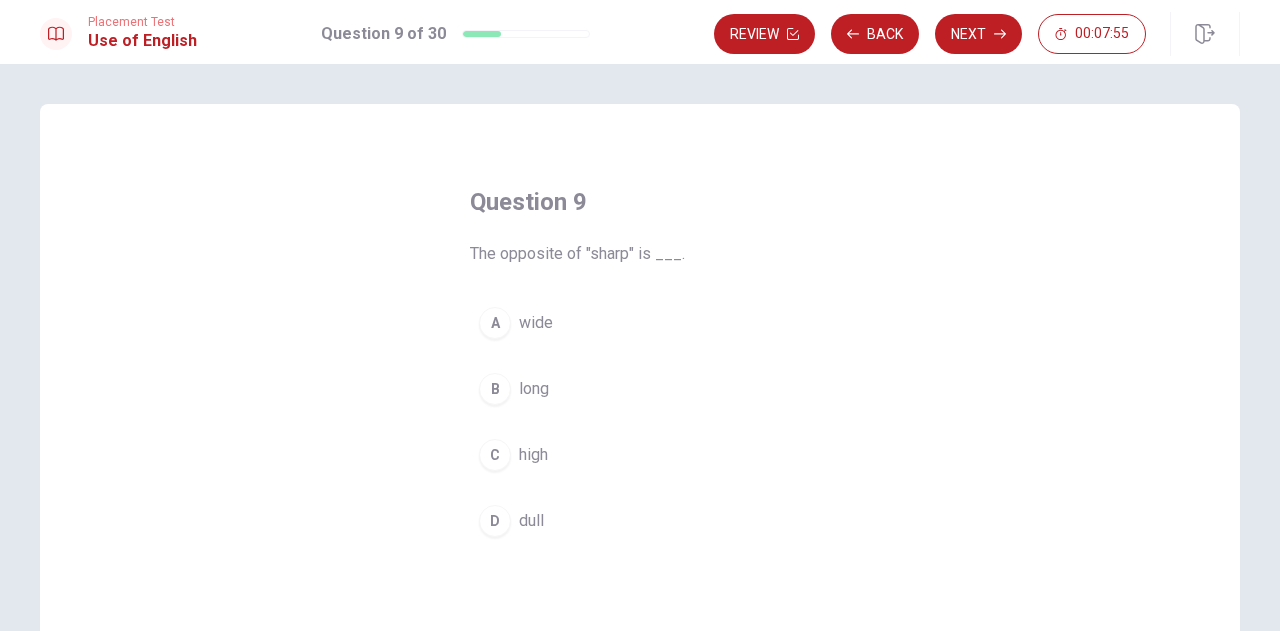 click on "dull" at bounding box center (531, 521) 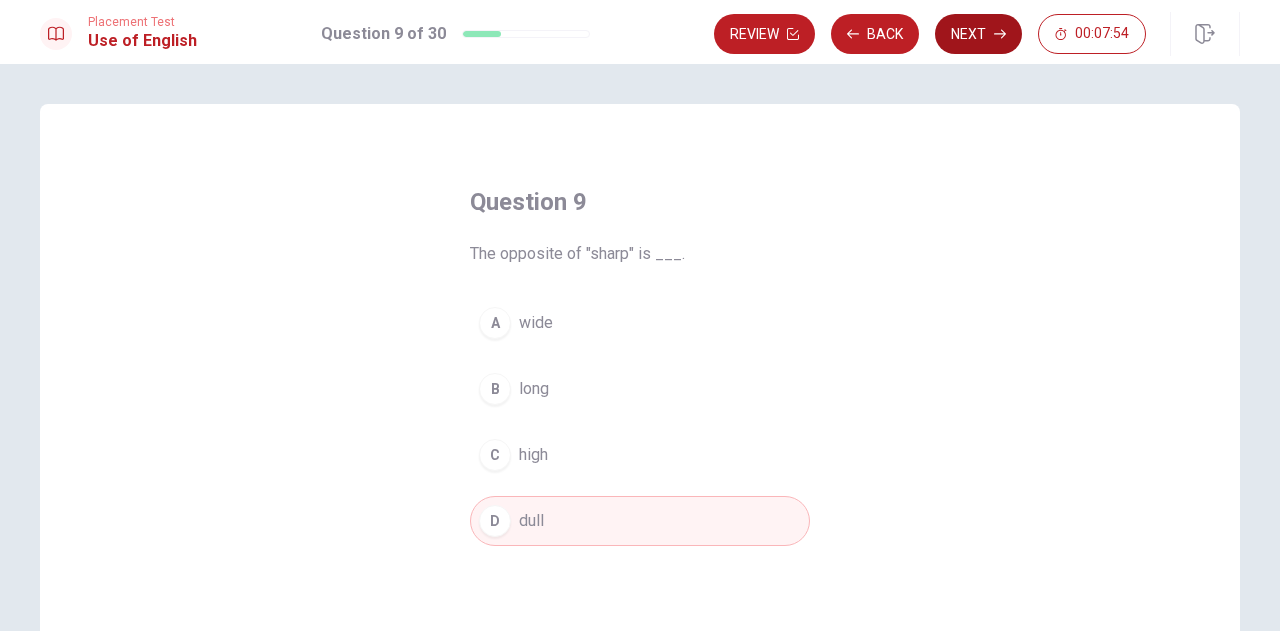 click on "Next" at bounding box center (978, 34) 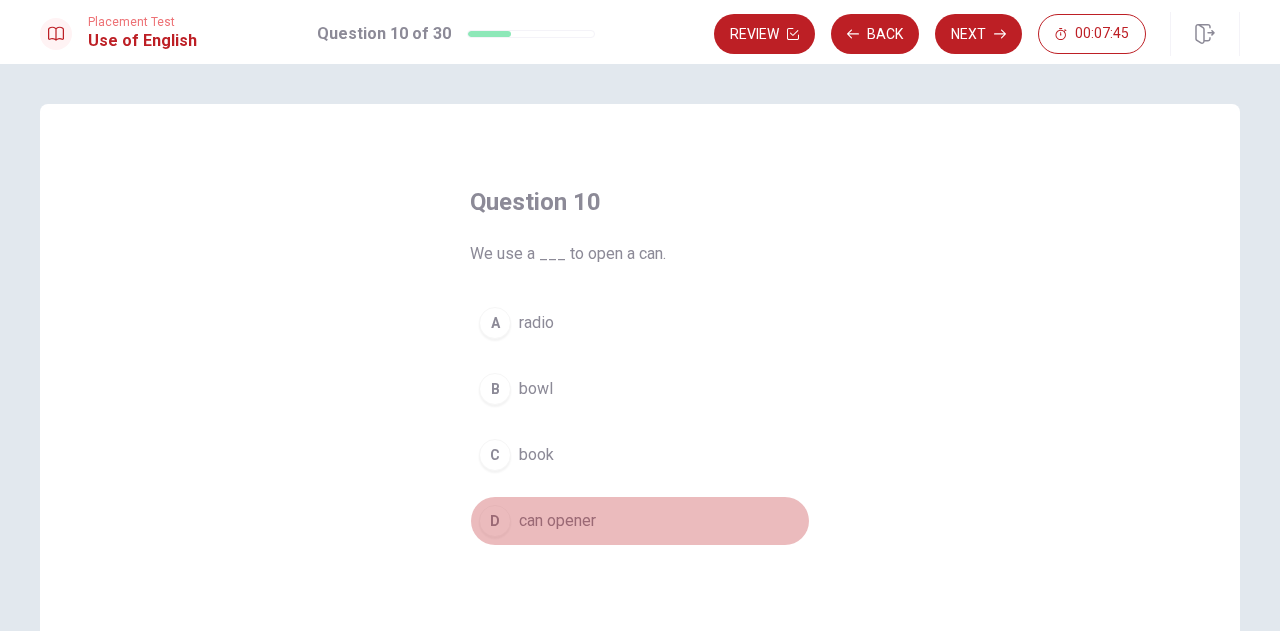 click on "can opener" at bounding box center (557, 521) 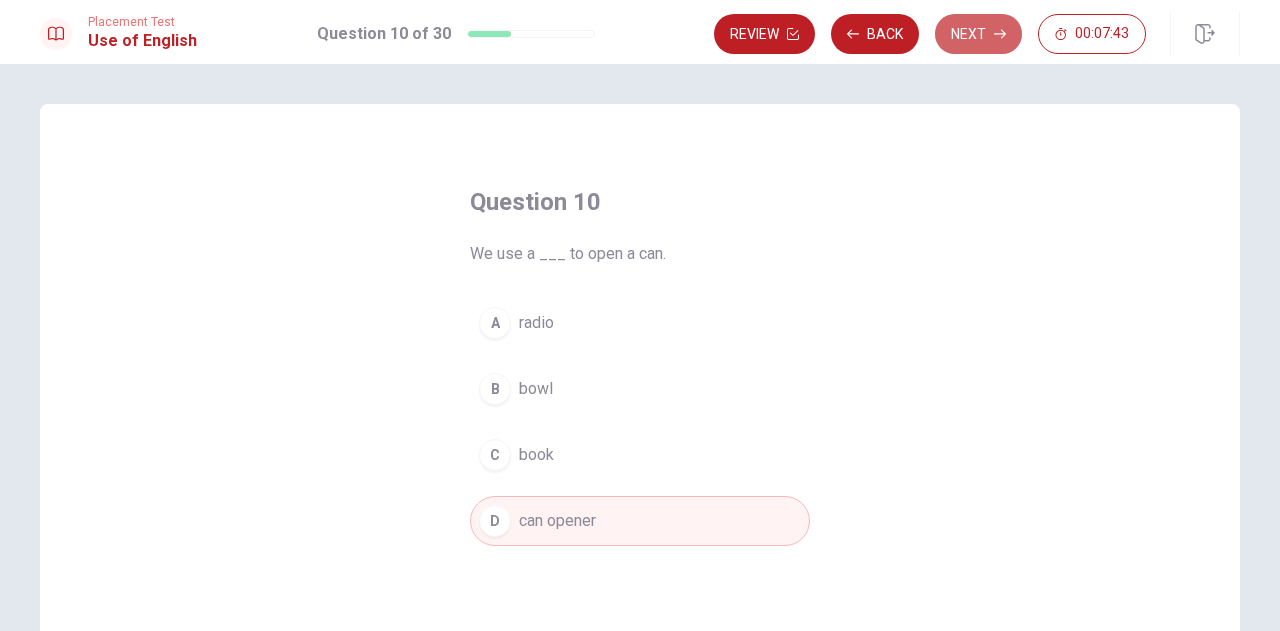 click on "Next" at bounding box center (978, 34) 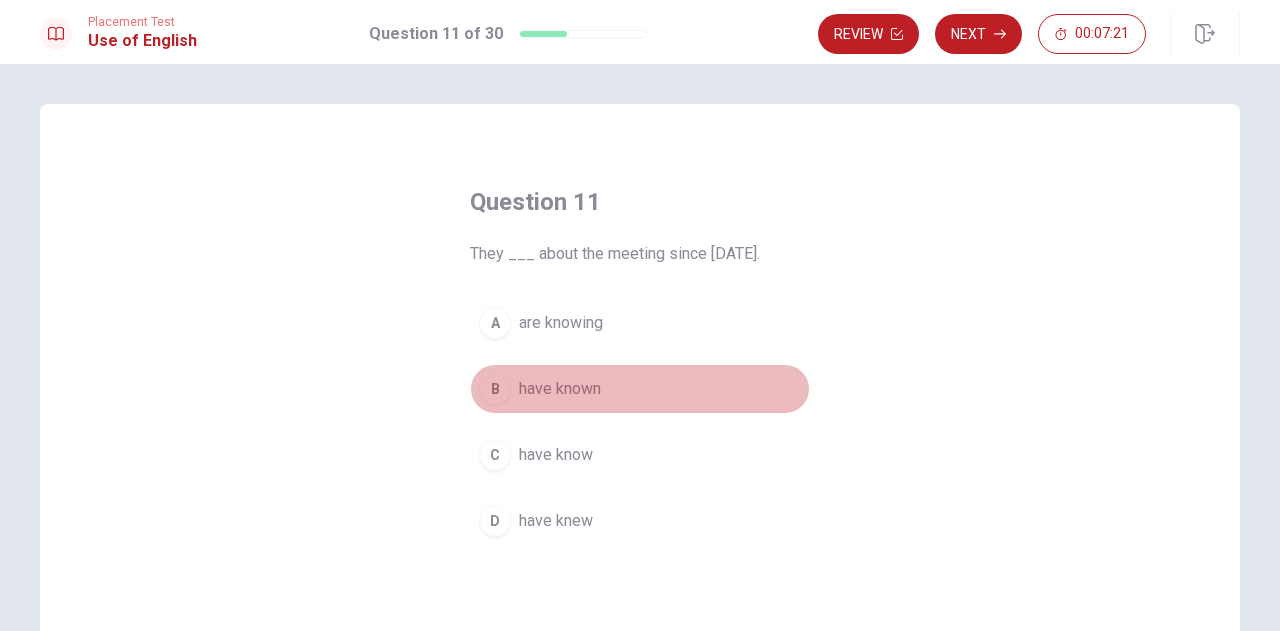 click on "have known" at bounding box center [560, 389] 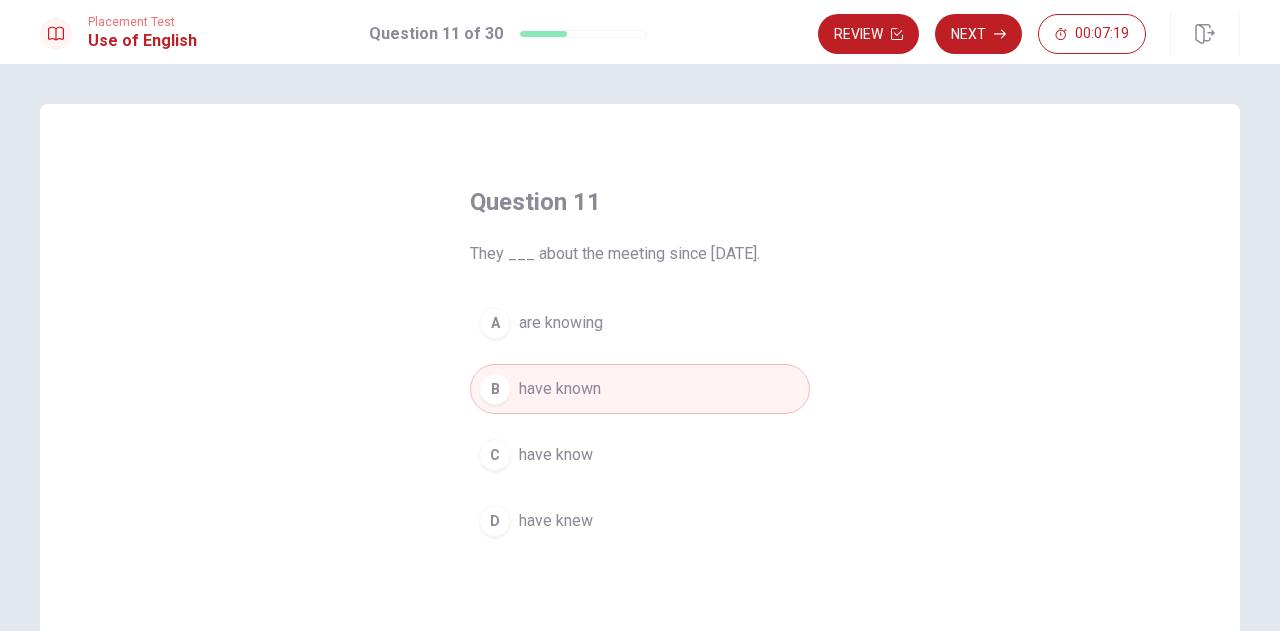 scroll, scrollTop: 0, scrollLeft: 0, axis: both 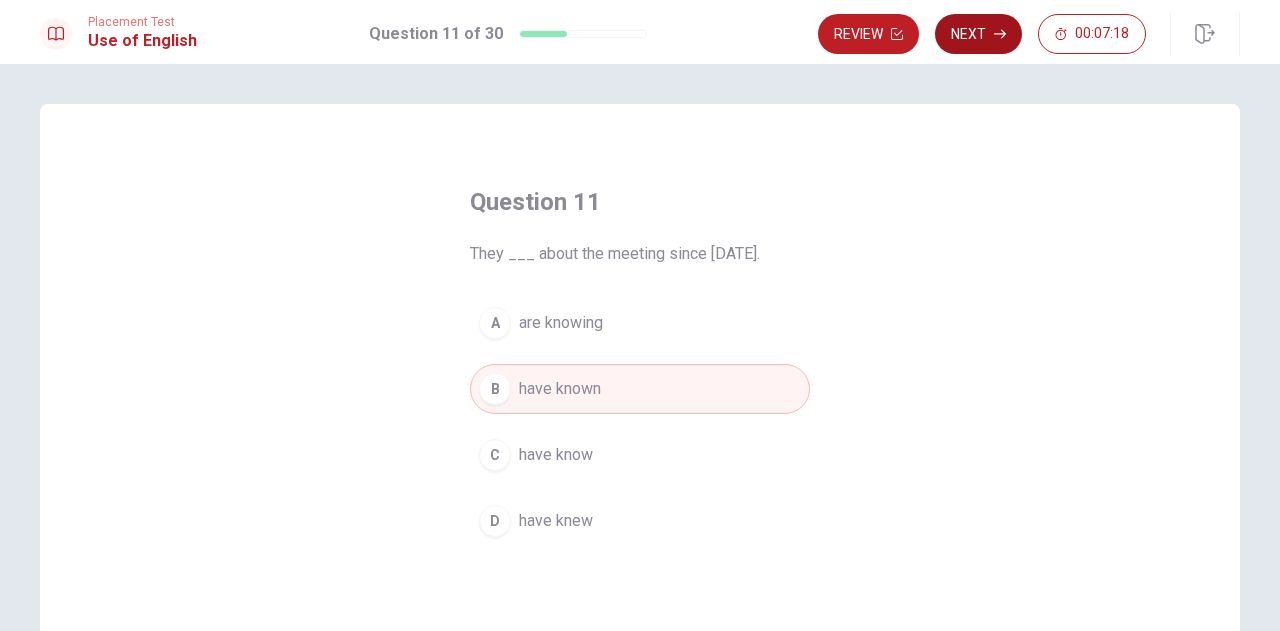 click on "Next" at bounding box center [978, 34] 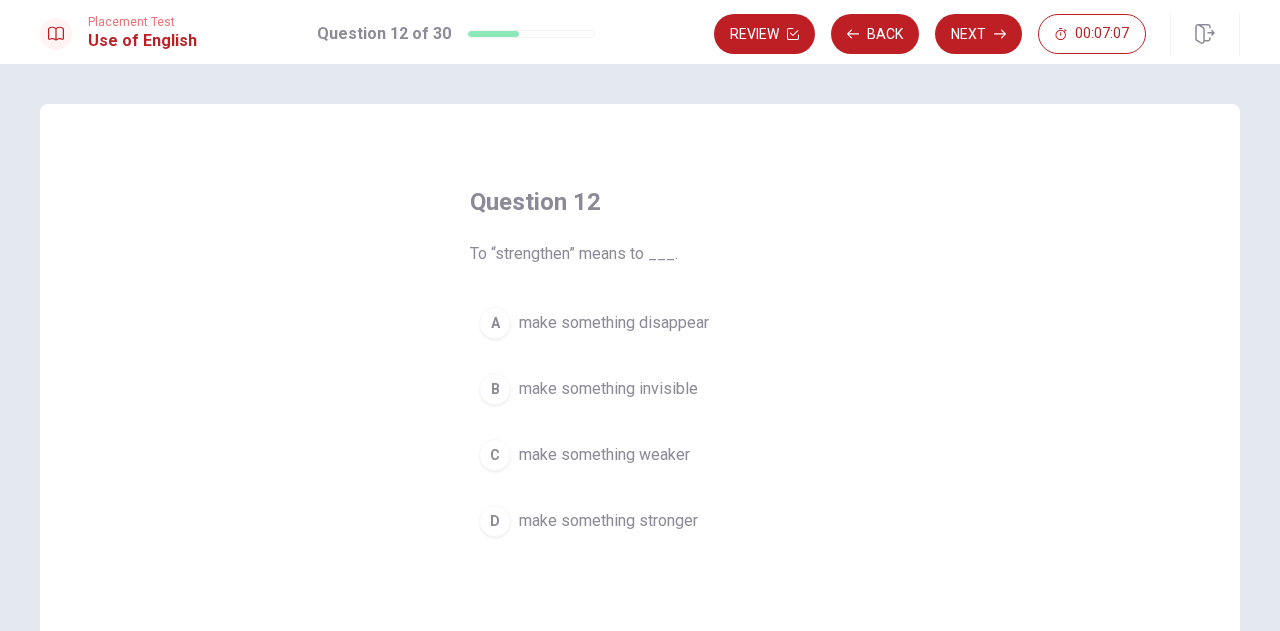click on "D" at bounding box center (495, 521) 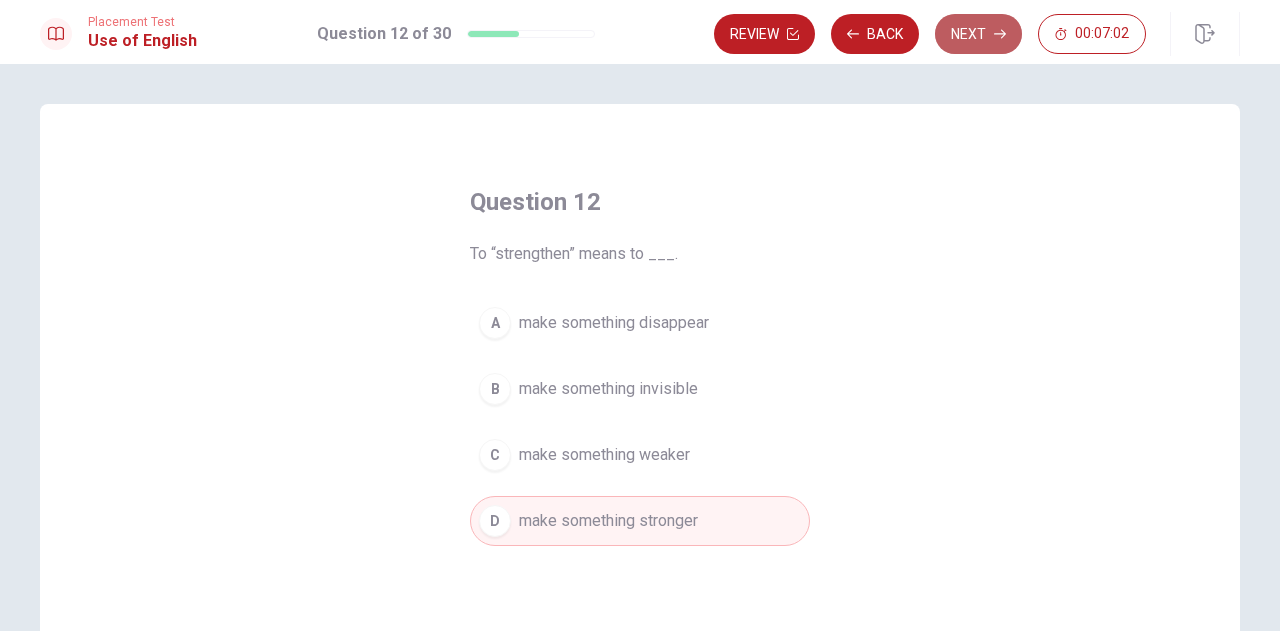 click on "Next" at bounding box center [978, 34] 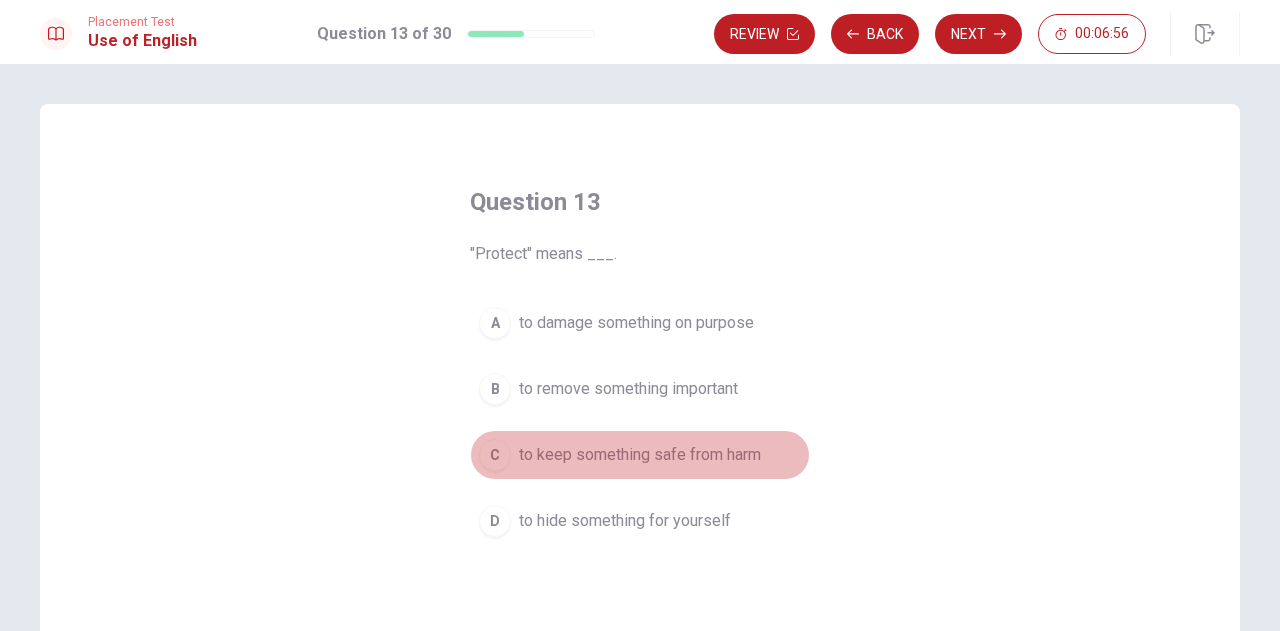 click on "to keep something safe from harm" at bounding box center [640, 455] 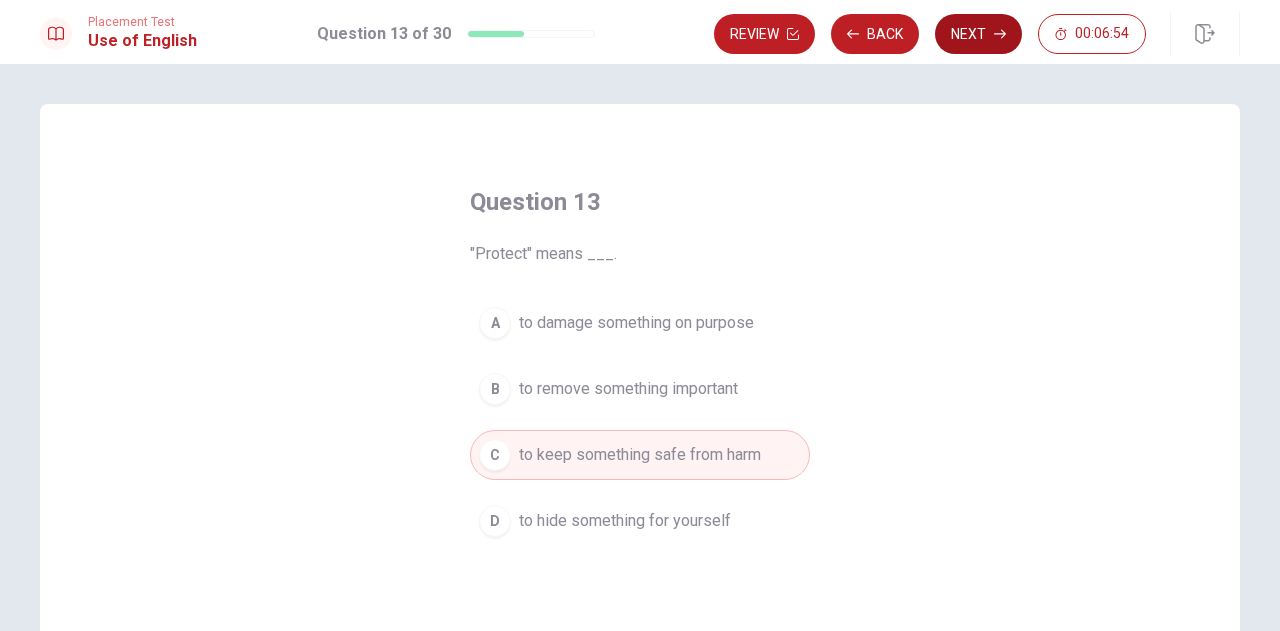 click on "Next" at bounding box center [978, 34] 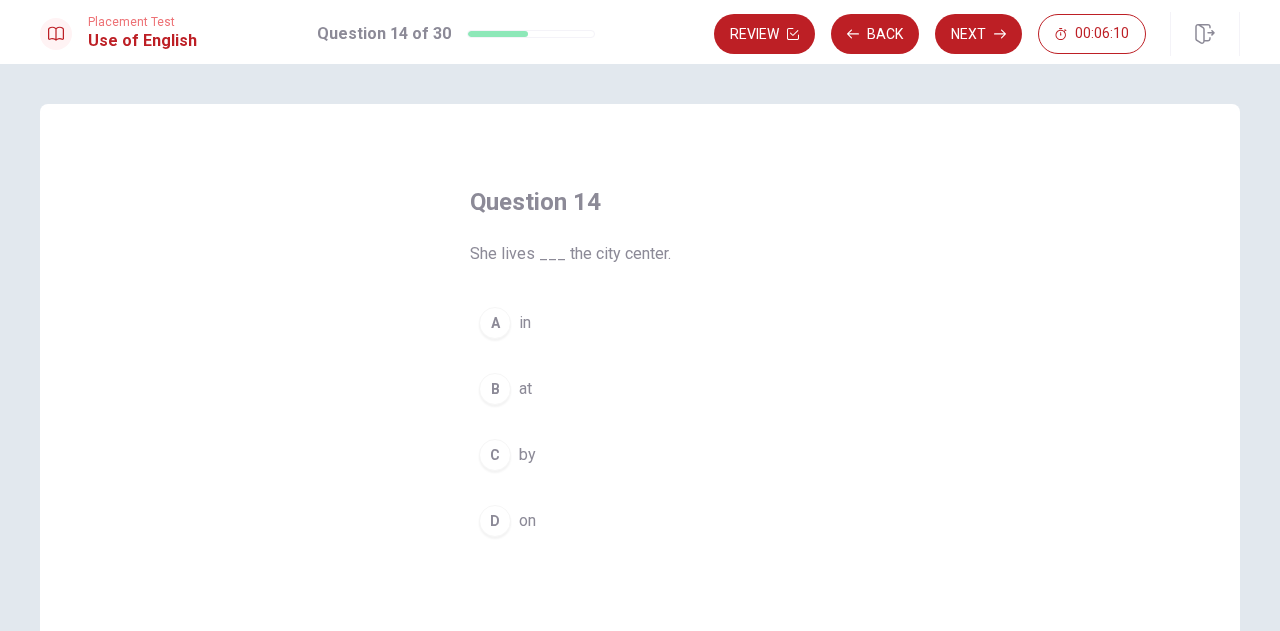 click on "A" at bounding box center [495, 323] 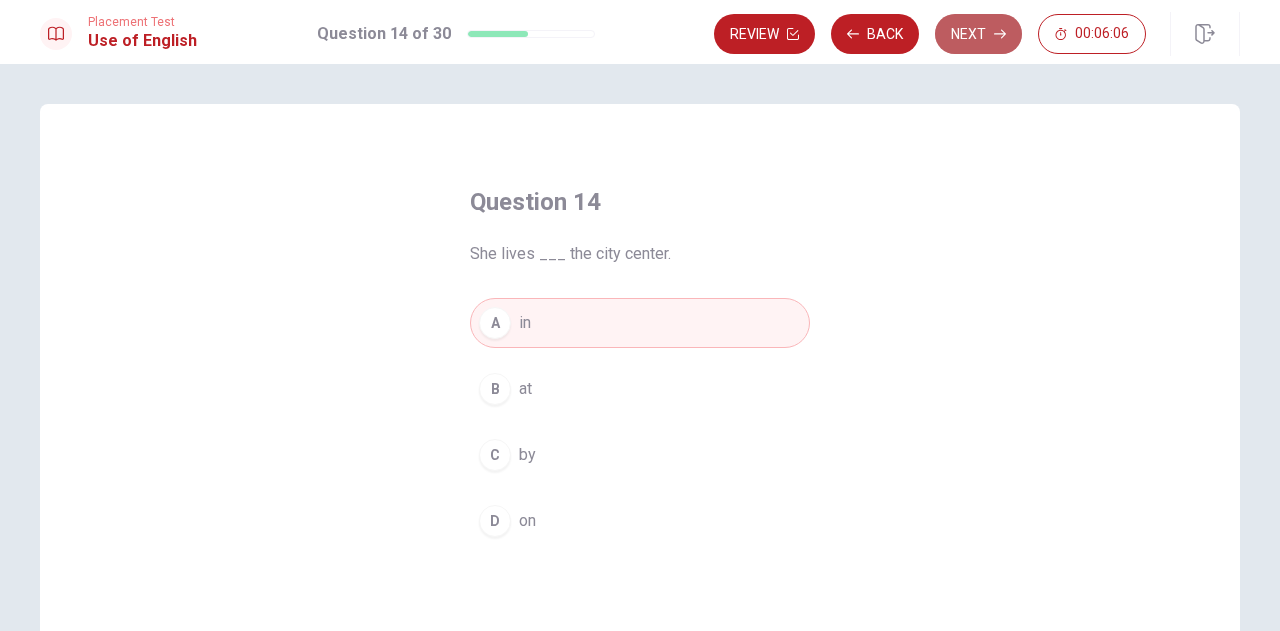 click on "Next" at bounding box center [978, 34] 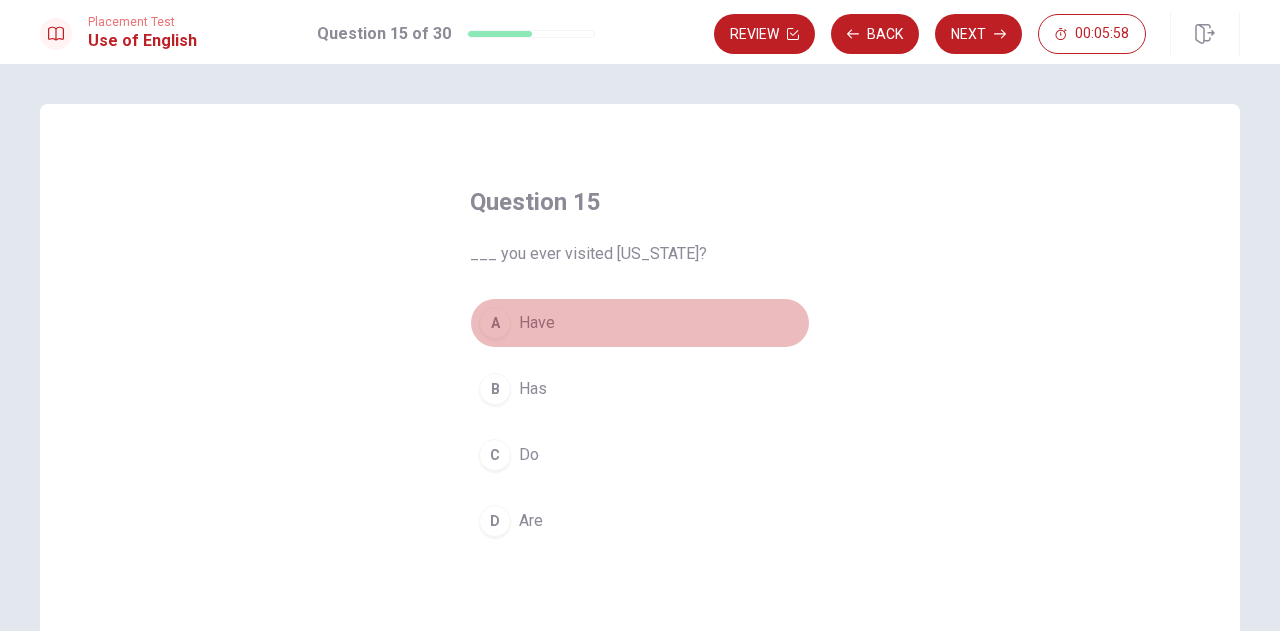 click on "Have" at bounding box center (537, 323) 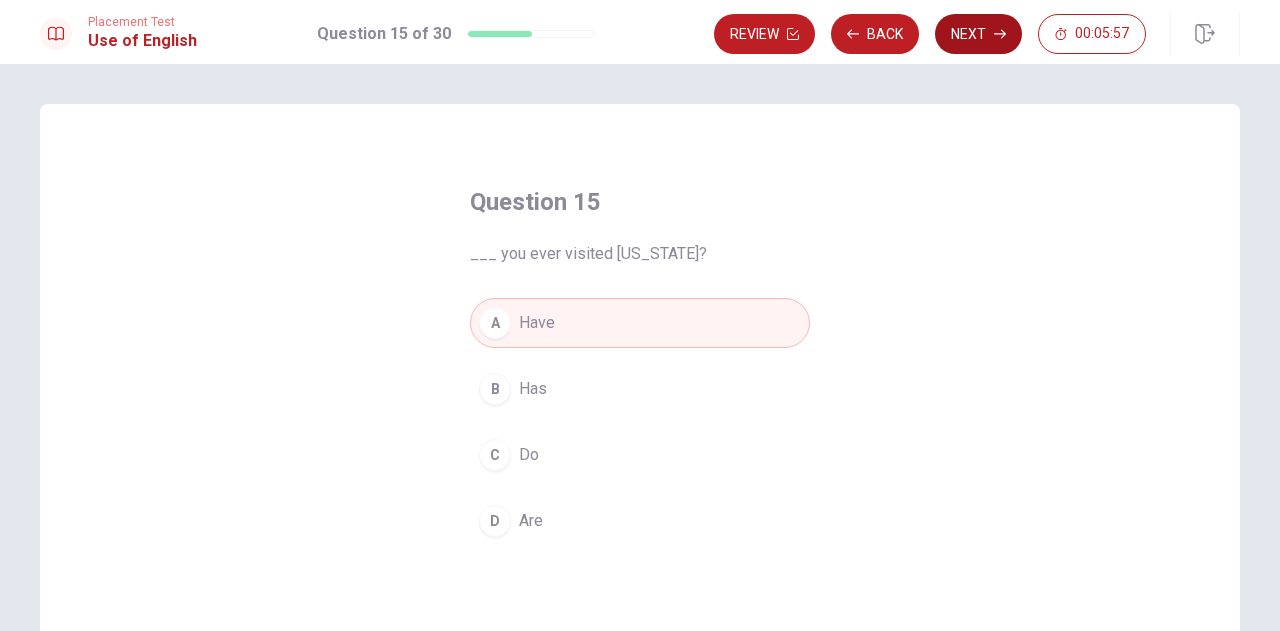 click on "Next" at bounding box center (978, 34) 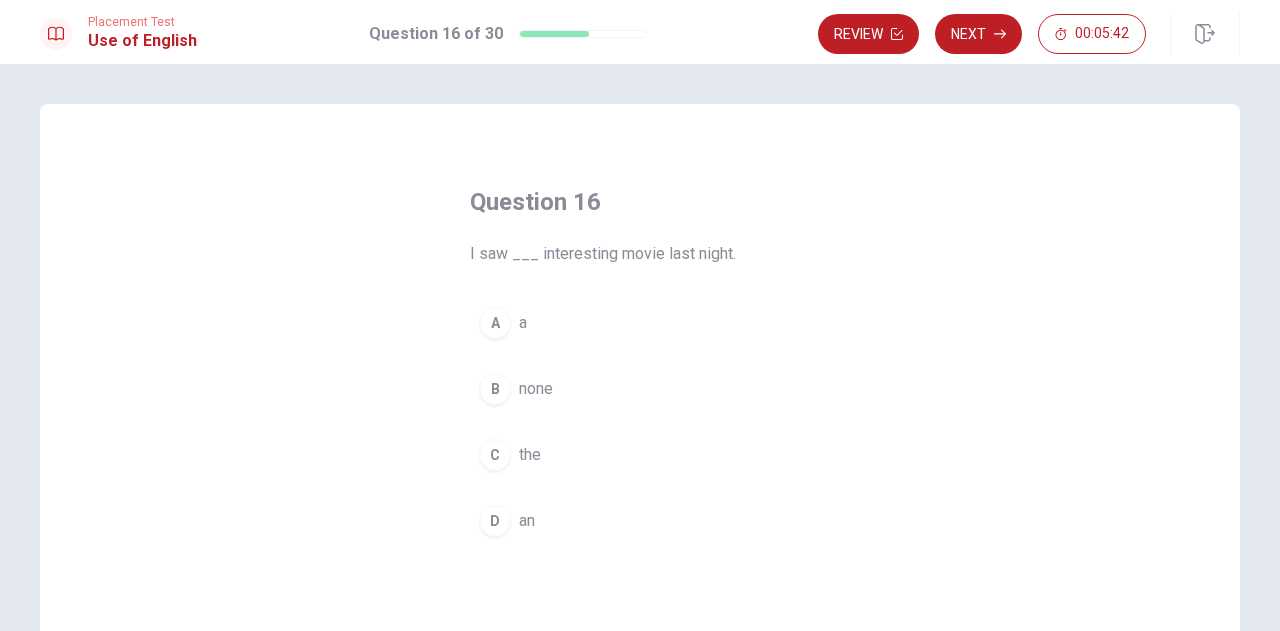 click on "D" at bounding box center [495, 521] 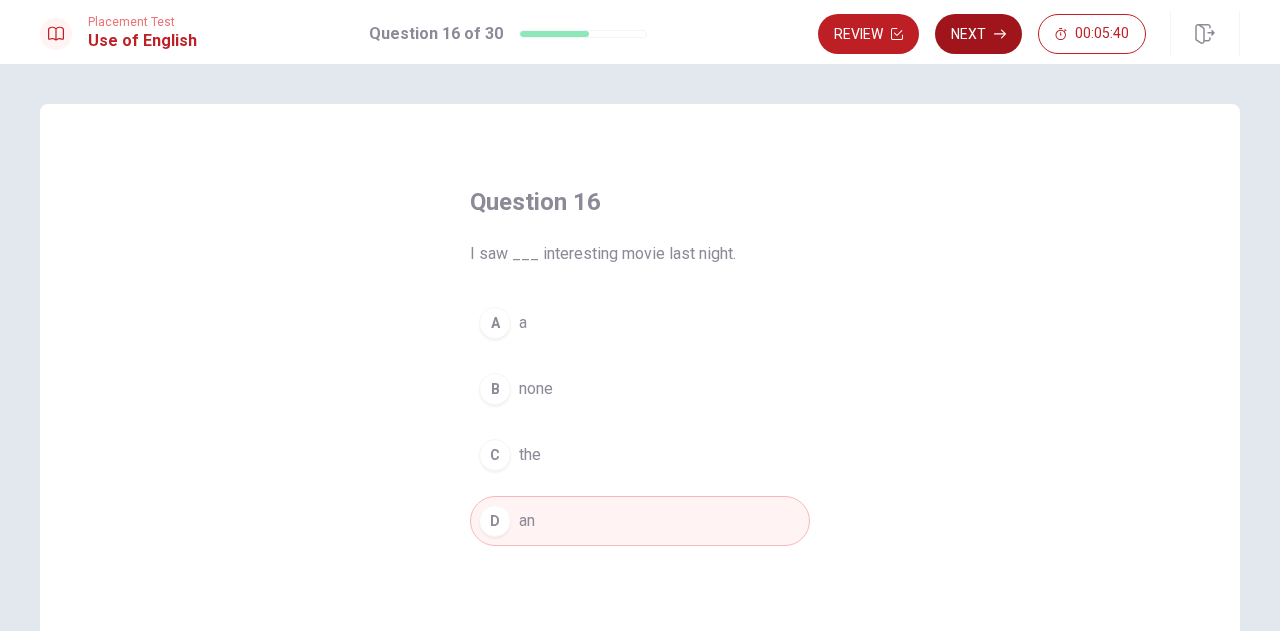 click on "Next" at bounding box center [978, 34] 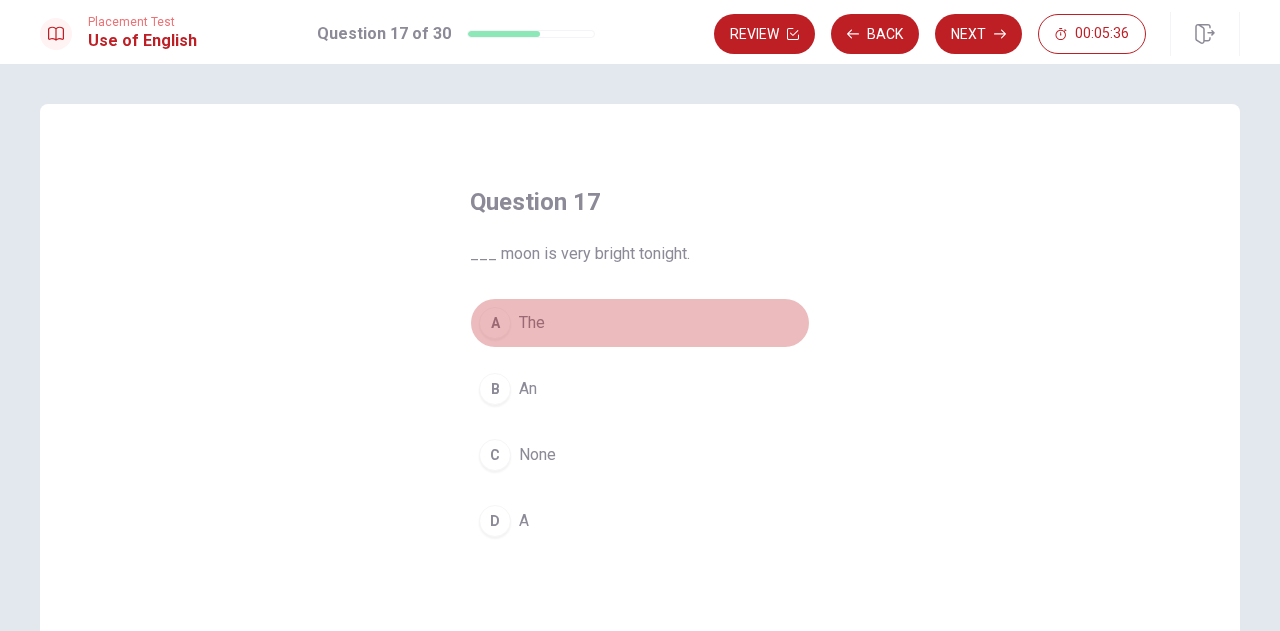 click on "A The" at bounding box center [640, 323] 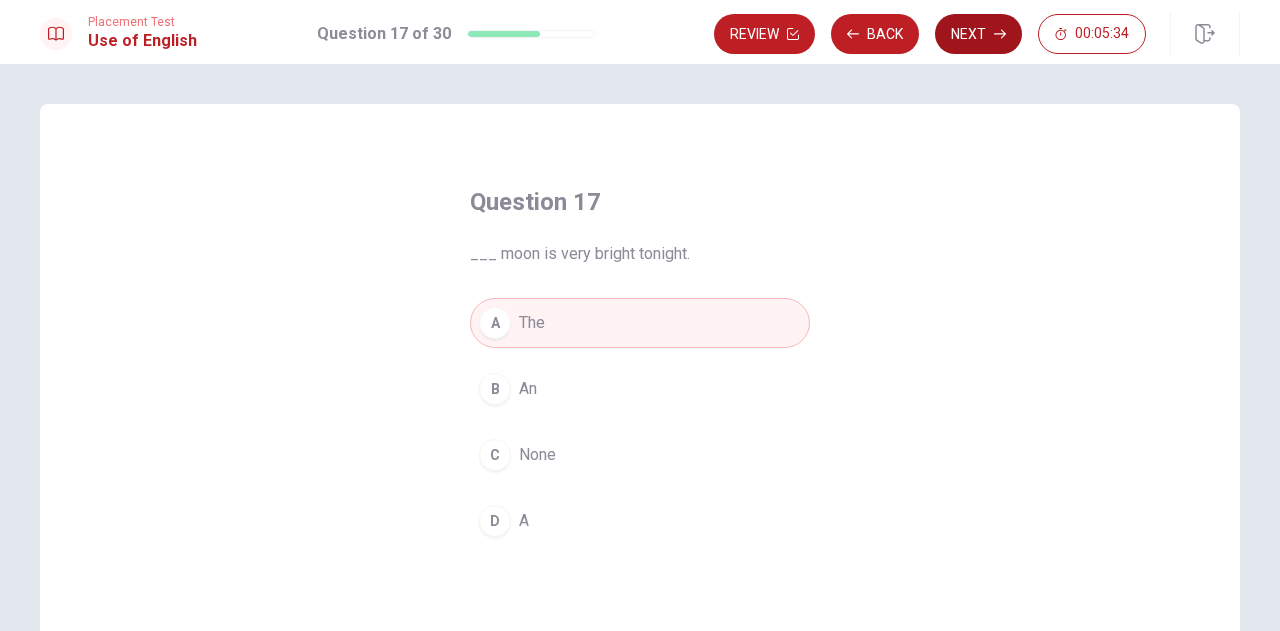 click on "Next" at bounding box center [978, 34] 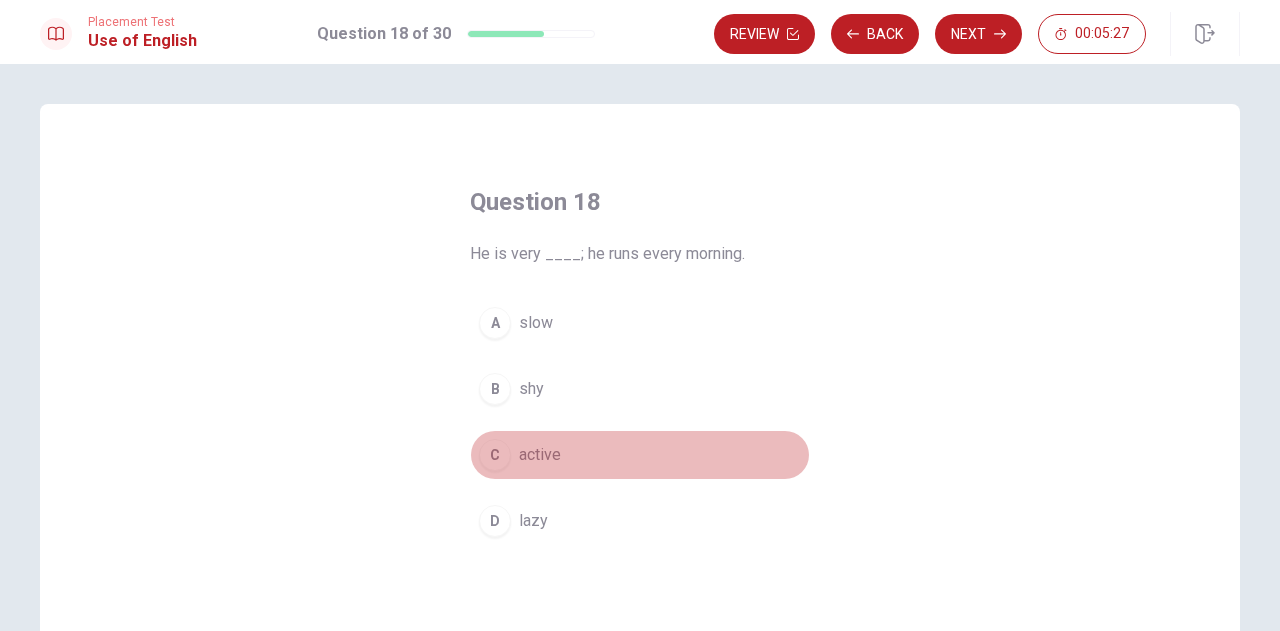 click on "active" at bounding box center (540, 455) 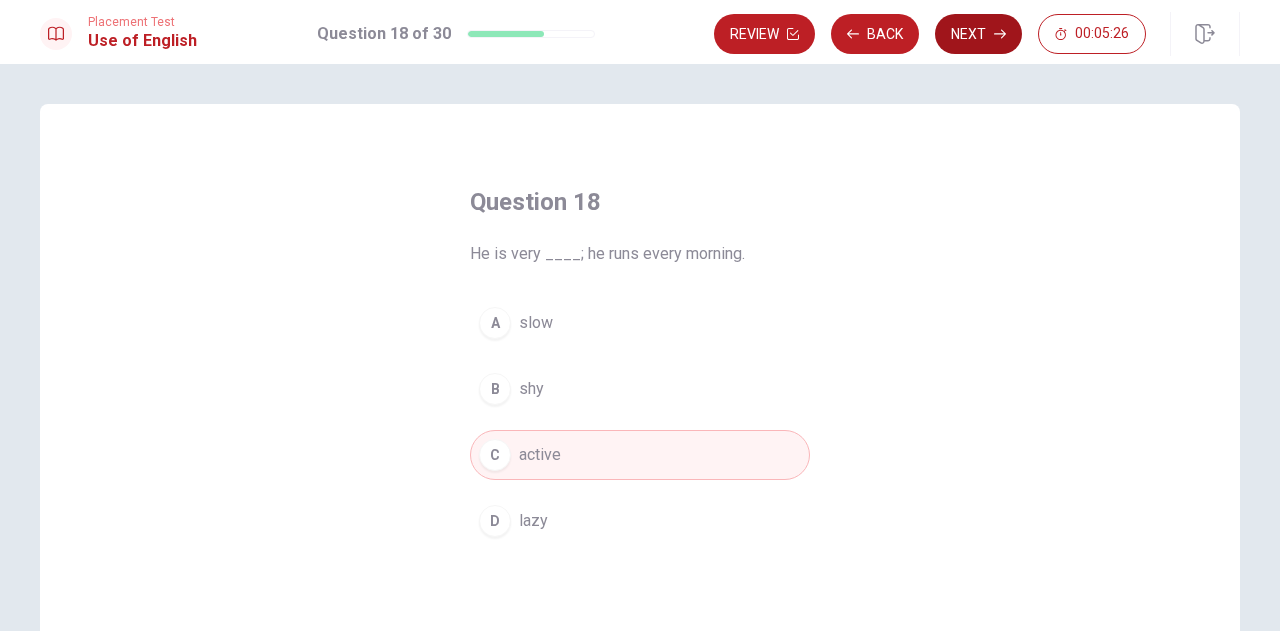 click on "Next" at bounding box center [978, 34] 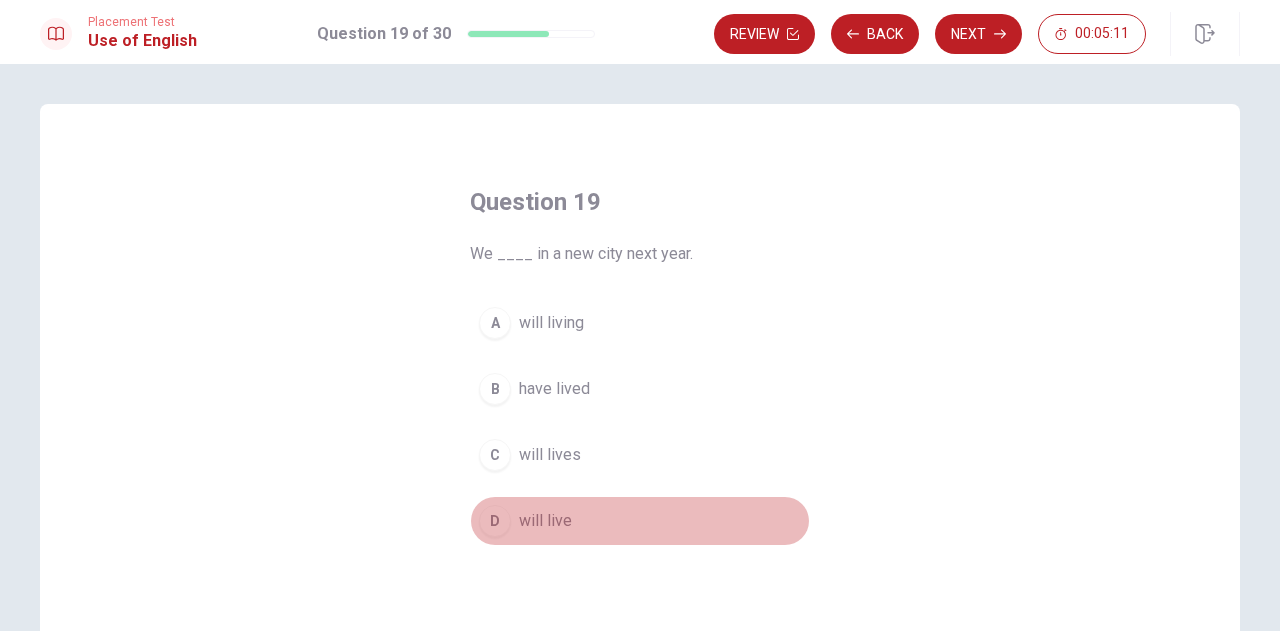 click on "will live" at bounding box center [545, 521] 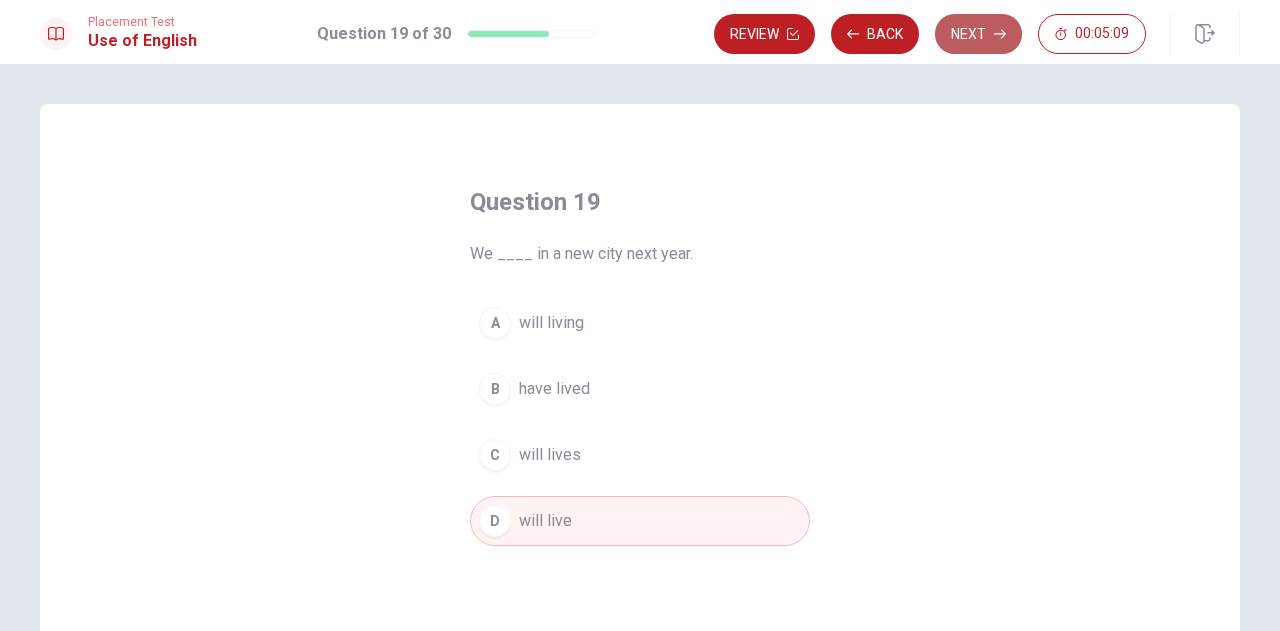 click on "Next" at bounding box center [978, 34] 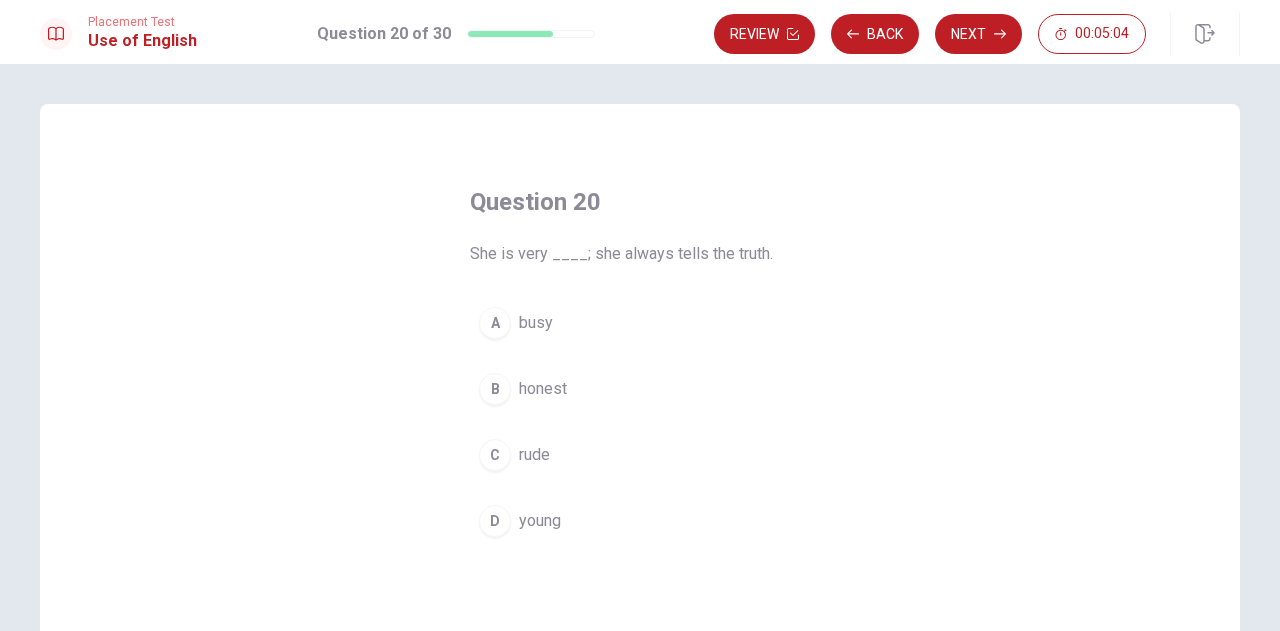 click on "honest" at bounding box center [543, 389] 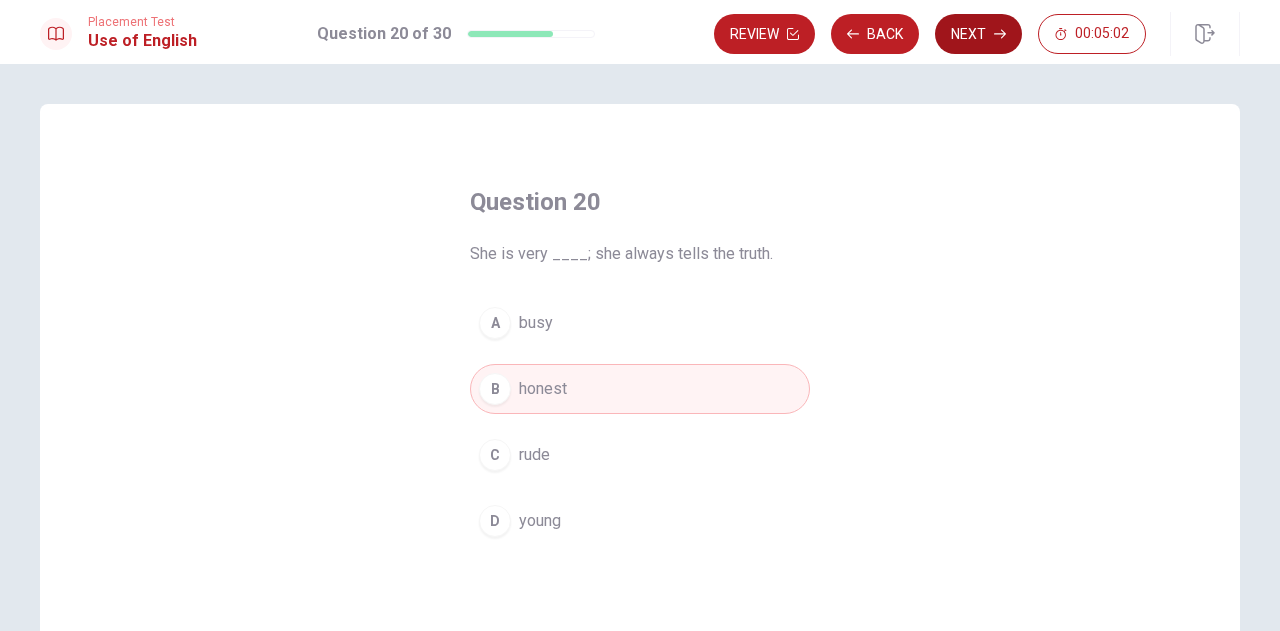 click on "Next" at bounding box center (978, 34) 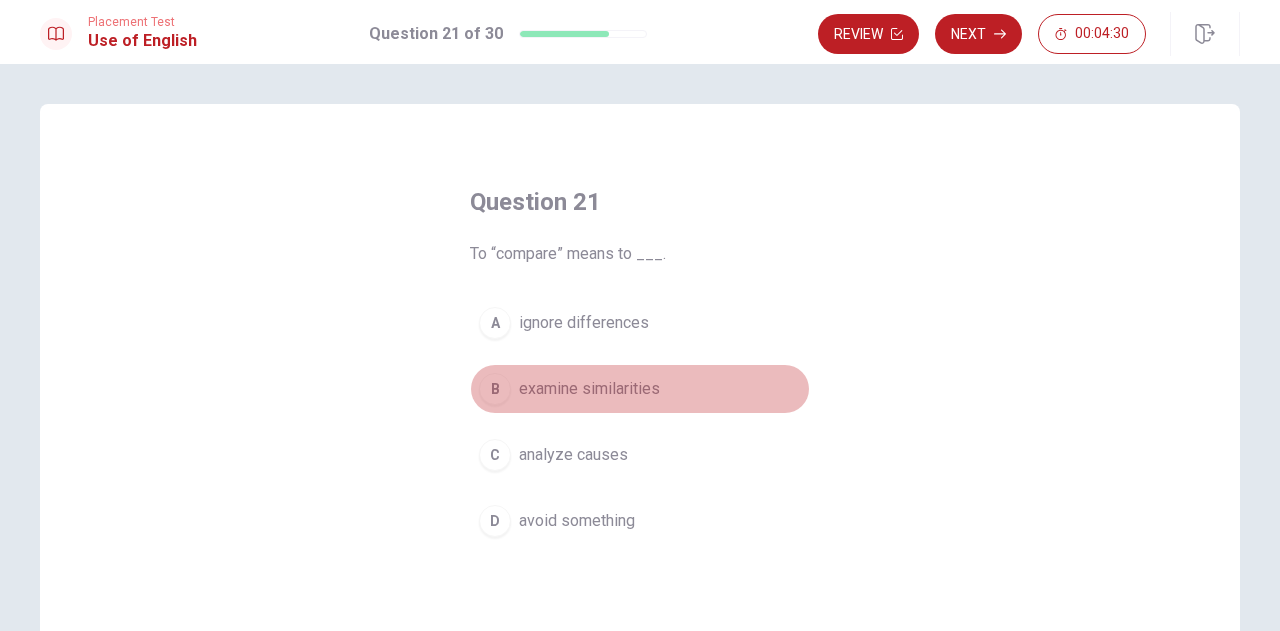 click on "examine similarities" at bounding box center (589, 389) 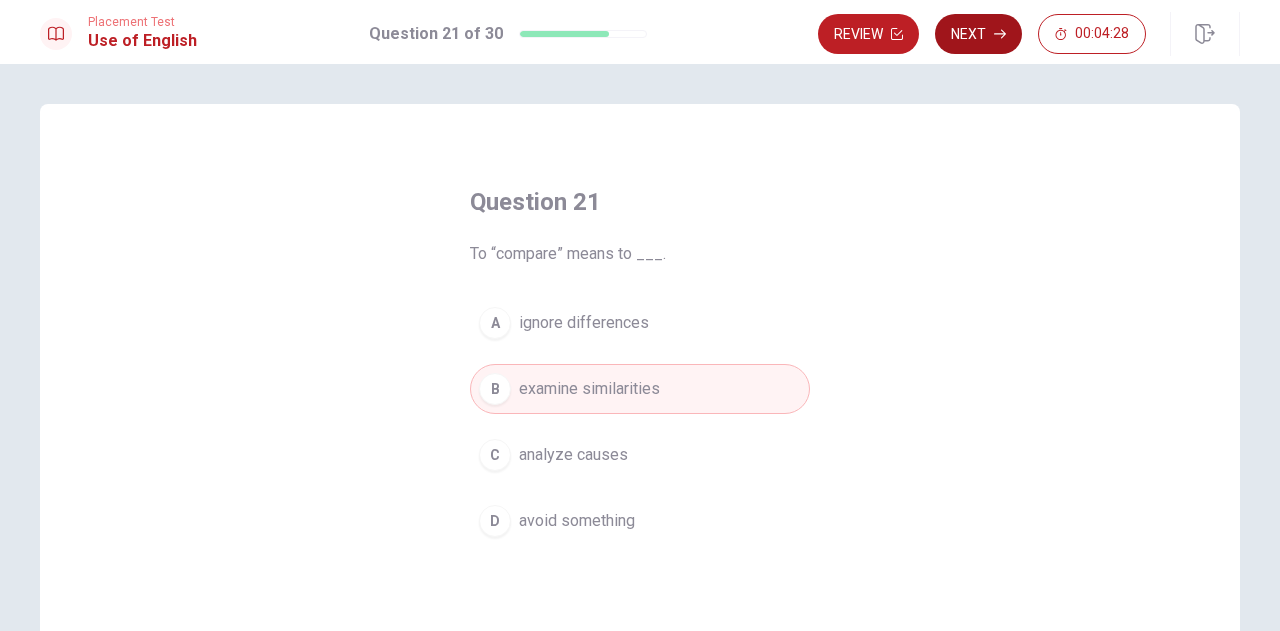 click on "Next" at bounding box center (978, 34) 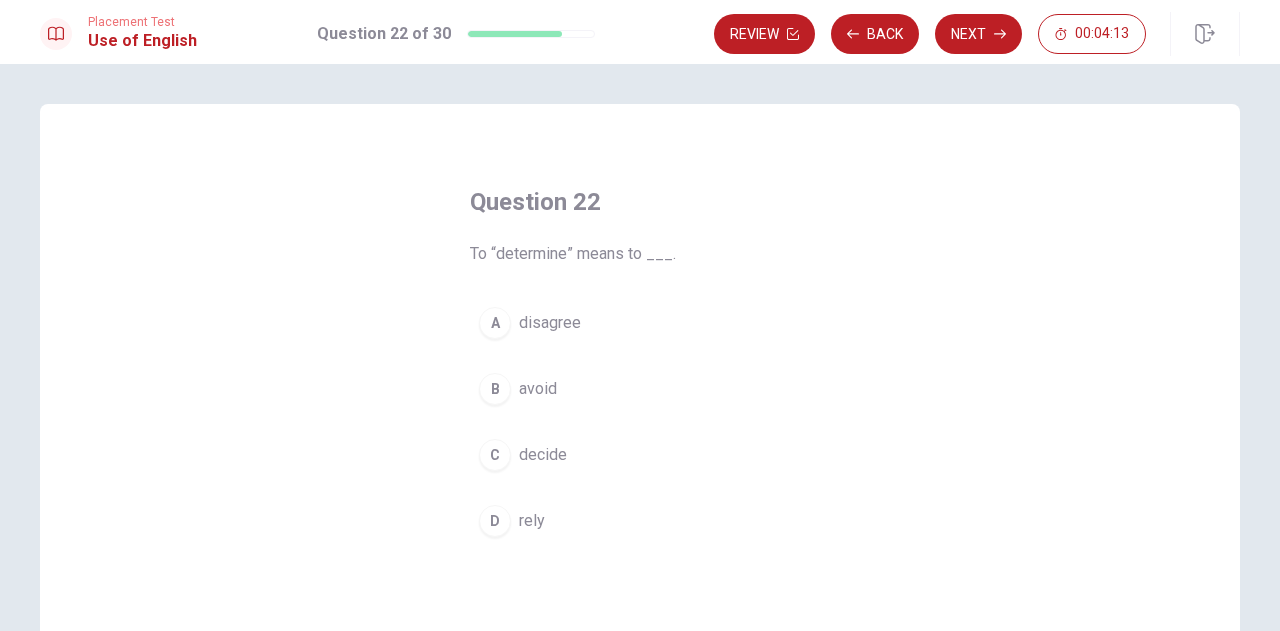 click on "decide" at bounding box center [543, 455] 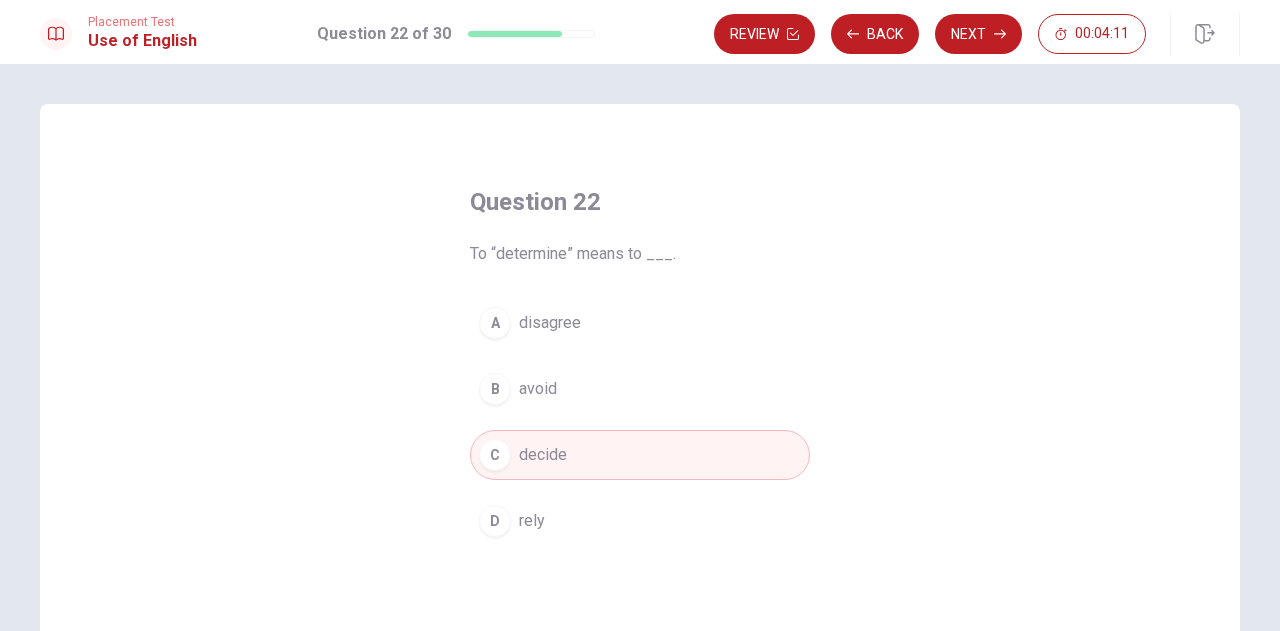 click on "Next" at bounding box center (978, 34) 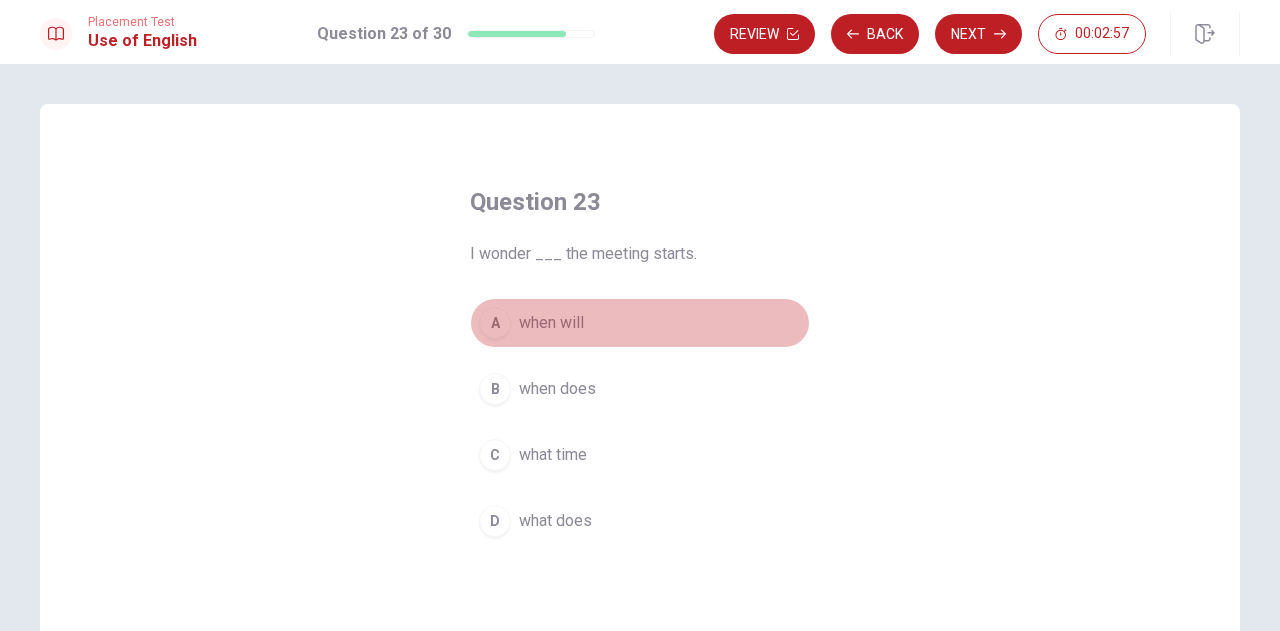 click on "when will" at bounding box center [551, 323] 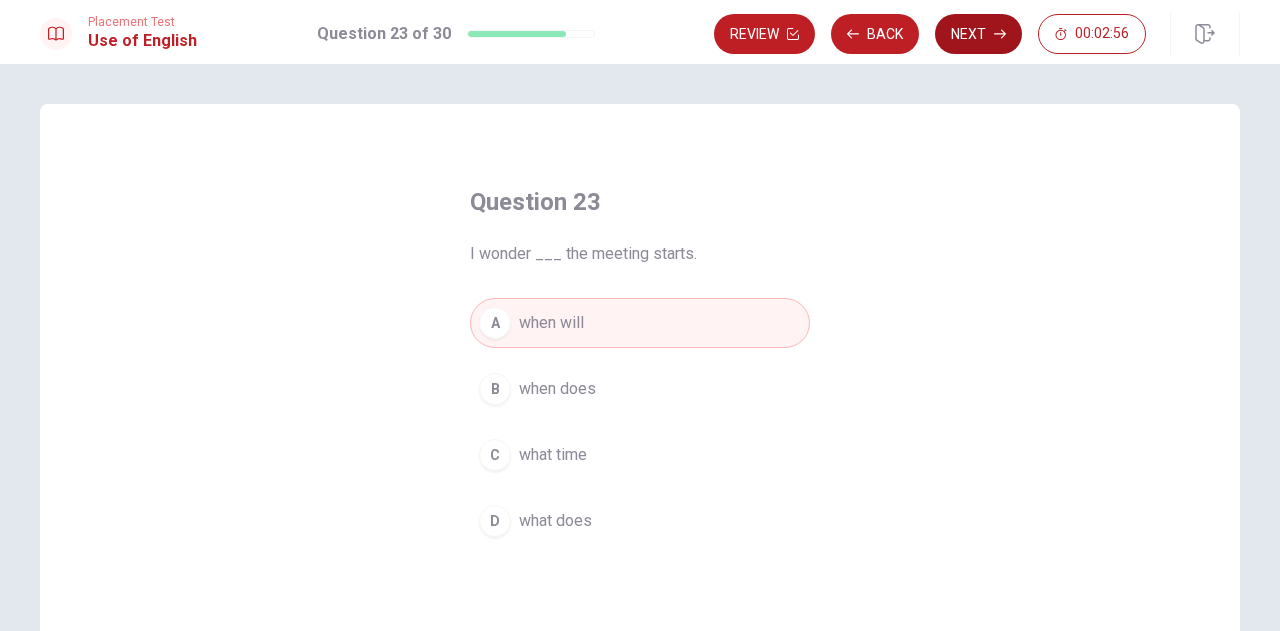 click on "Next" at bounding box center [978, 34] 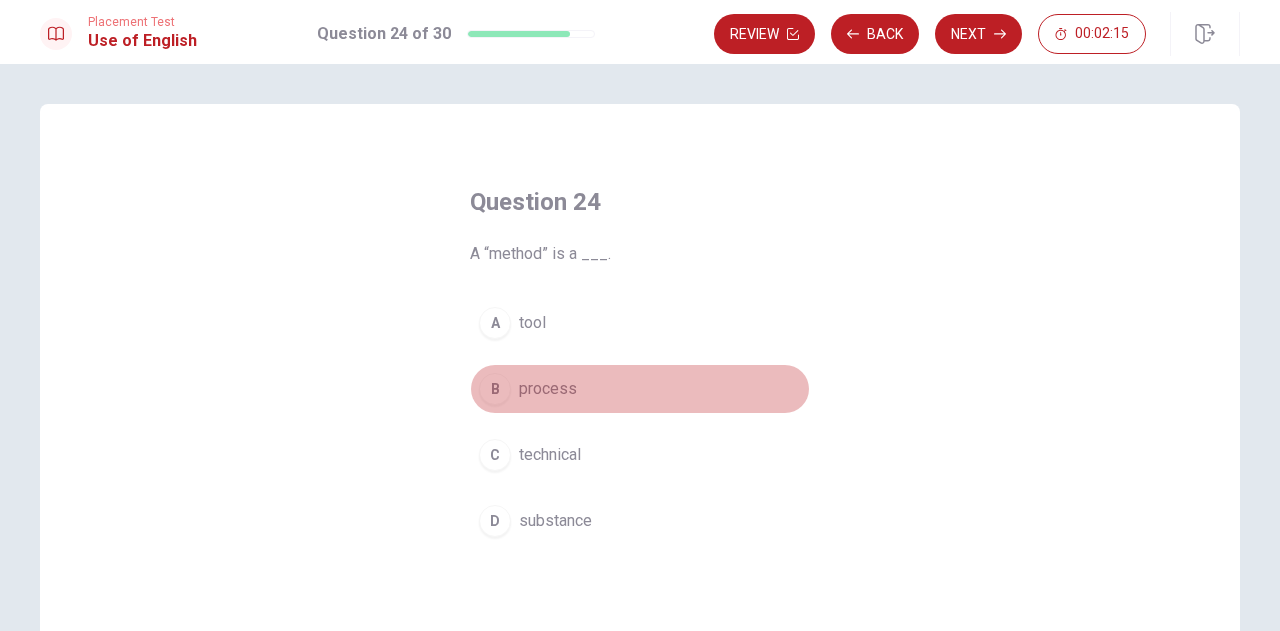 click on "process" at bounding box center [548, 389] 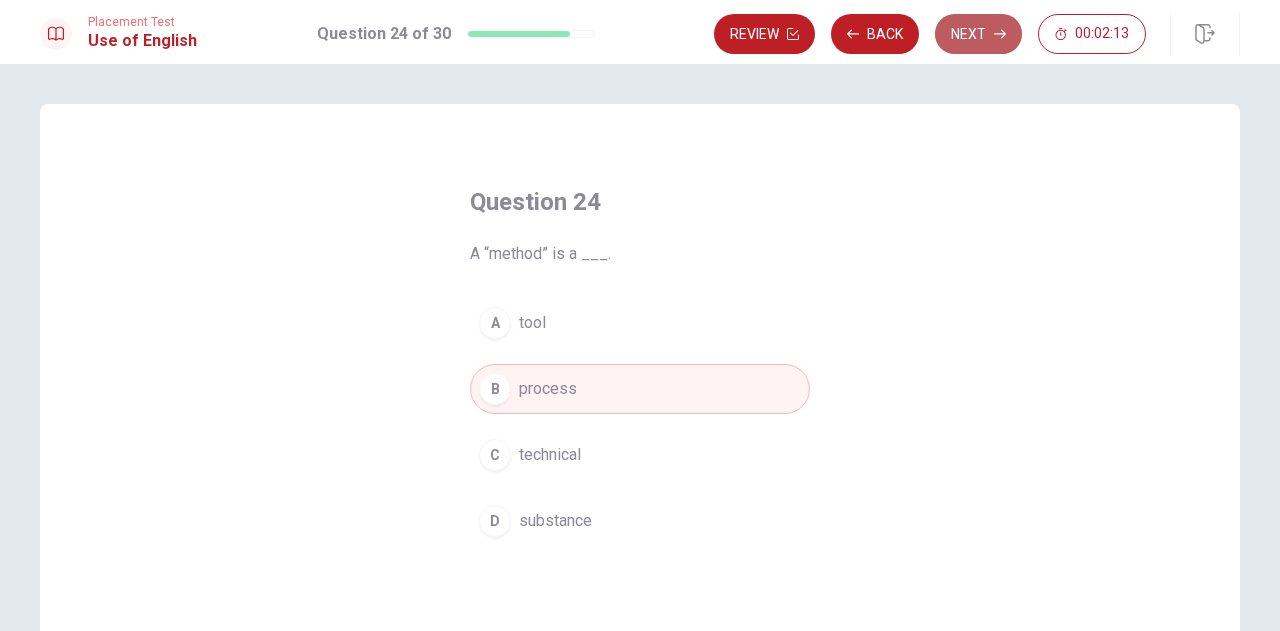 click on "Next" at bounding box center (978, 34) 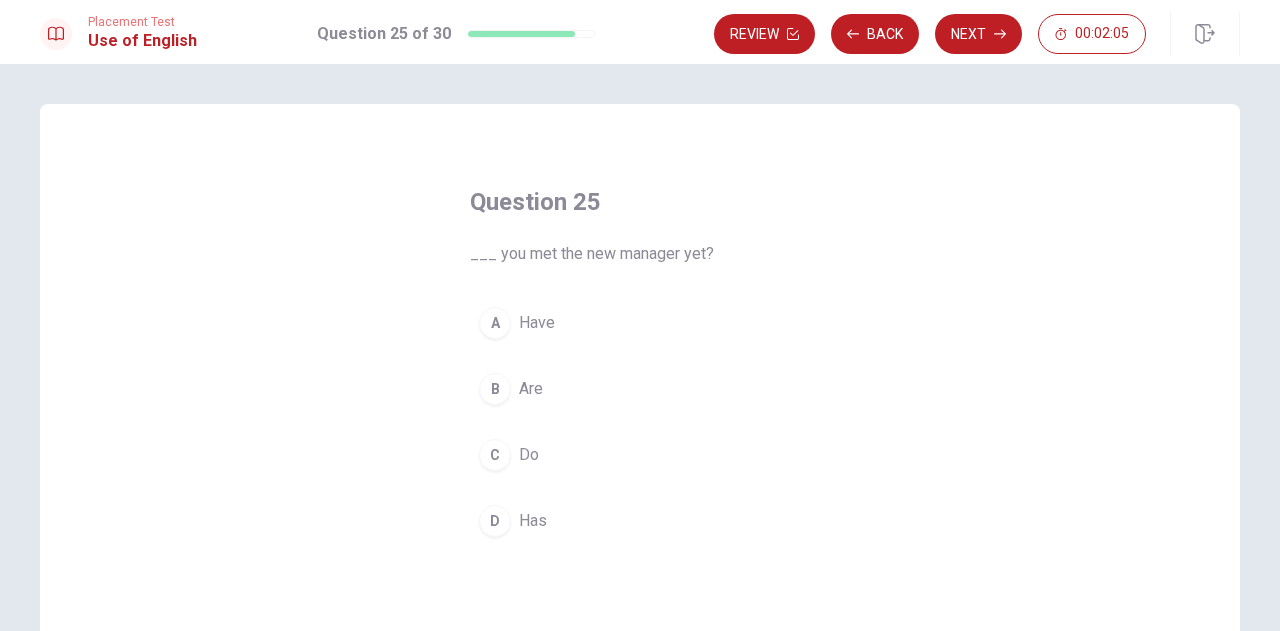 click on "Have" at bounding box center (537, 323) 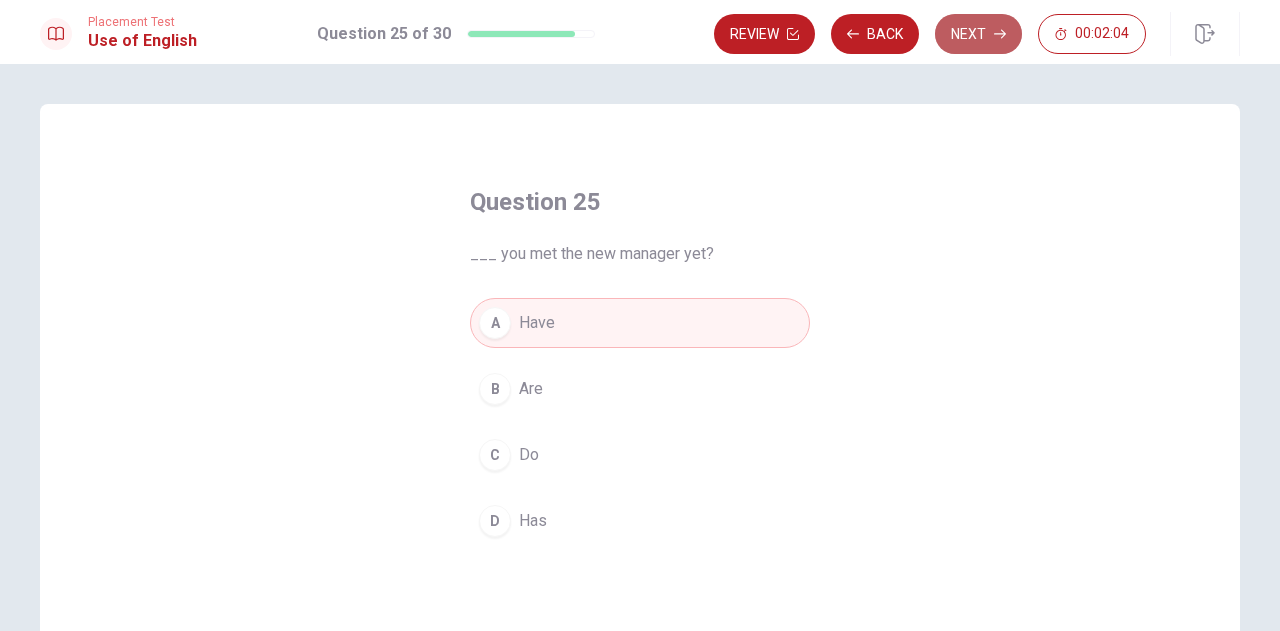 click on "Next" at bounding box center [978, 34] 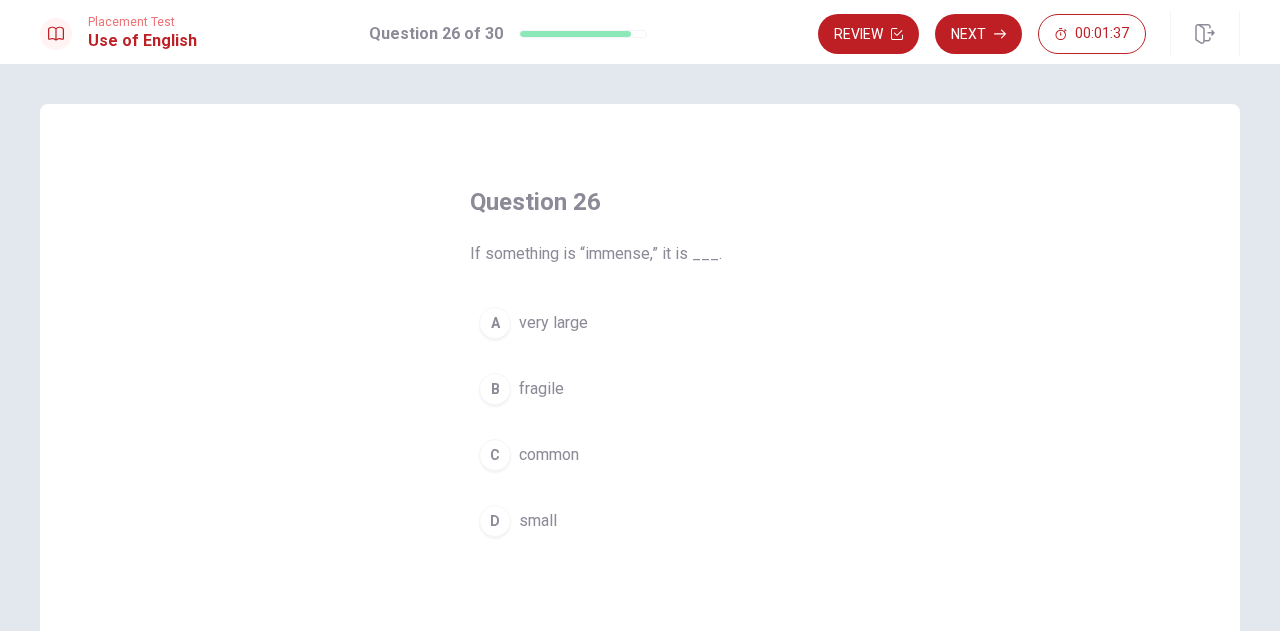 click on "very large" at bounding box center [553, 323] 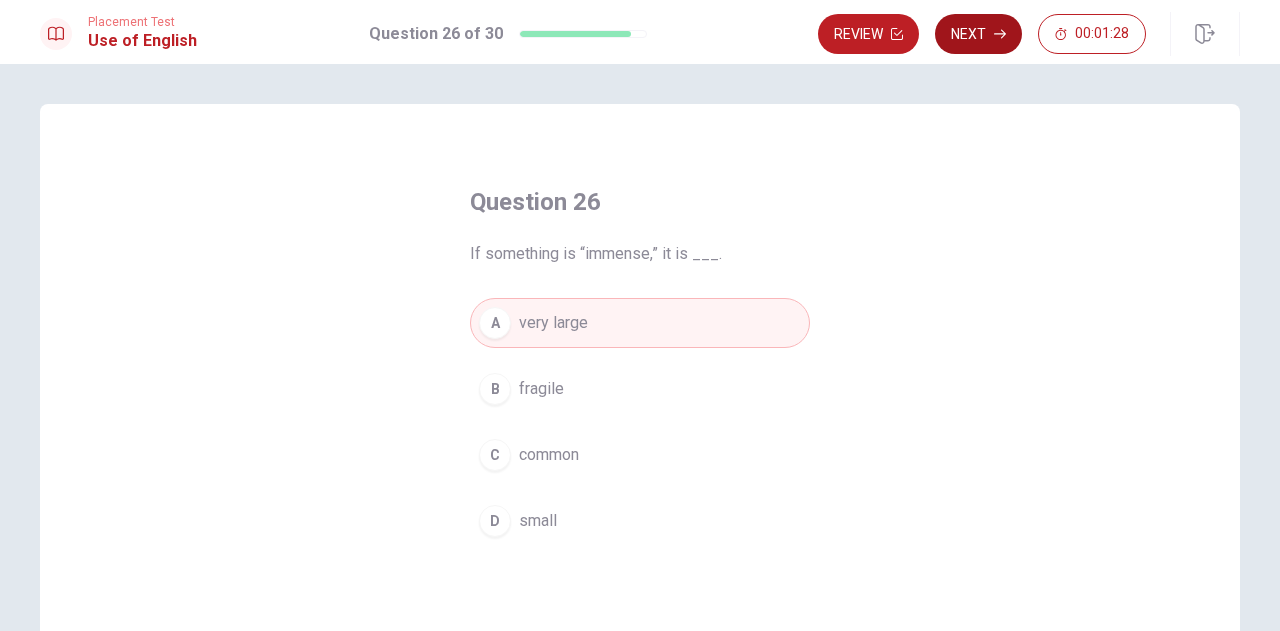 click on "Next" at bounding box center (978, 34) 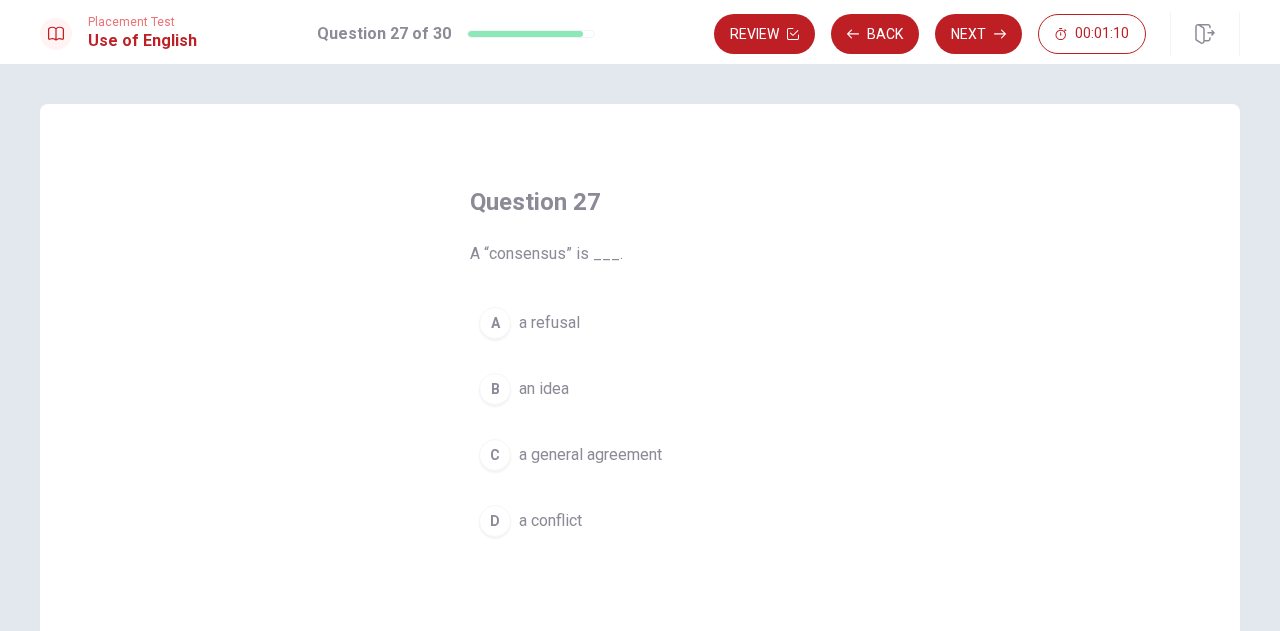 click on "an idea" at bounding box center [544, 389] 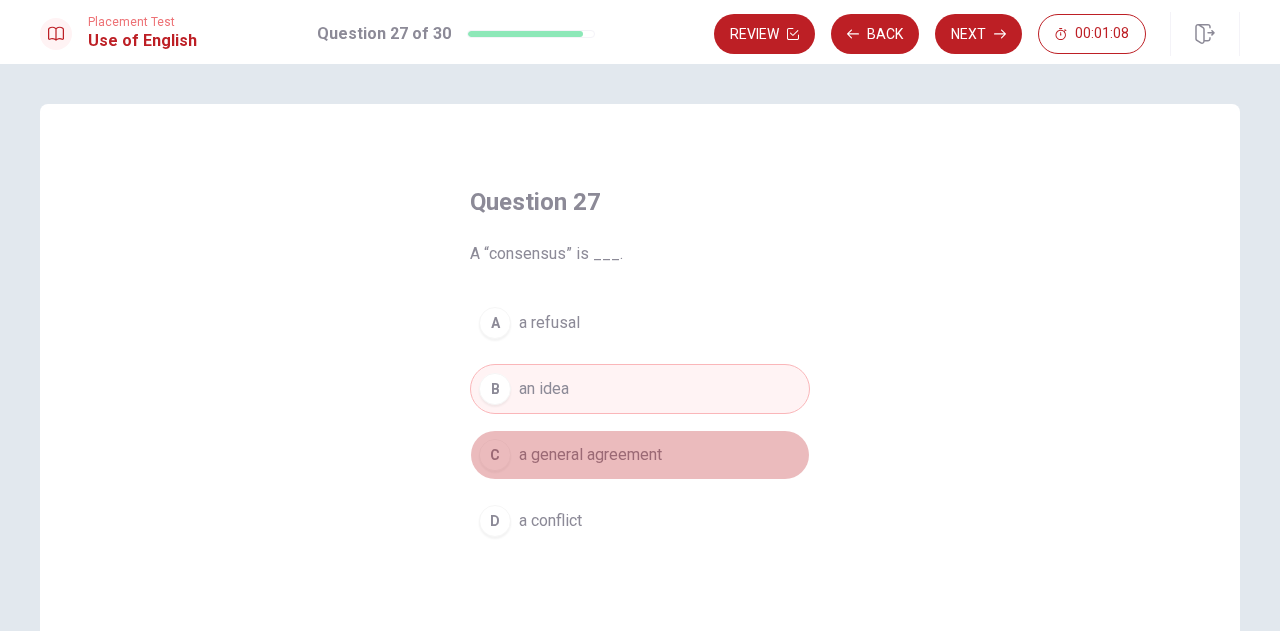 click on "a general agreement" at bounding box center [590, 455] 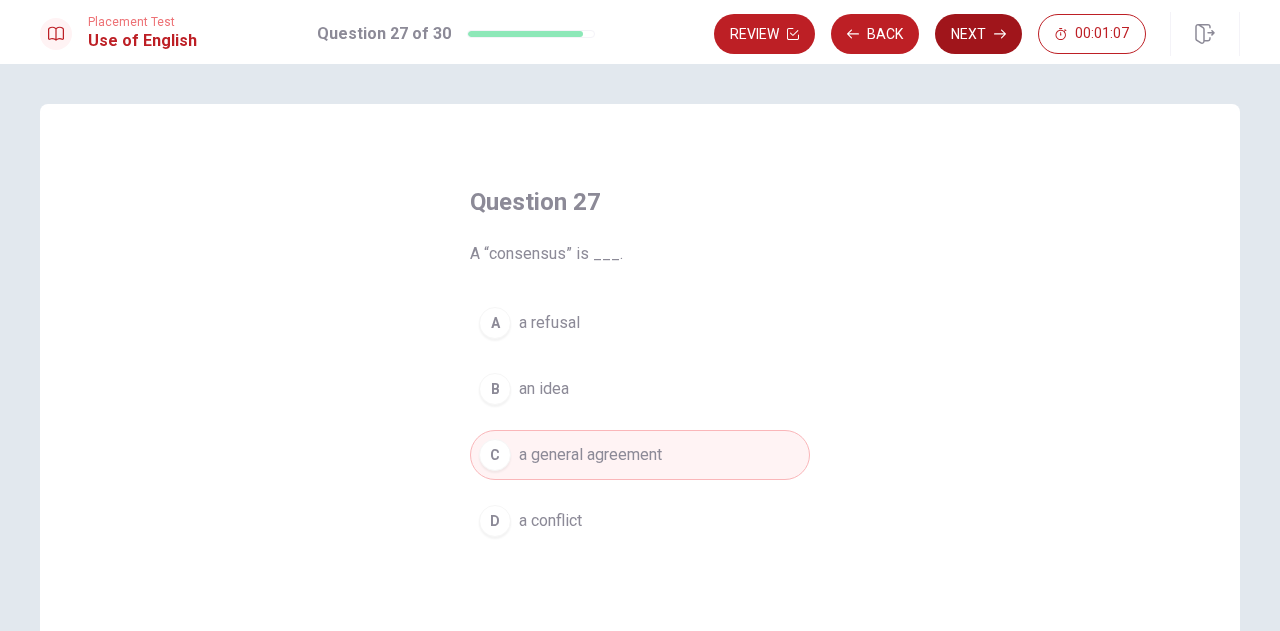 click on "Next" at bounding box center (978, 34) 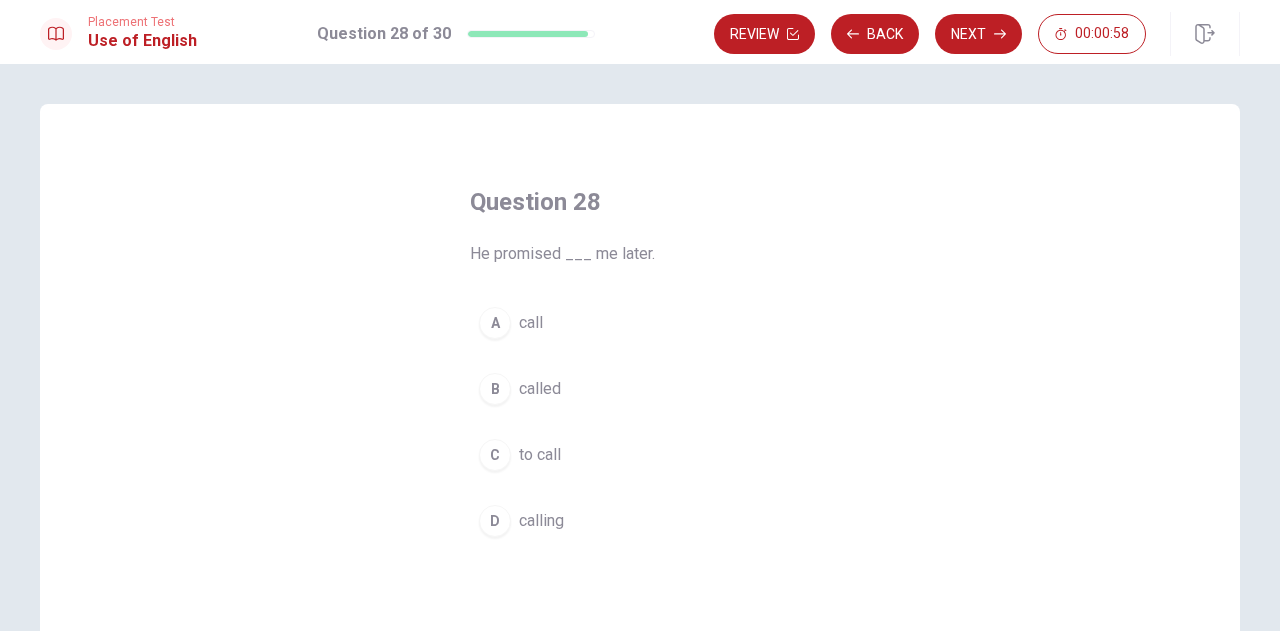 click on "call" at bounding box center (531, 323) 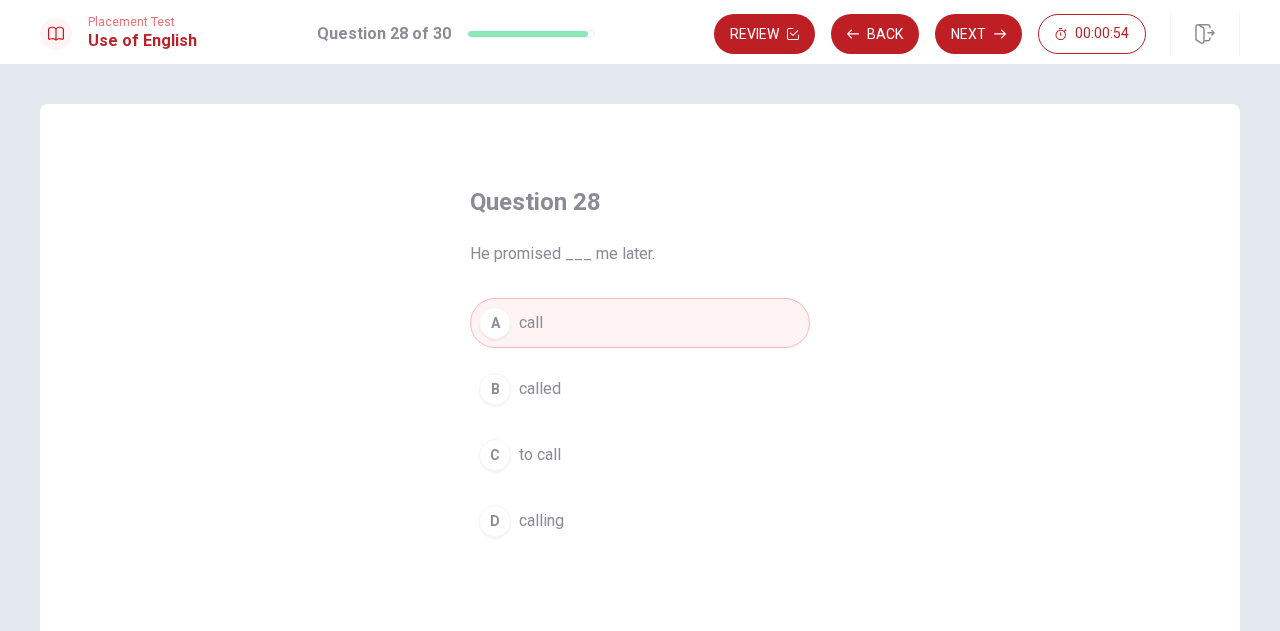 click on "to call" at bounding box center (540, 455) 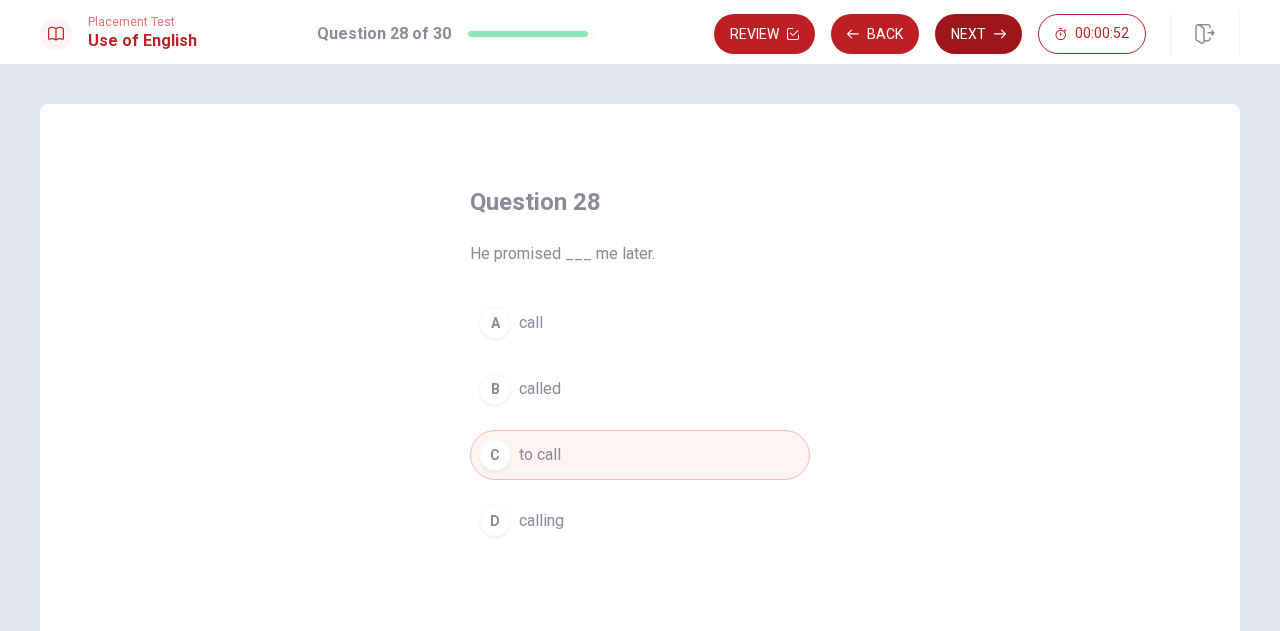 click on "Next" at bounding box center (978, 34) 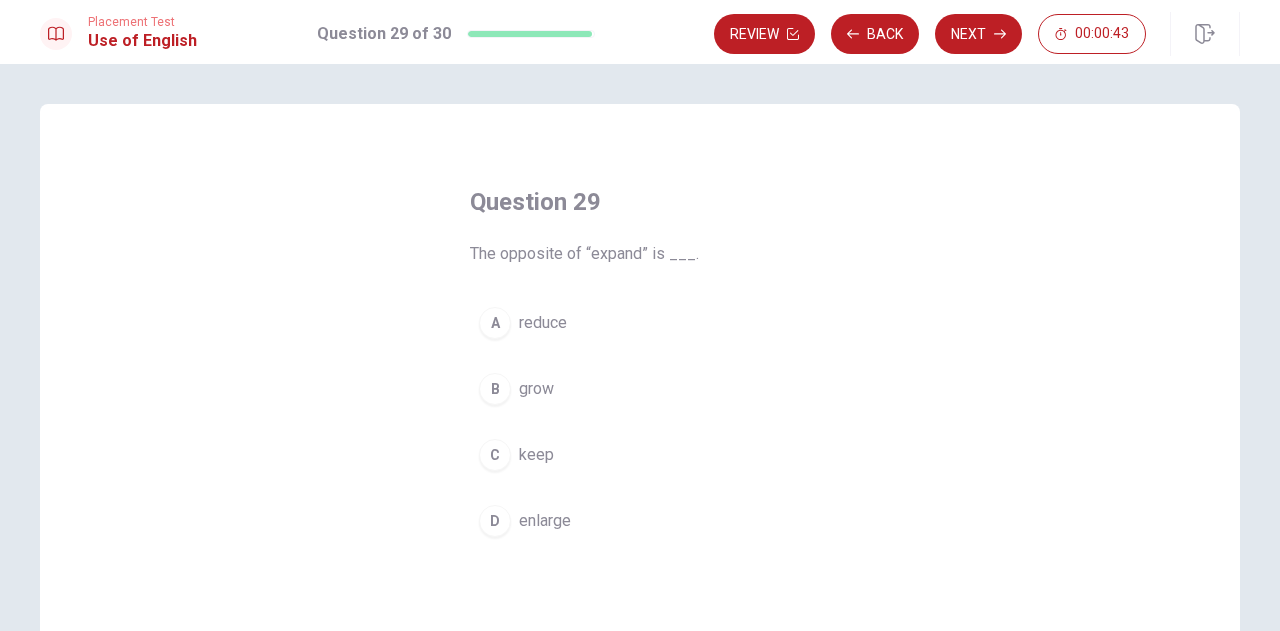 click on "reduce" at bounding box center (543, 323) 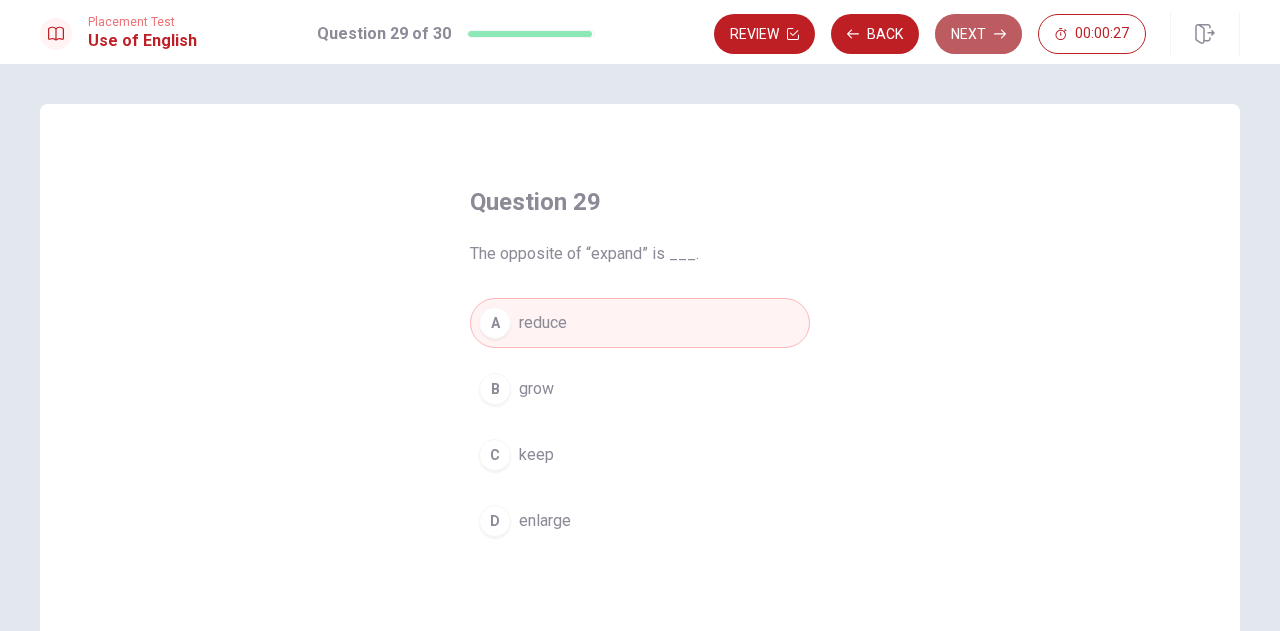 click on "Next" at bounding box center [978, 34] 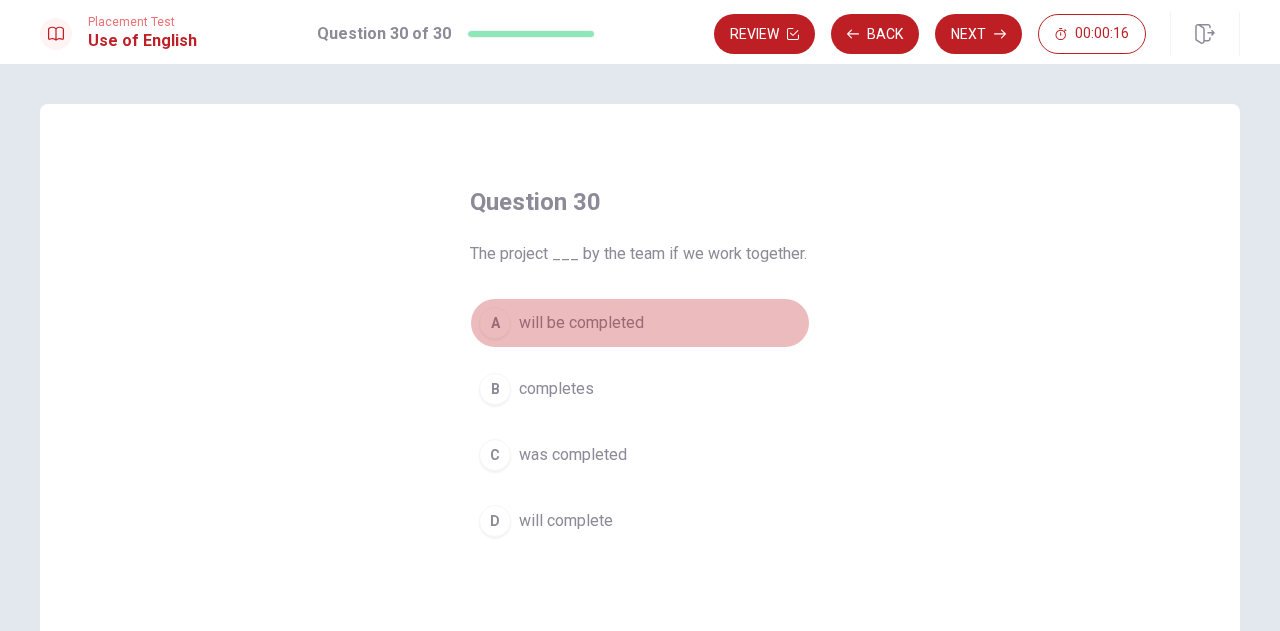 click on "will be completed" at bounding box center (581, 323) 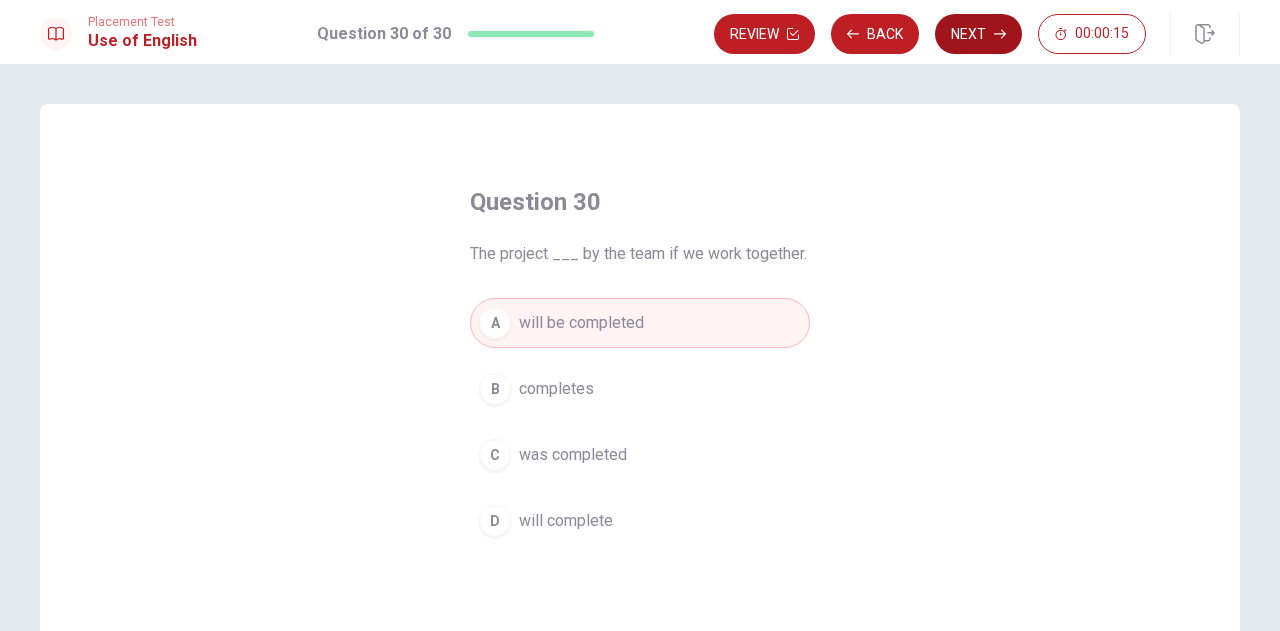click 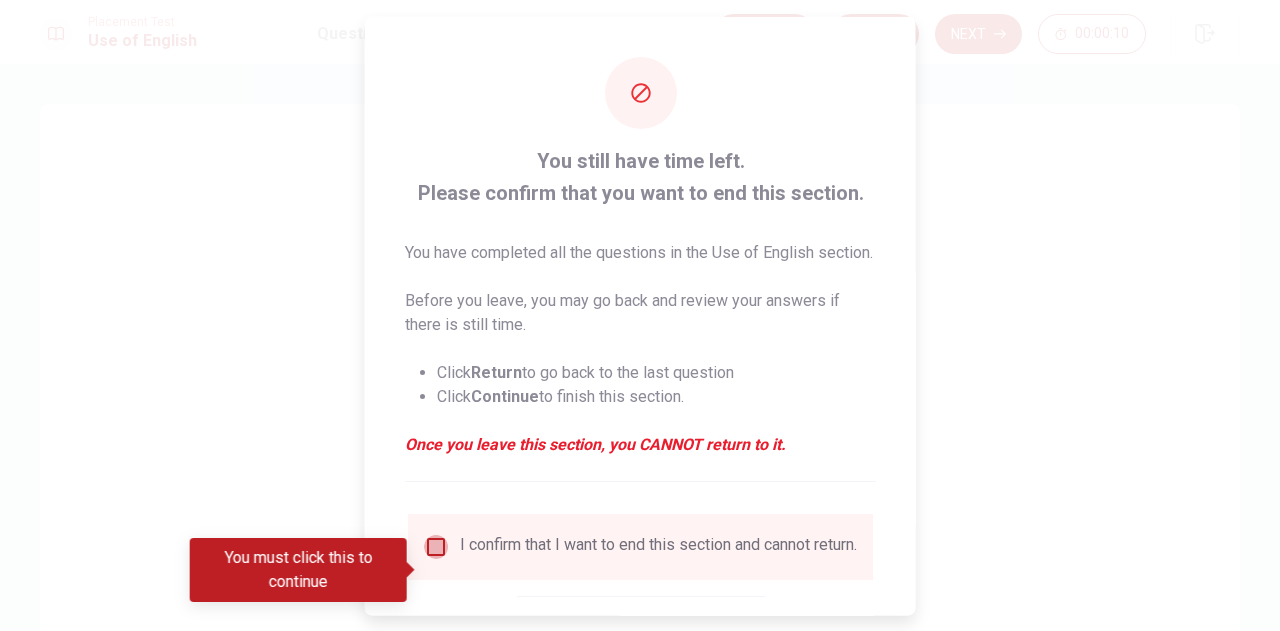 click at bounding box center [436, 546] 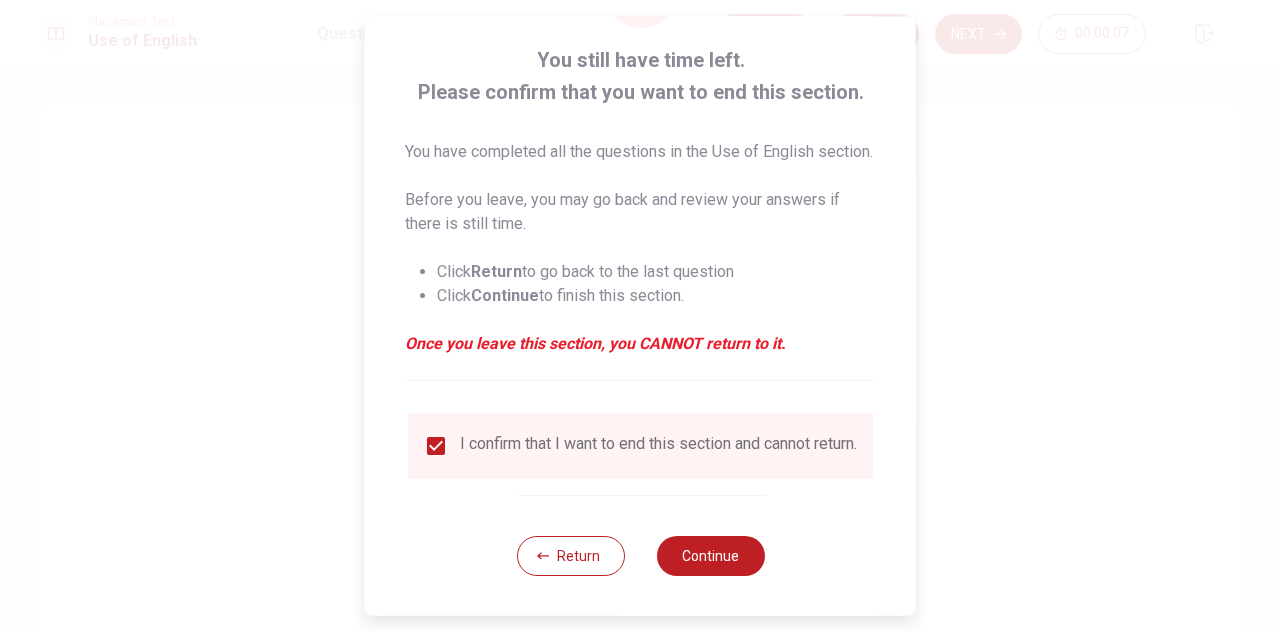 scroll, scrollTop: 138, scrollLeft: 0, axis: vertical 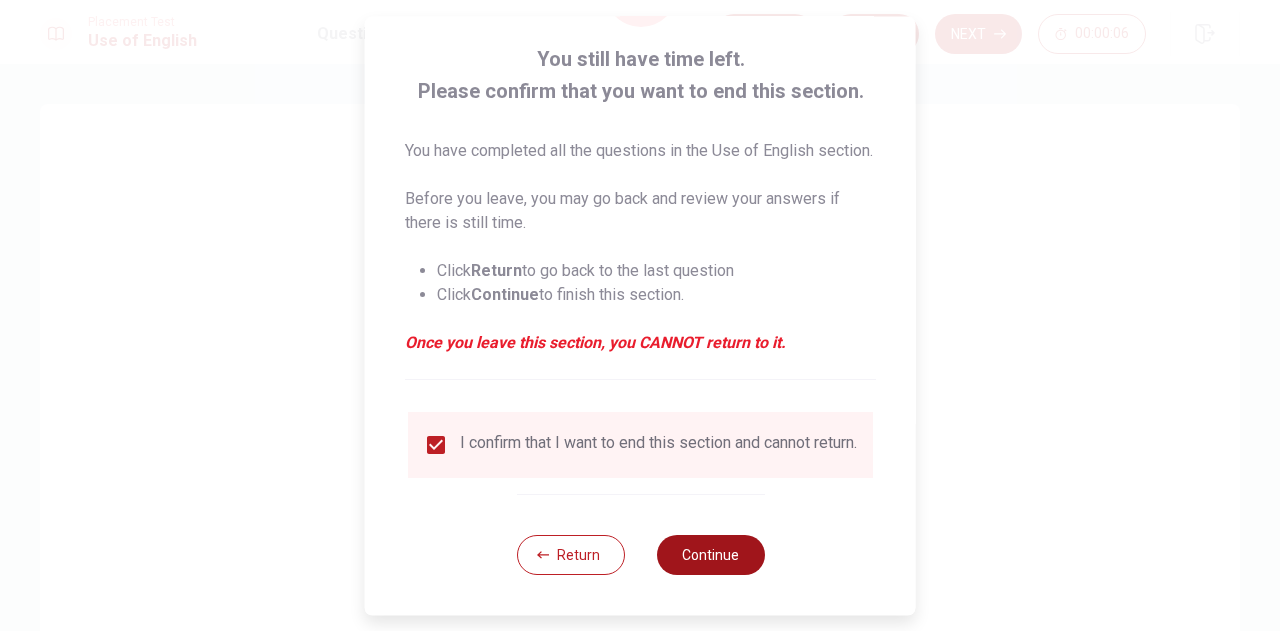 click on "Continue" at bounding box center [710, 555] 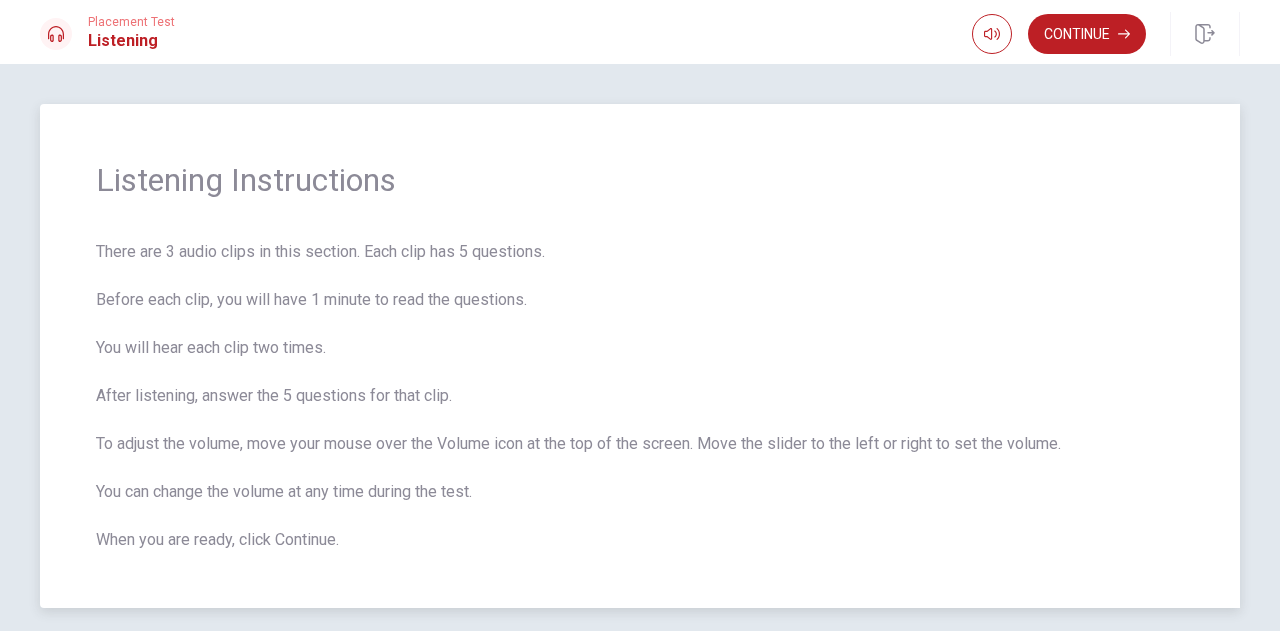 scroll, scrollTop: 80, scrollLeft: 0, axis: vertical 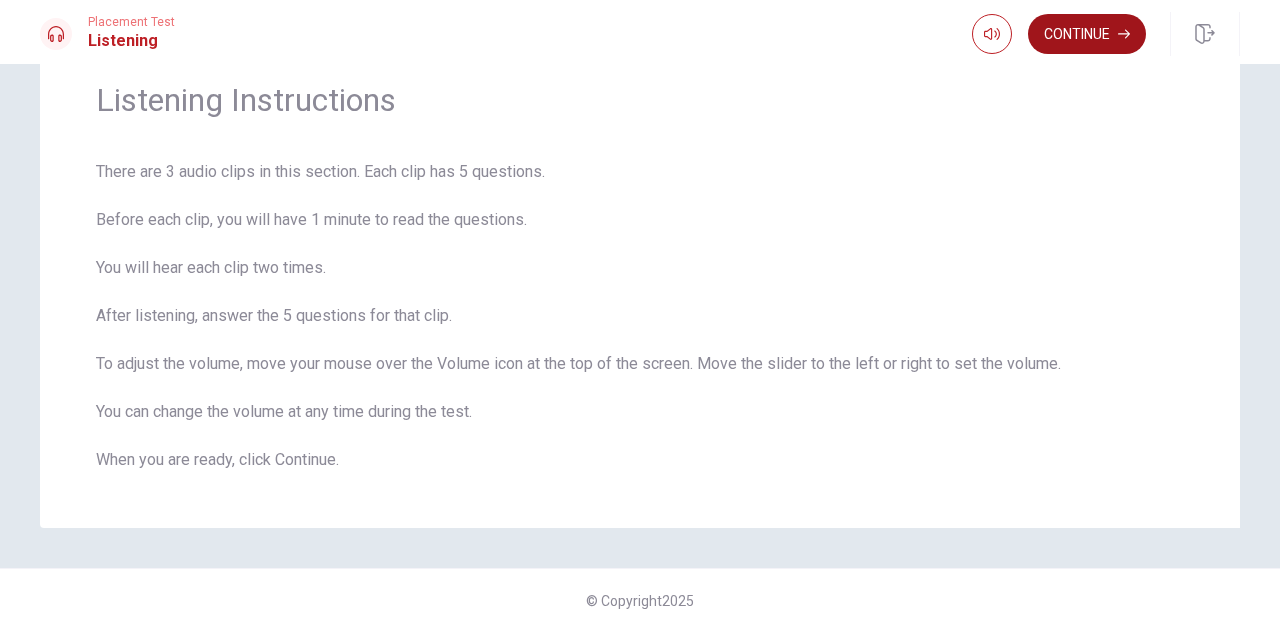 click on "Continue" at bounding box center (1087, 34) 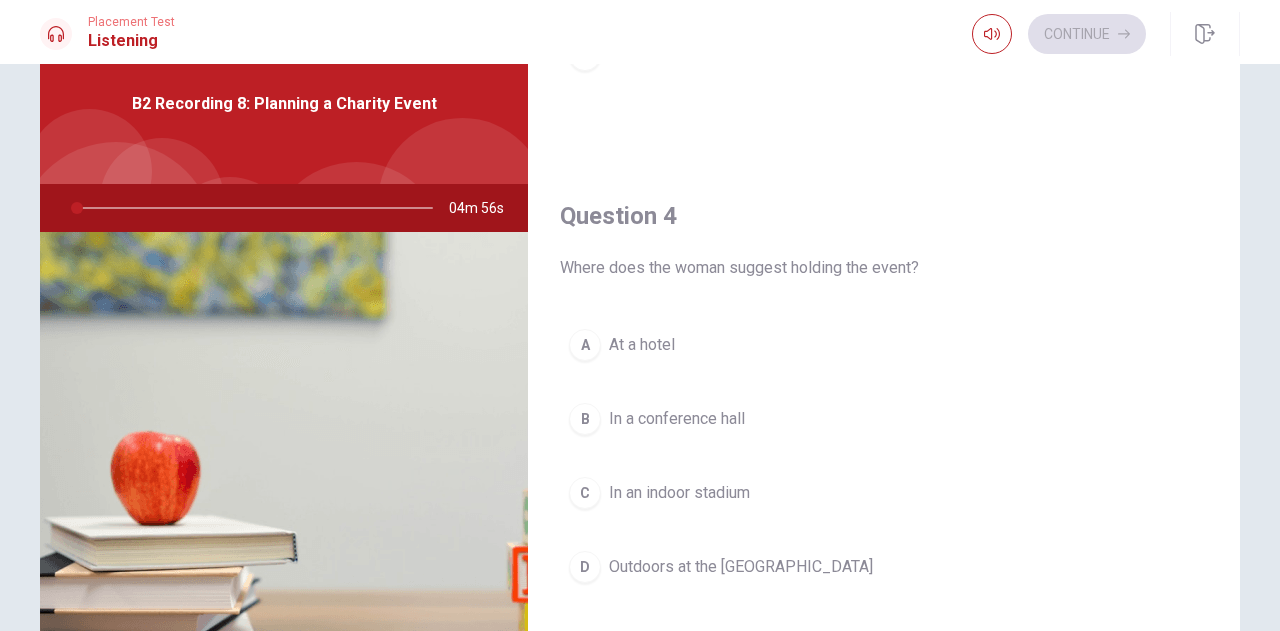 scroll, scrollTop: 1851, scrollLeft: 0, axis: vertical 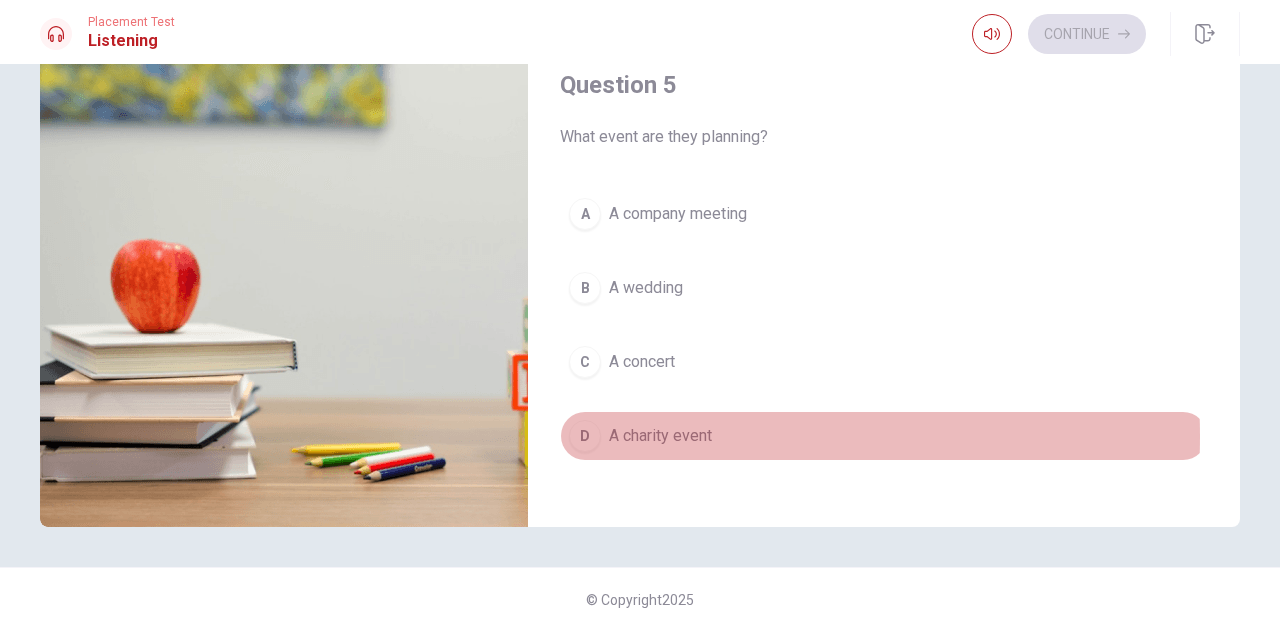 click on "D" at bounding box center [585, 436] 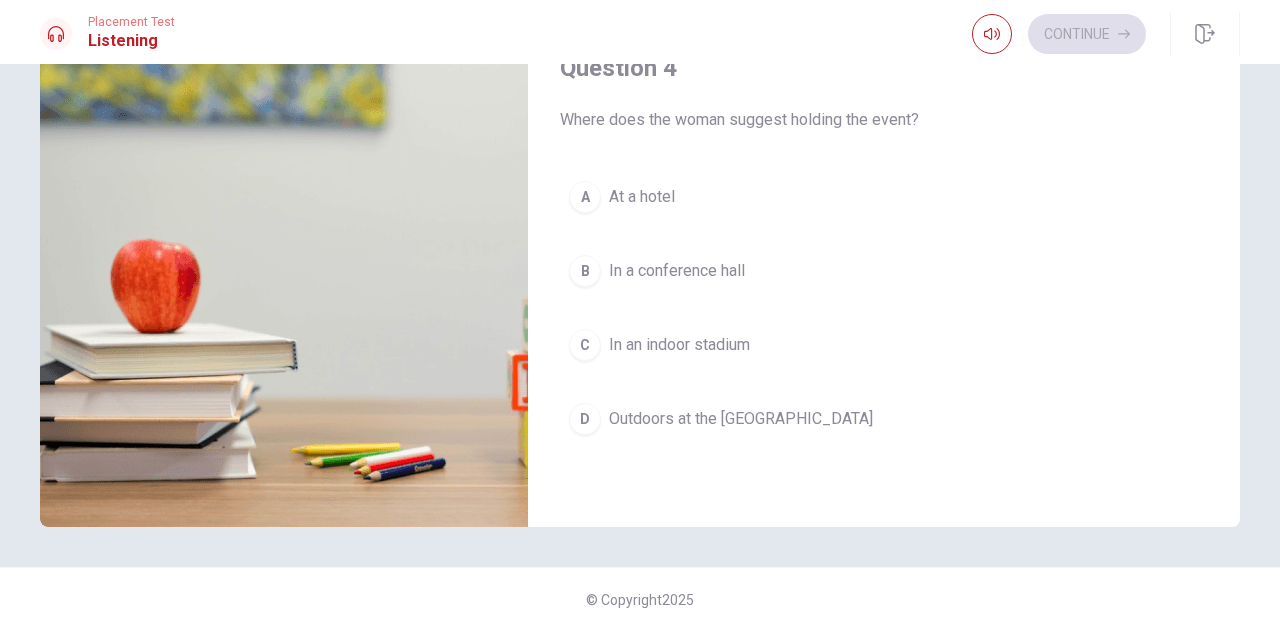 scroll, scrollTop: 1351, scrollLeft: 0, axis: vertical 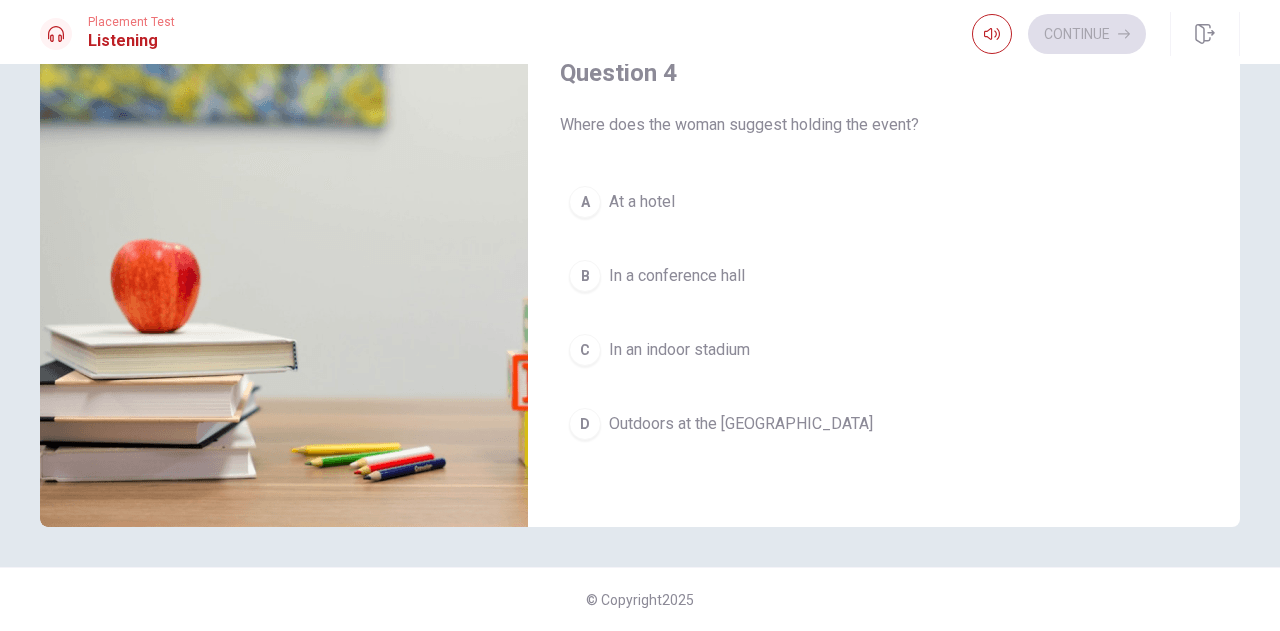 click on "D" at bounding box center [585, 424] 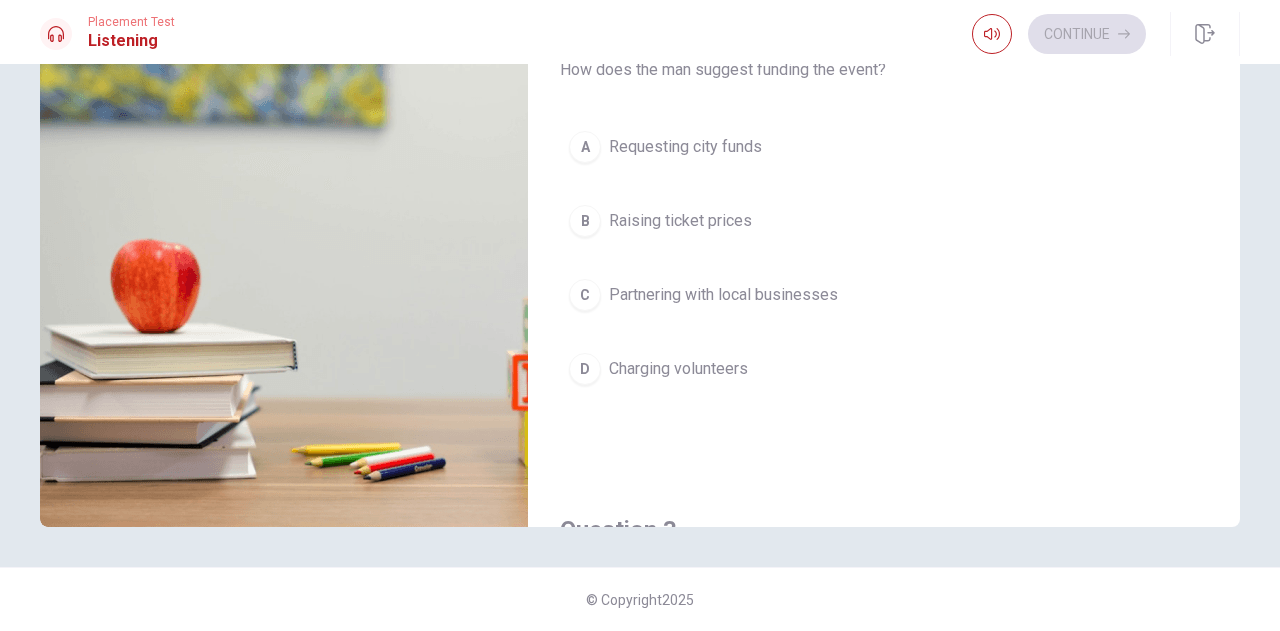 scroll, scrollTop: 400, scrollLeft: 0, axis: vertical 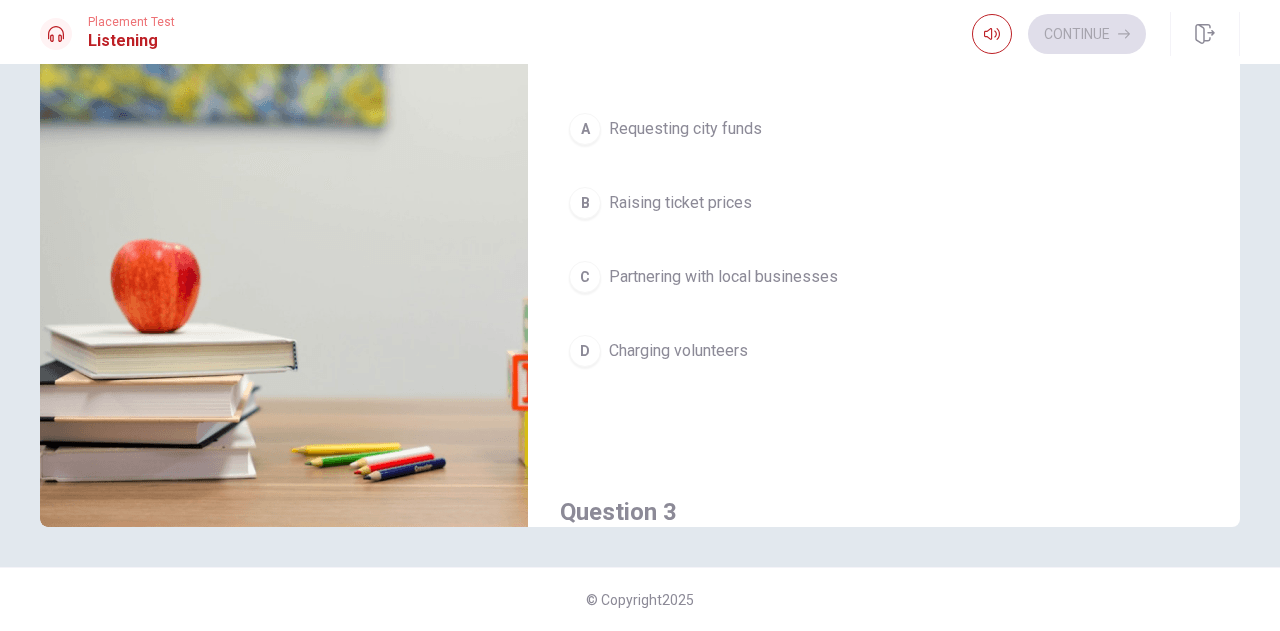 click on "C" at bounding box center (585, 277) 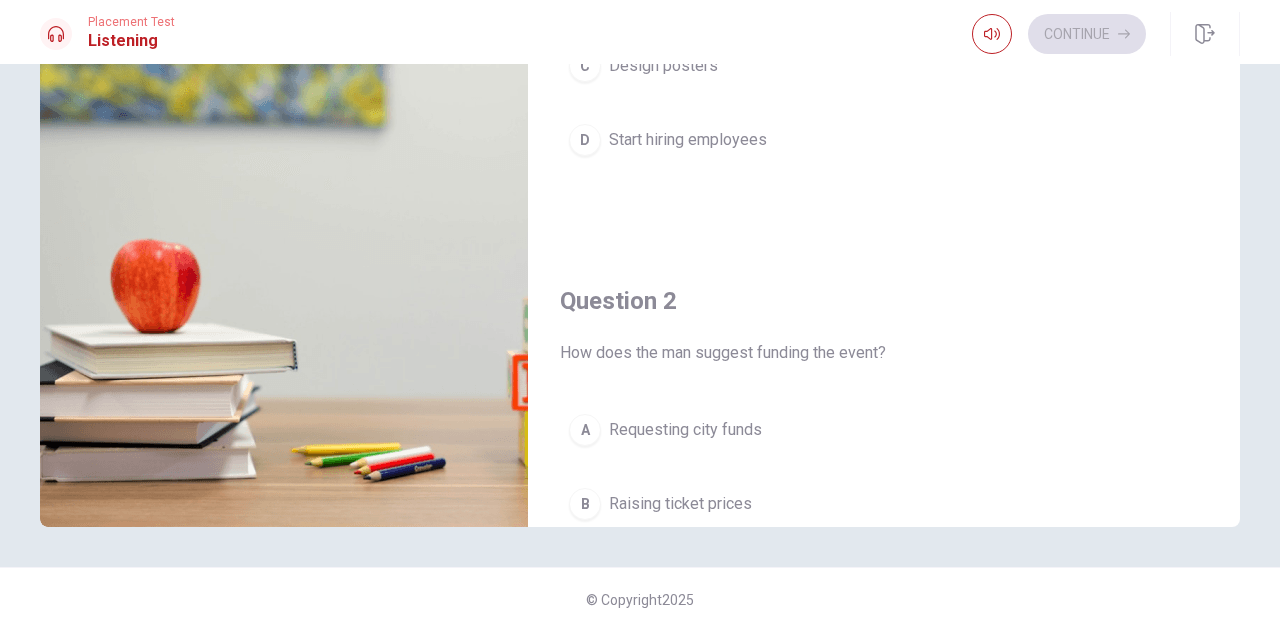 scroll, scrollTop: 0, scrollLeft: 0, axis: both 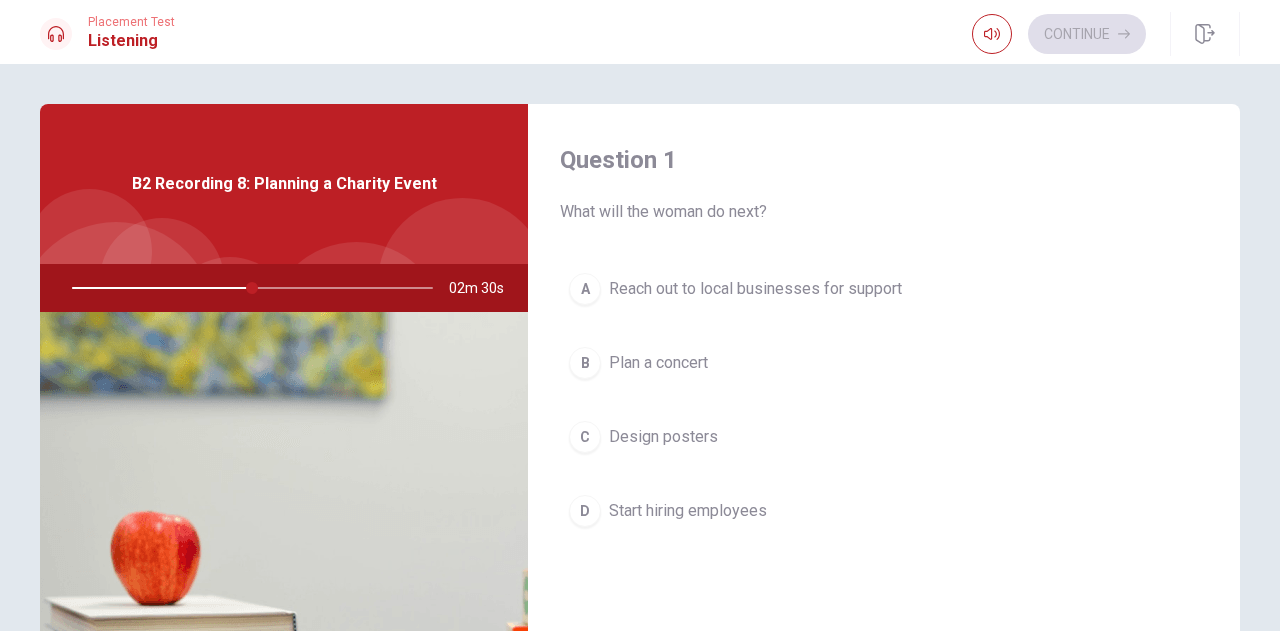 click on "A" at bounding box center [585, 289] 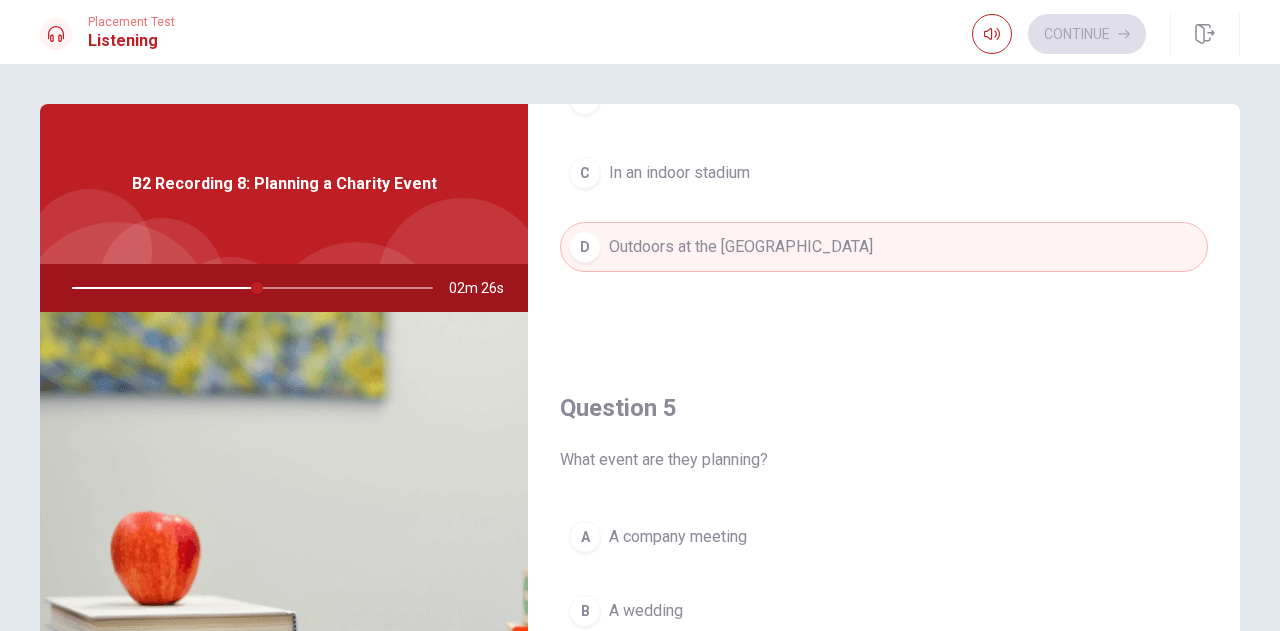scroll, scrollTop: 1851, scrollLeft: 0, axis: vertical 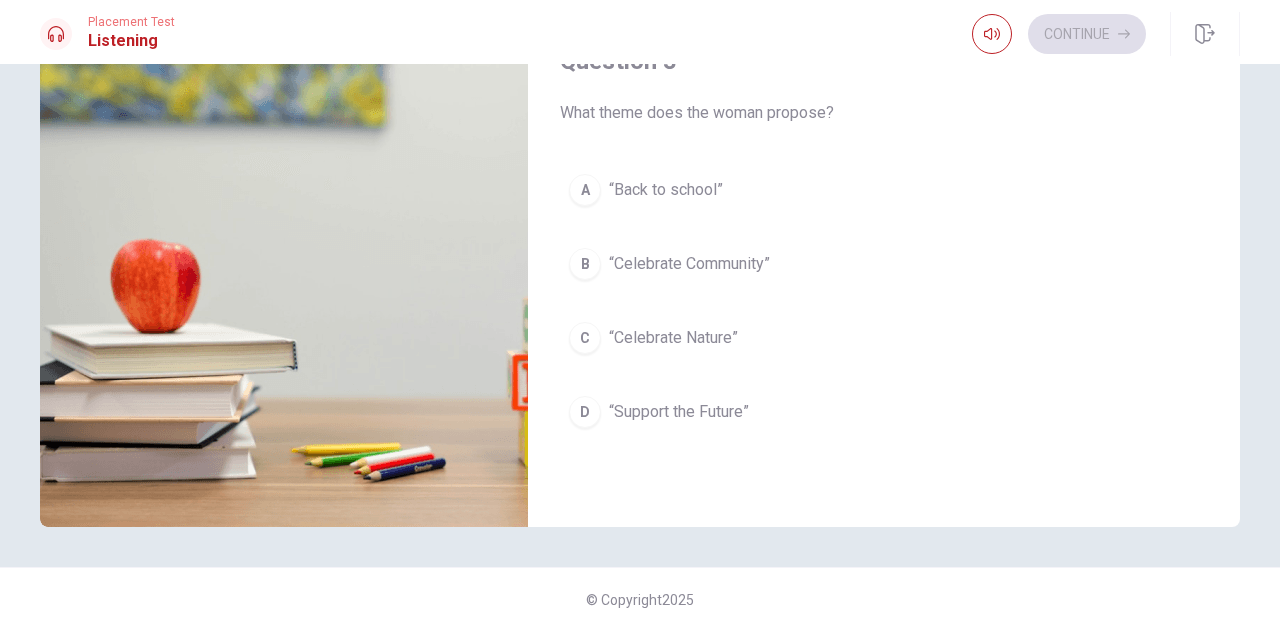 click on "B" at bounding box center [585, 264] 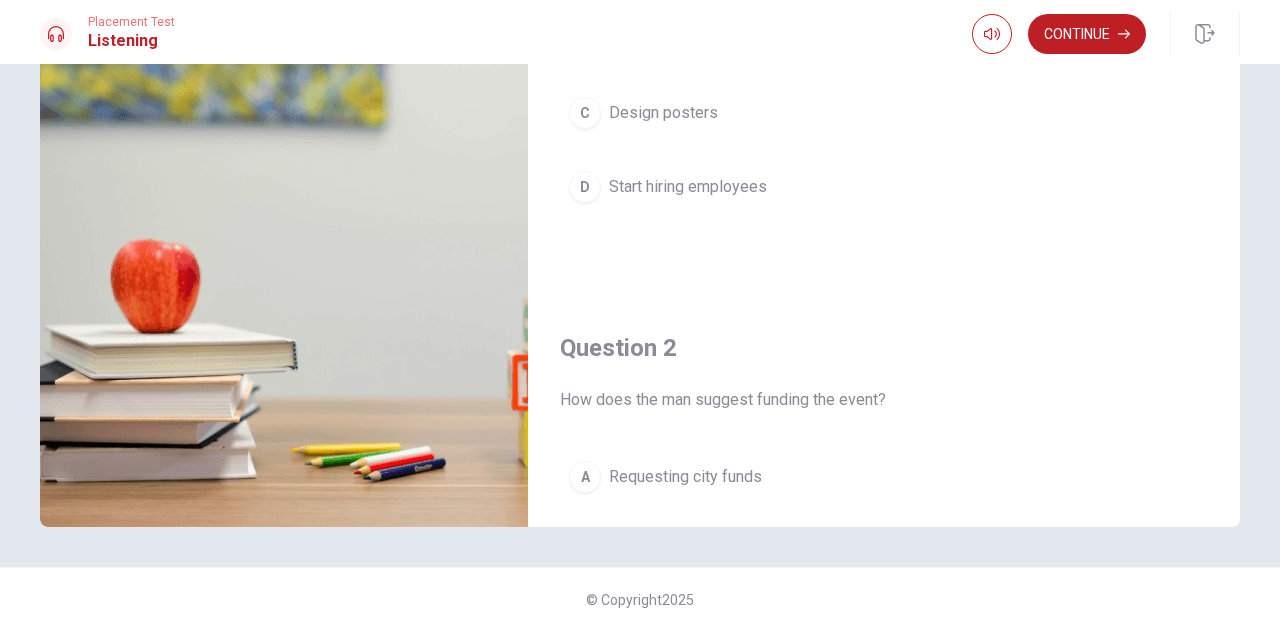 scroll, scrollTop: 0, scrollLeft: 0, axis: both 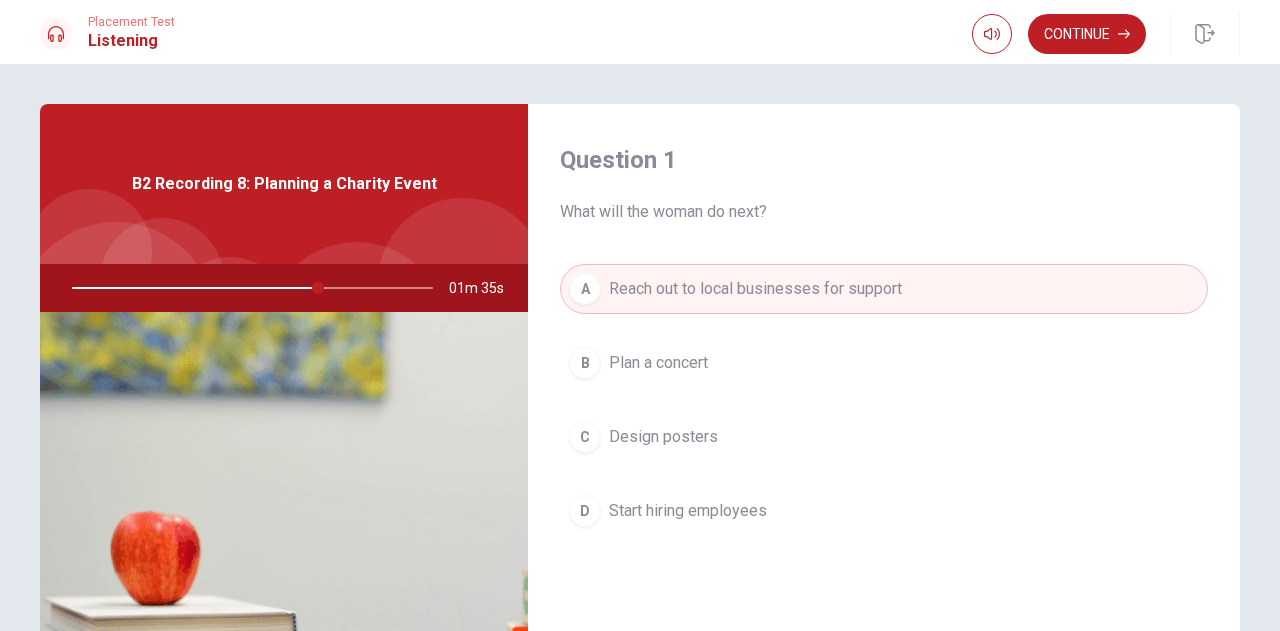 click on "D Start hiring employees" at bounding box center [884, 511] 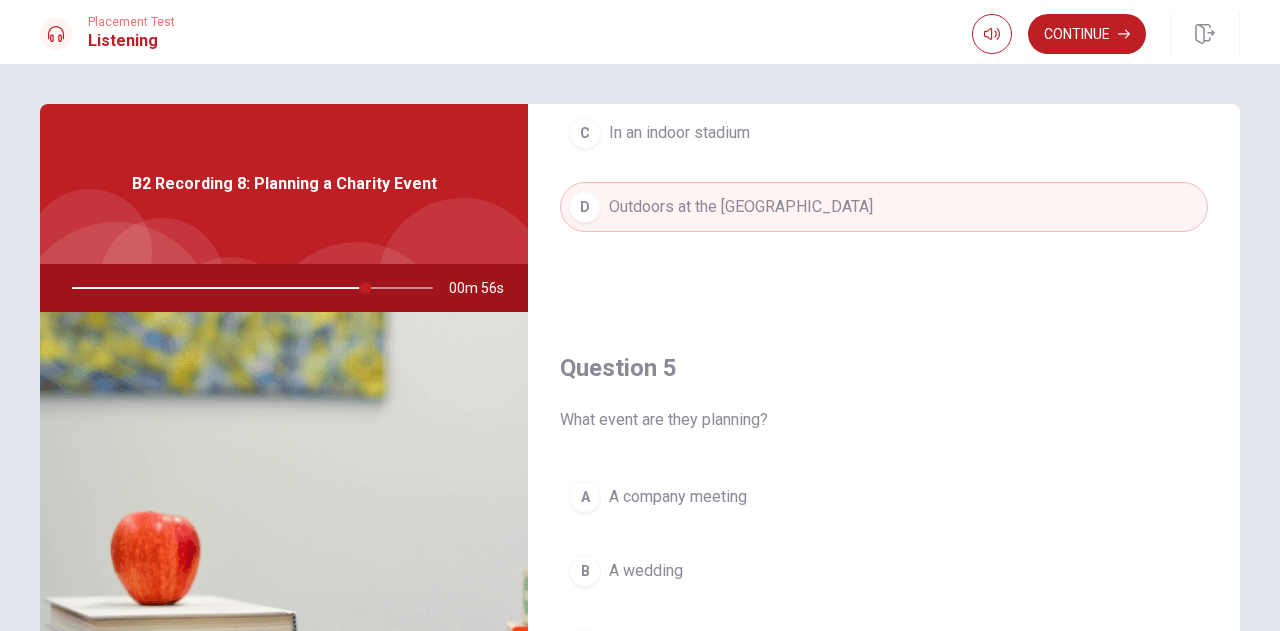 scroll, scrollTop: 1851, scrollLeft: 0, axis: vertical 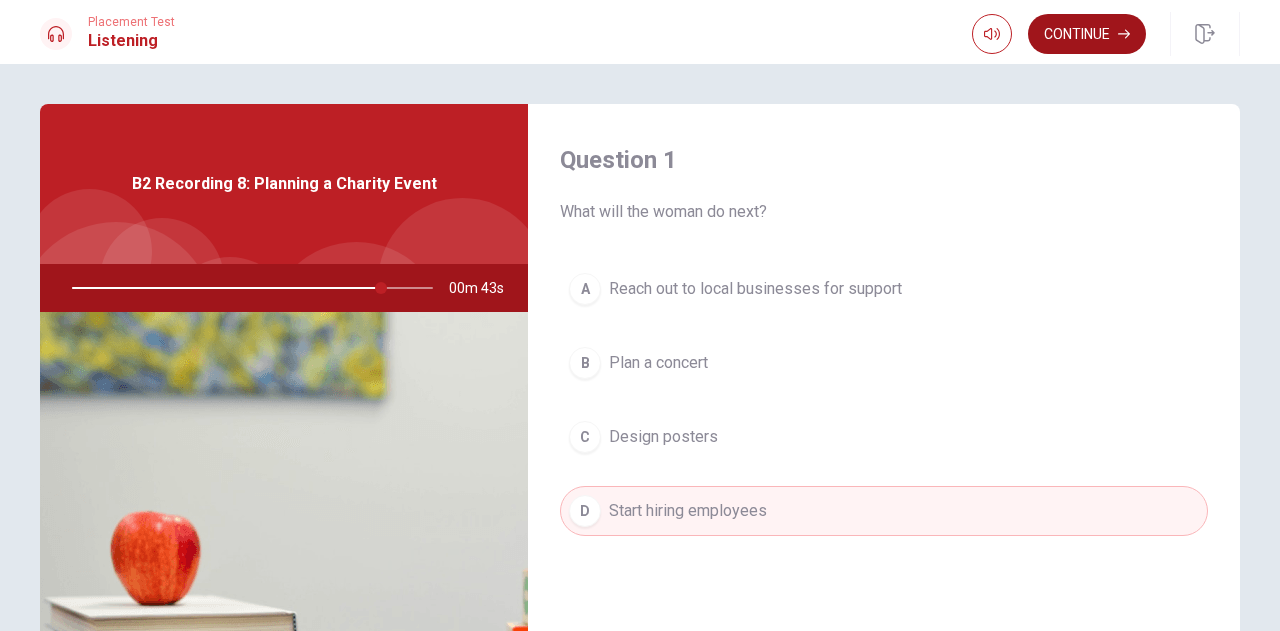 click on "Continue" at bounding box center [1087, 34] 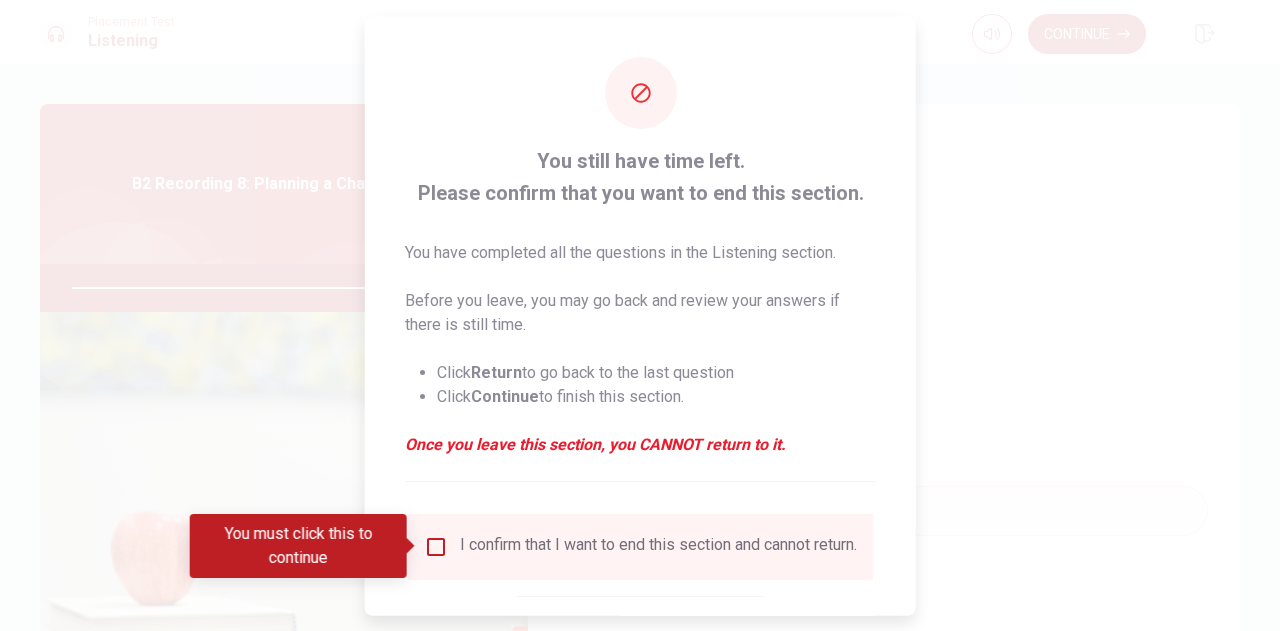 click at bounding box center [436, 546] 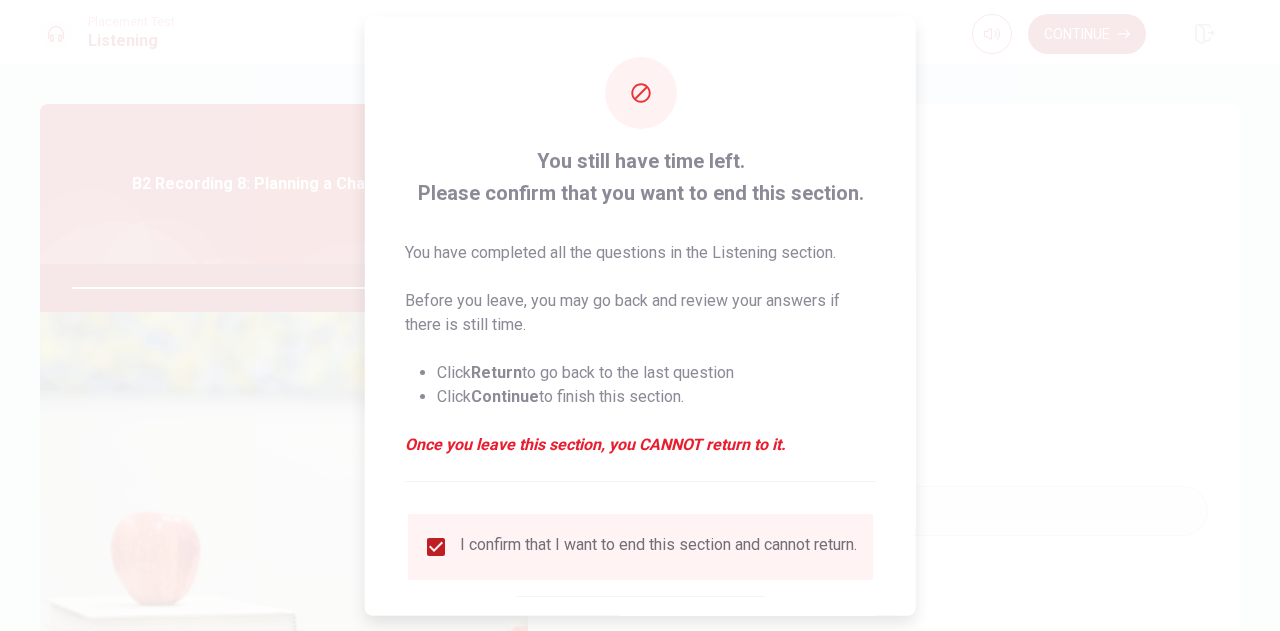 click at bounding box center (640, 315) 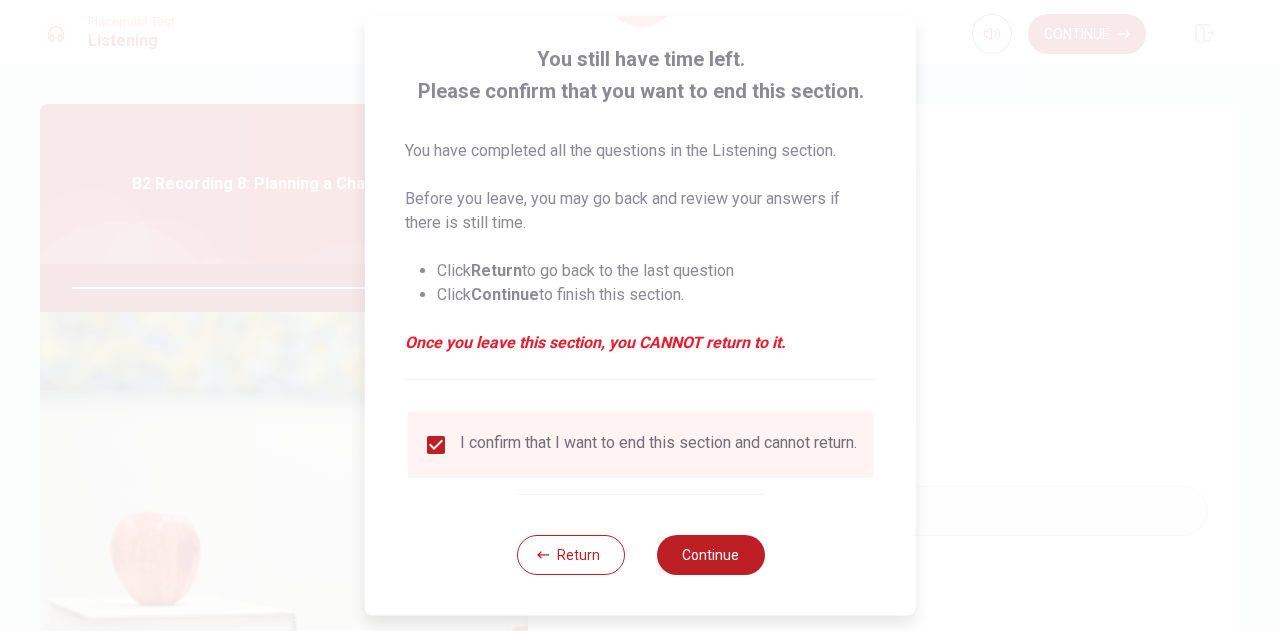 scroll, scrollTop: 114, scrollLeft: 0, axis: vertical 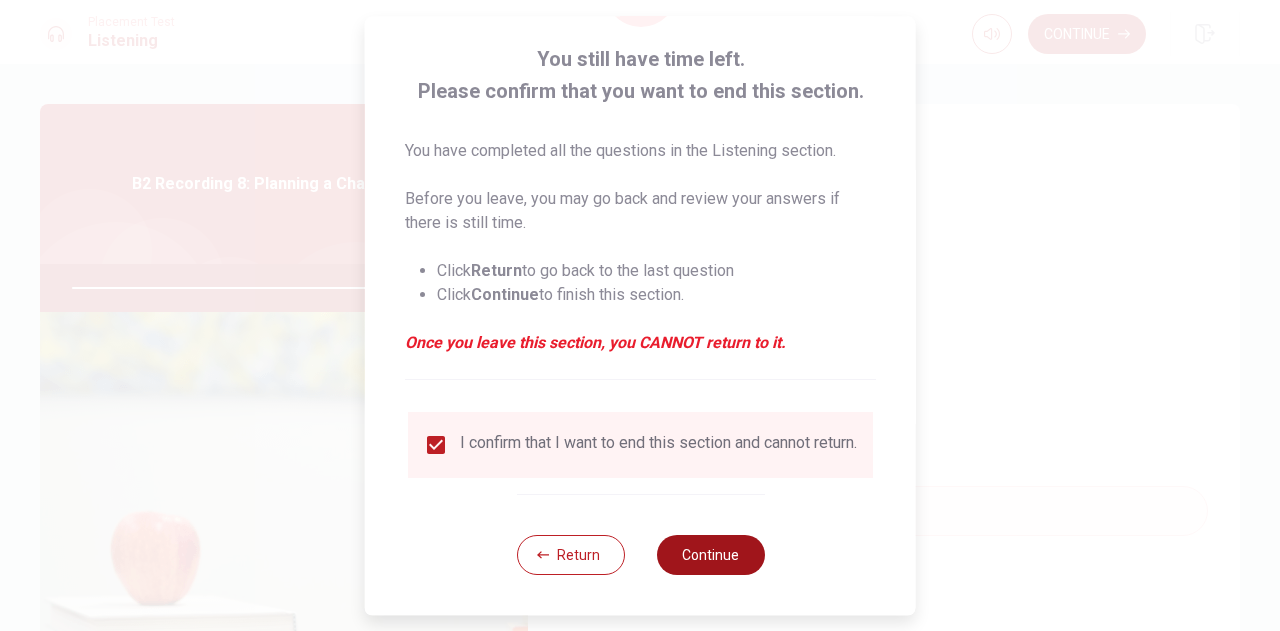 click on "Continue" at bounding box center (710, 555) 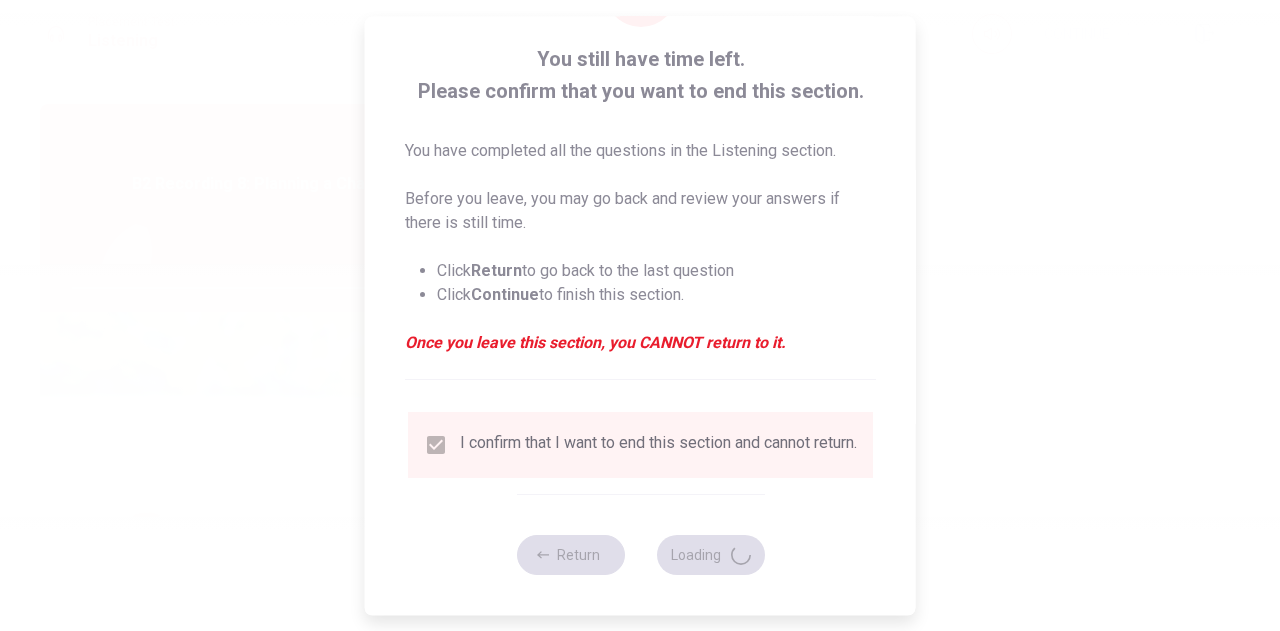 type on "90" 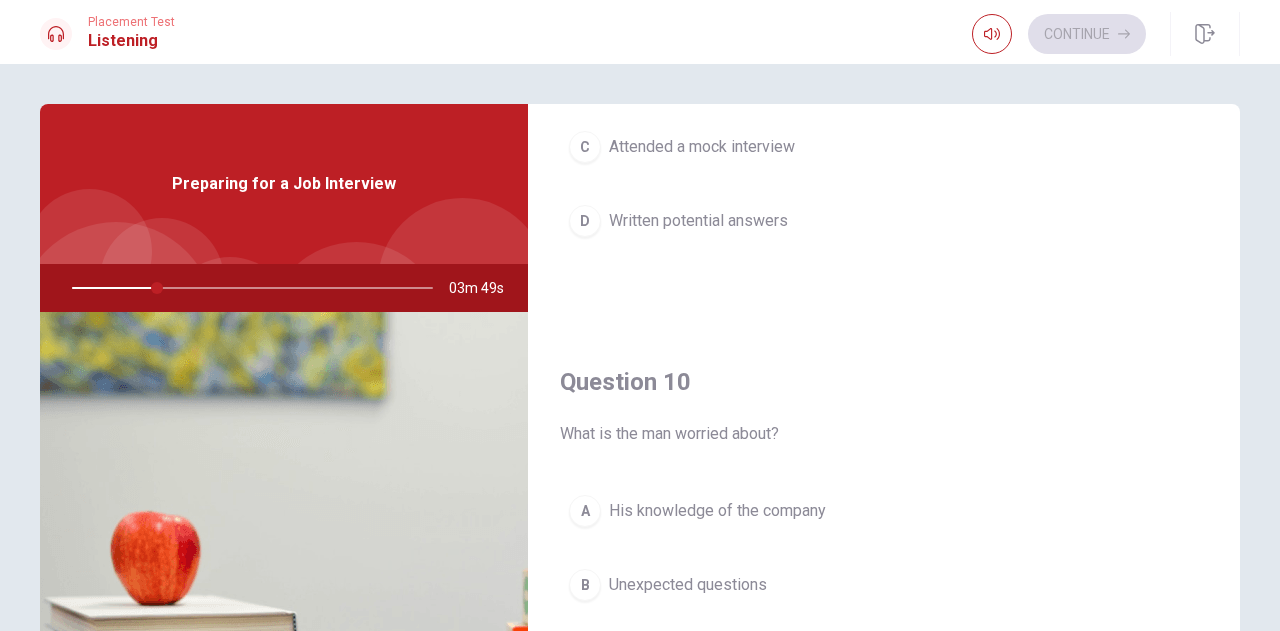 scroll, scrollTop: 1851, scrollLeft: 0, axis: vertical 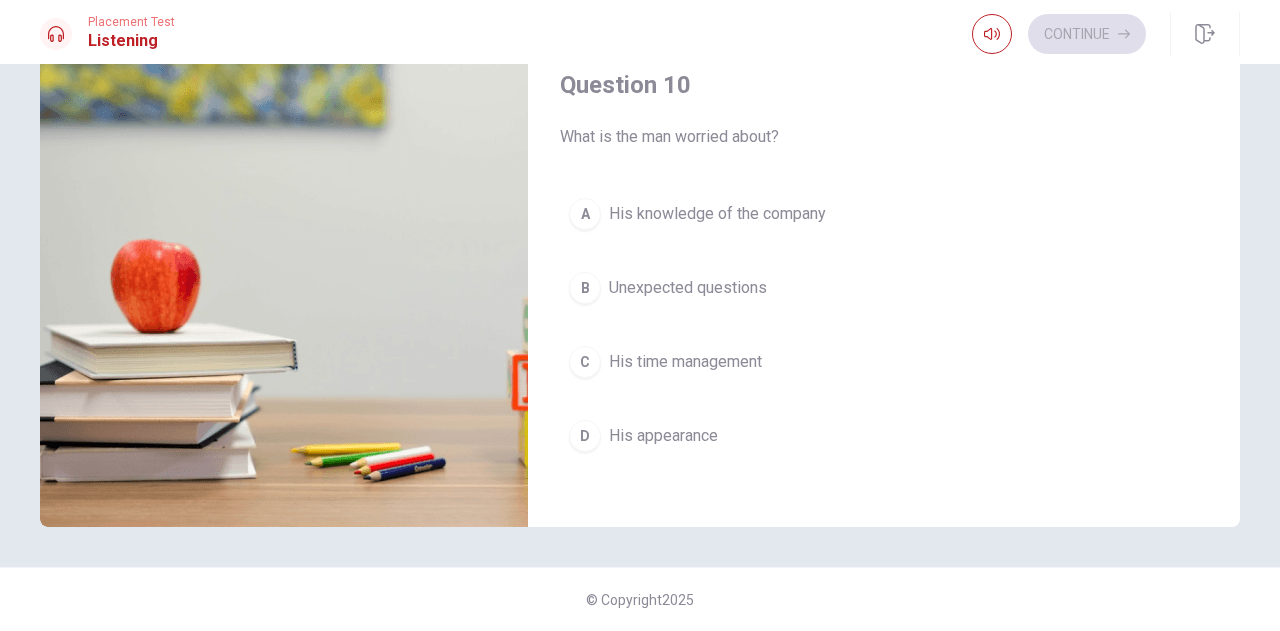 click on "Unexpected questions" at bounding box center (688, 288) 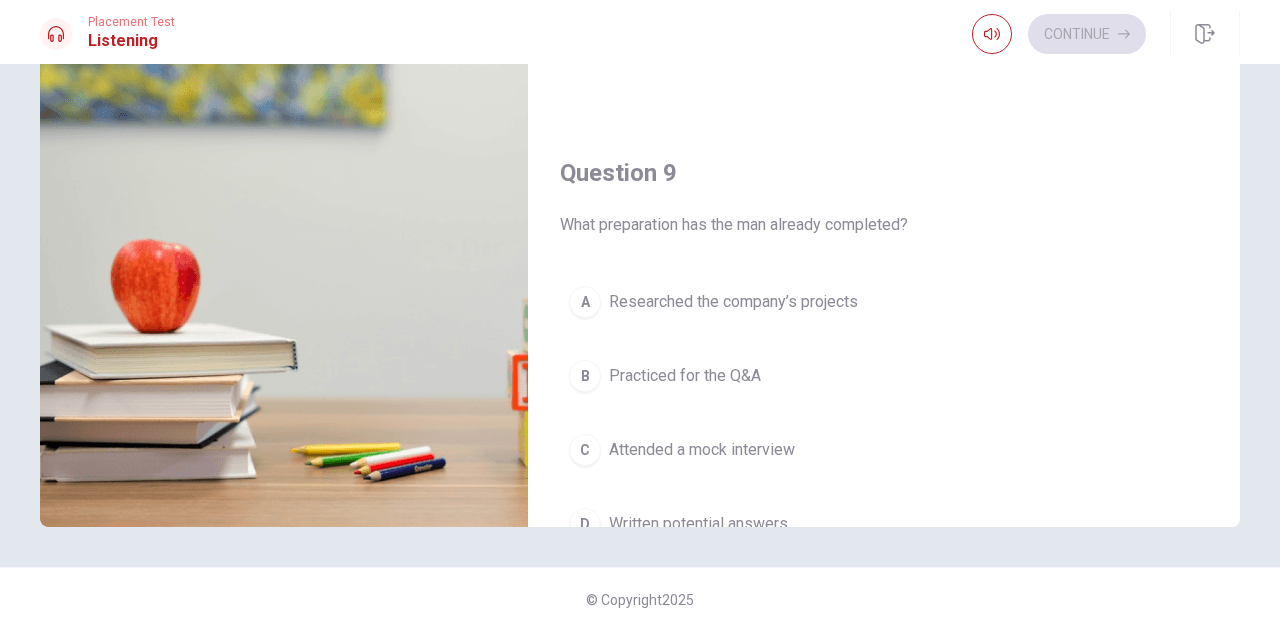 scroll, scrollTop: 1351, scrollLeft: 0, axis: vertical 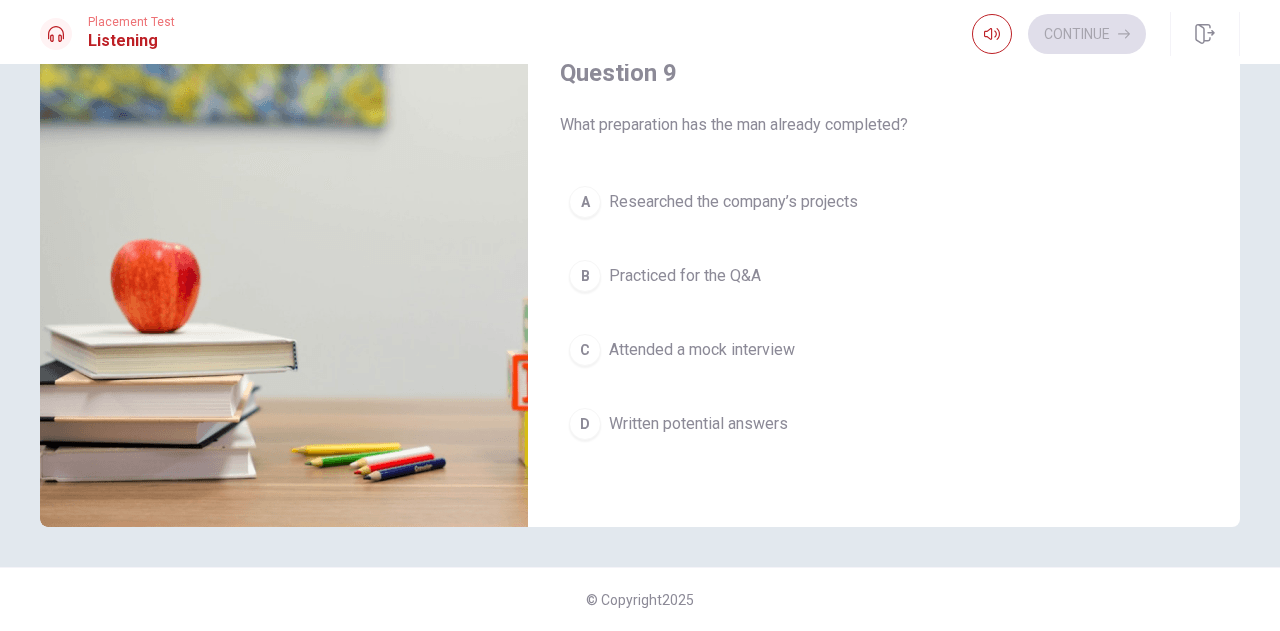 click on "Researched the company’s projects" at bounding box center [733, 202] 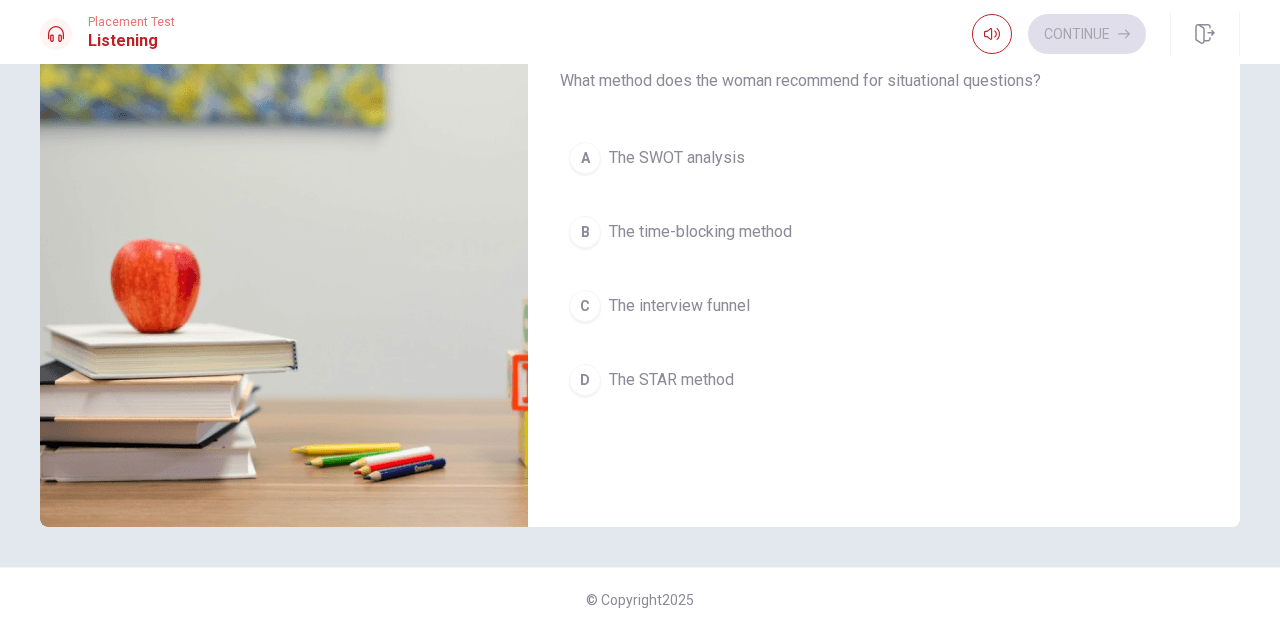 scroll, scrollTop: 351, scrollLeft: 0, axis: vertical 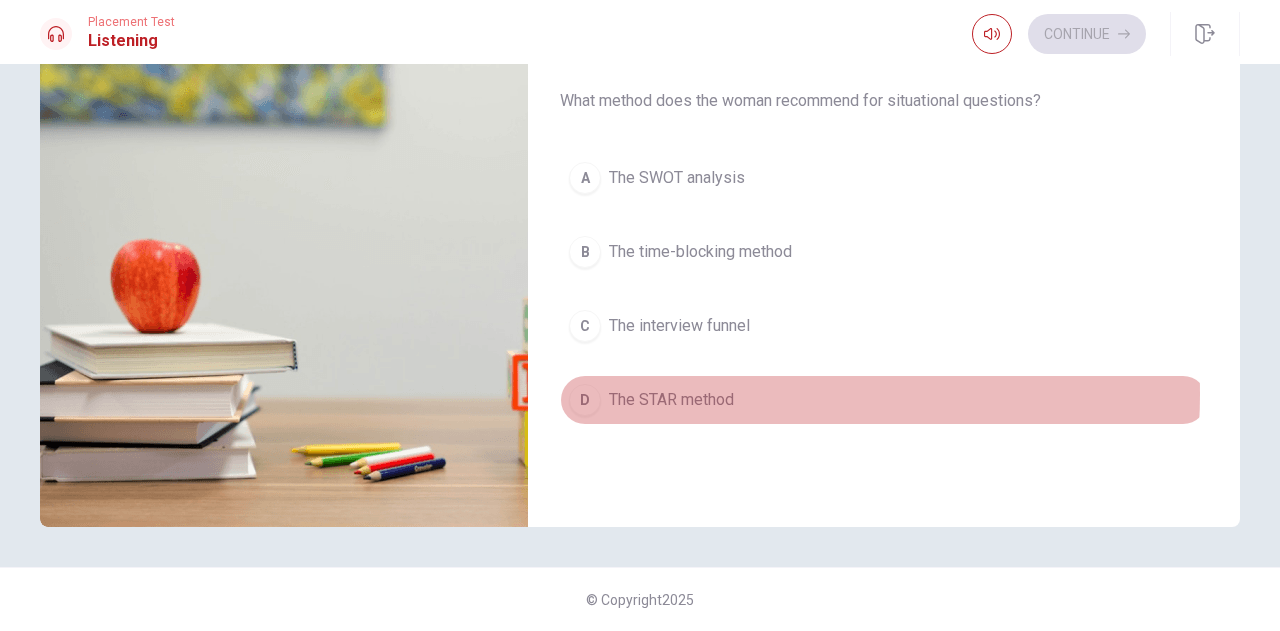 click on "The STAR method" at bounding box center (671, 400) 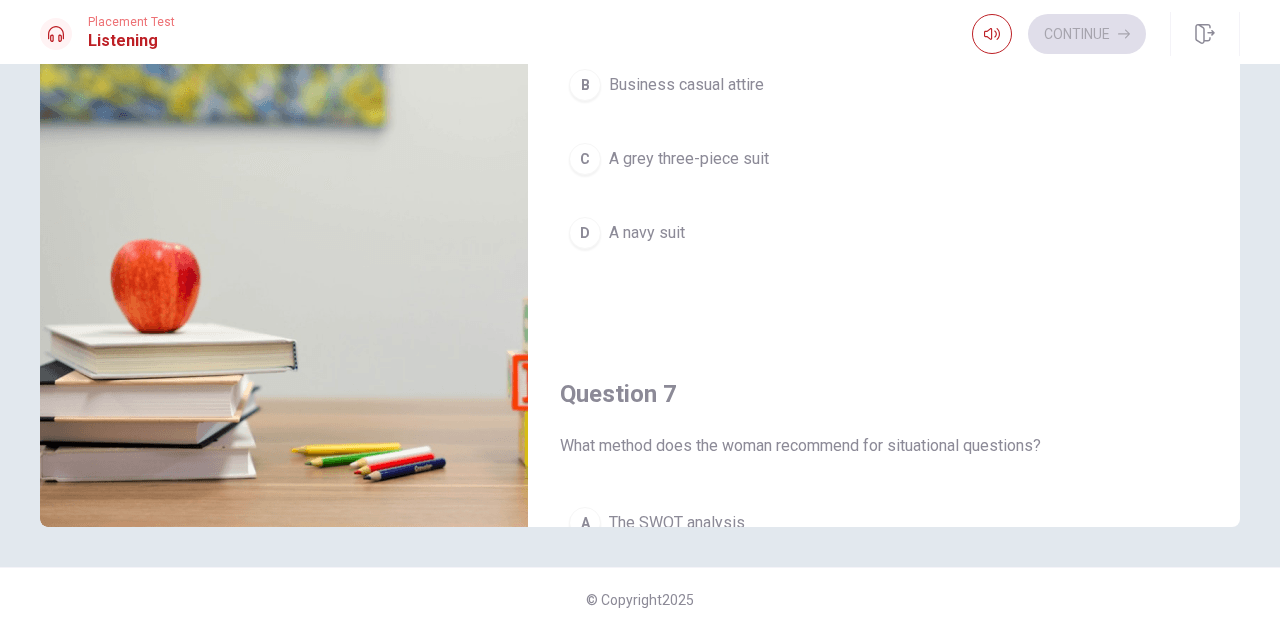scroll, scrollTop: 0, scrollLeft: 0, axis: both 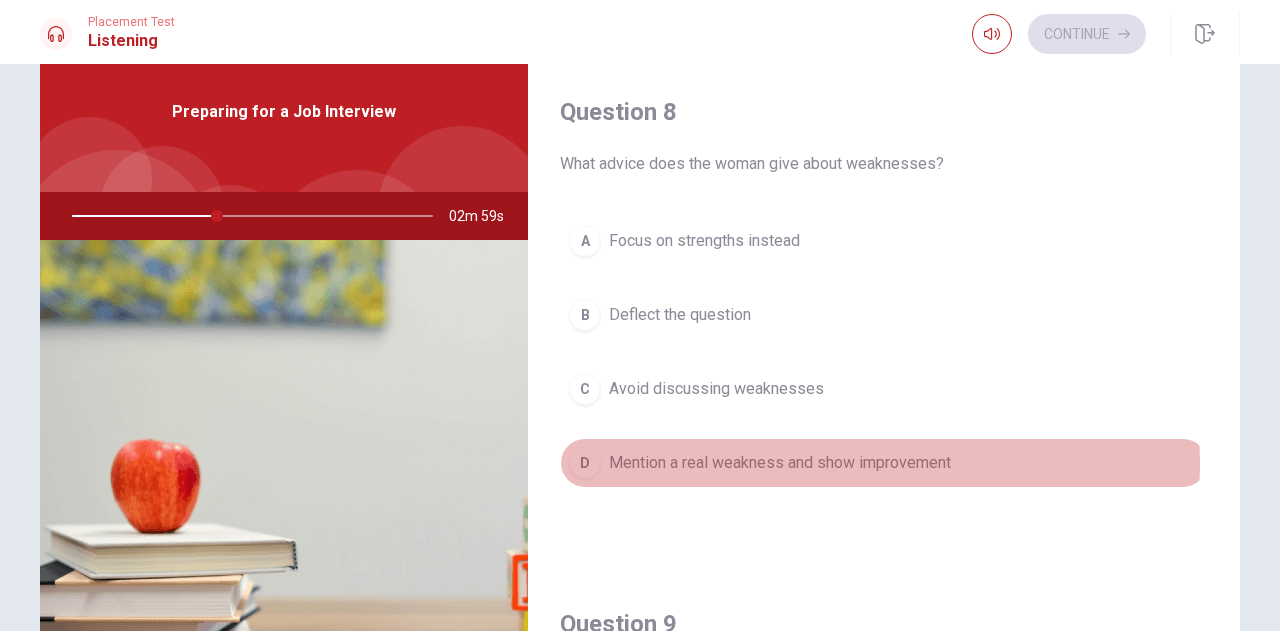 click on "Mention a real weakness and show improvement" at bounding box center [780, 463] 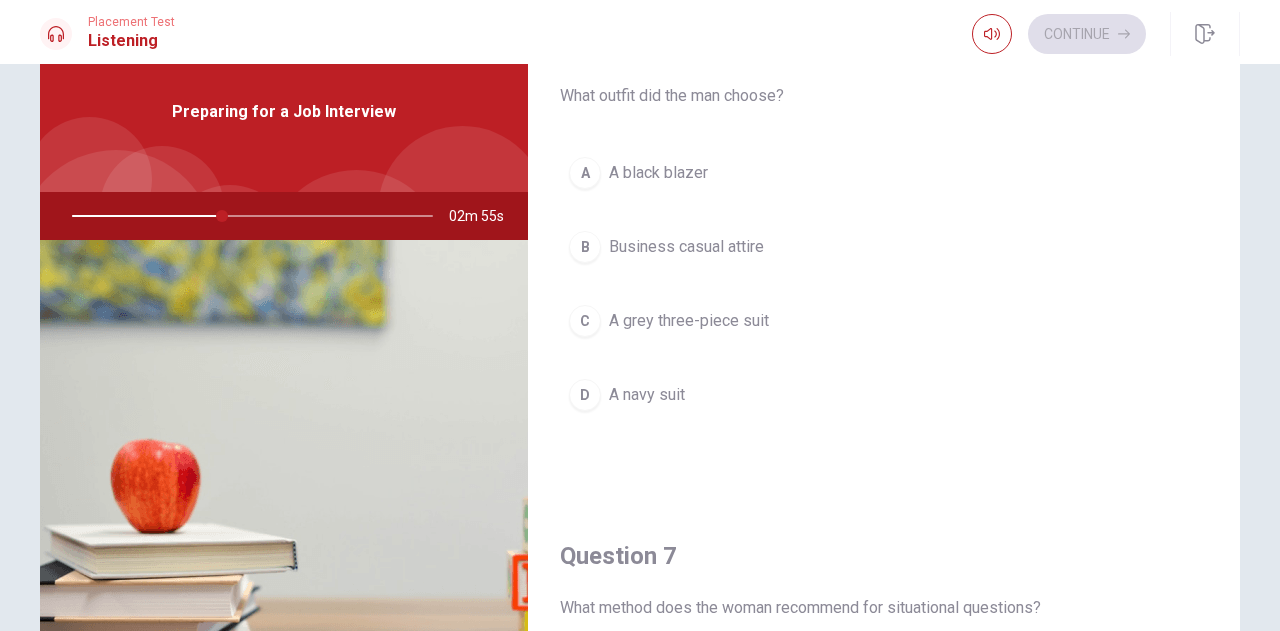 scroll, scrollTop: 0, scrollLeft: 0, axis: both 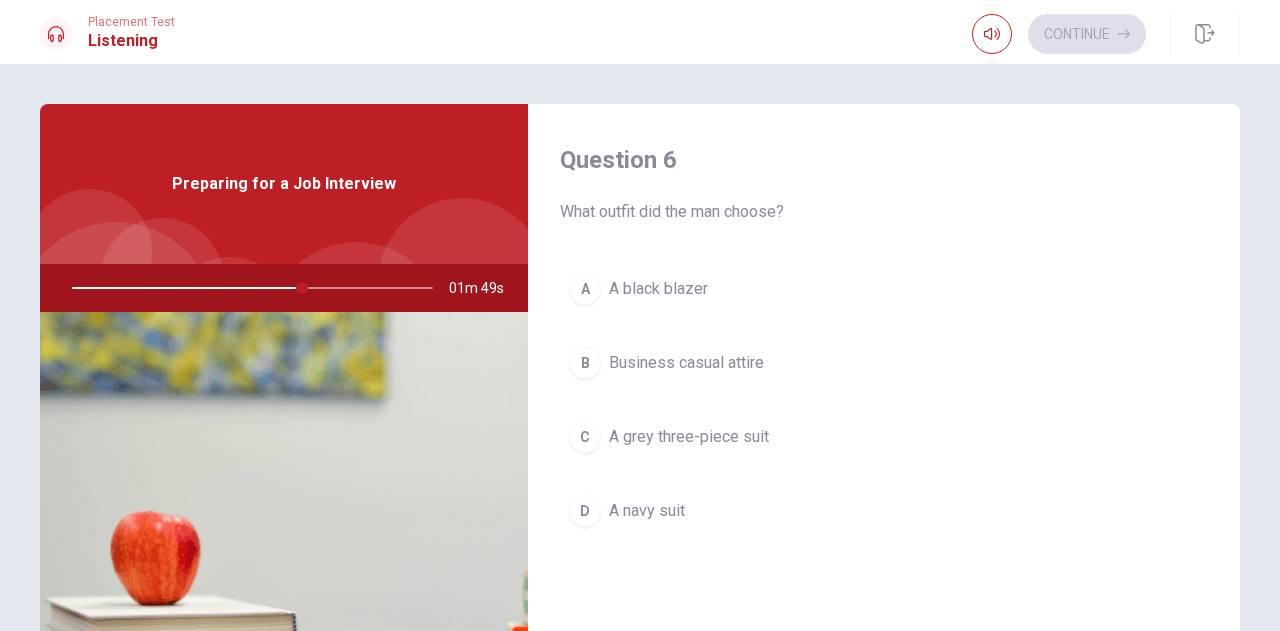 click on "Business casual attire" at bounding box center (686, 363) 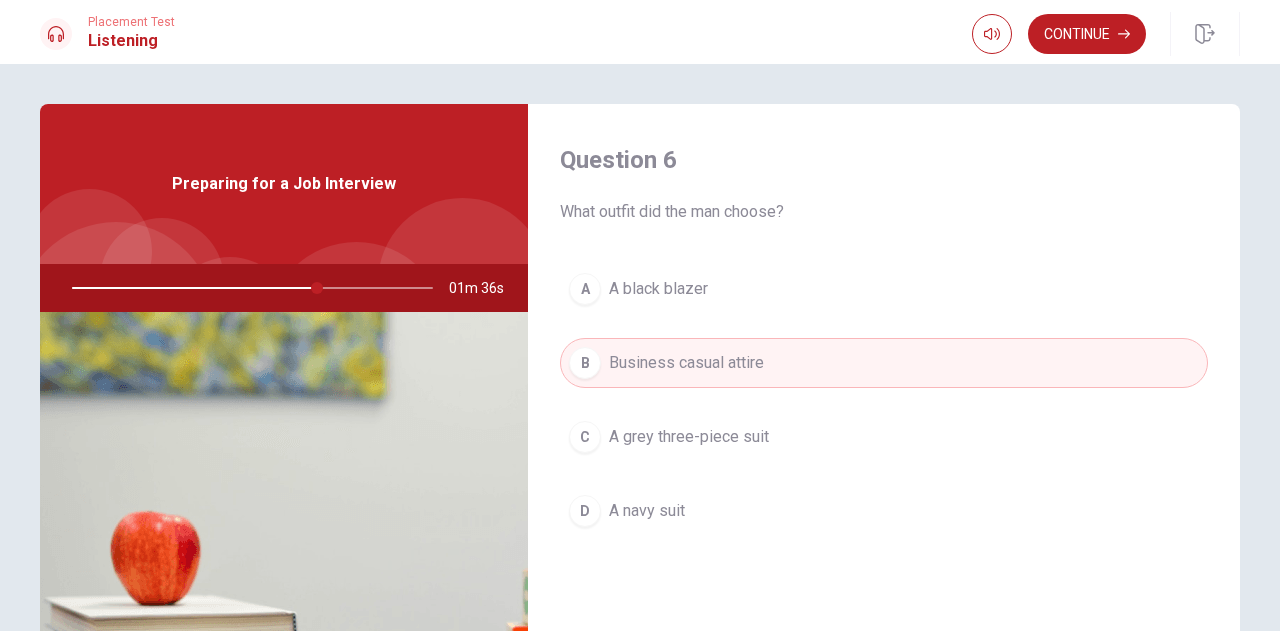 drag, startPoint x: 308, startPoint y: 288, endPoint x: 263, endPoint y: 289, distance: 45.01111 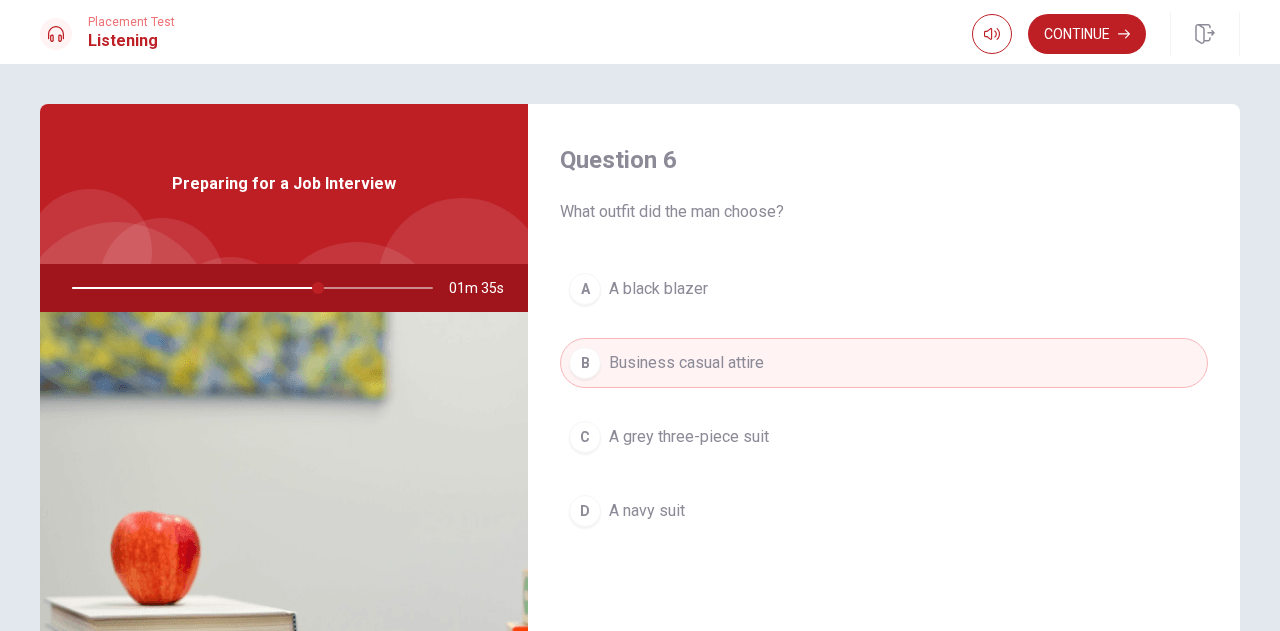 click at bounding box center [248, 288] 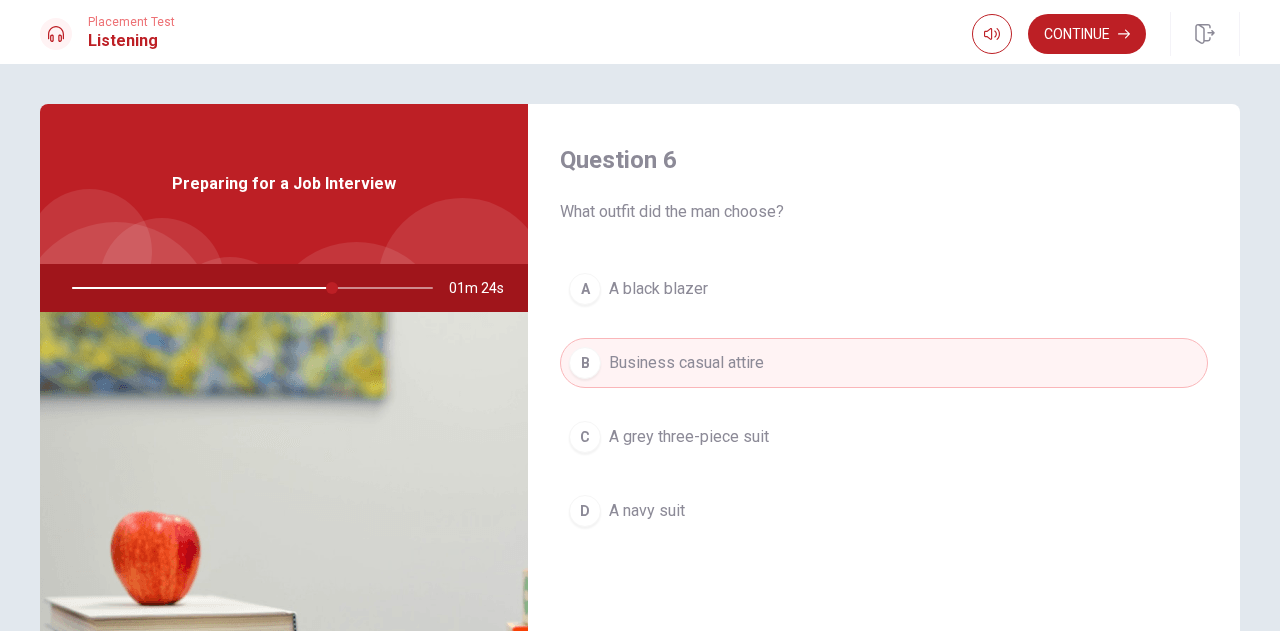 click on "A black blazer" at bounding box center [658, 289] 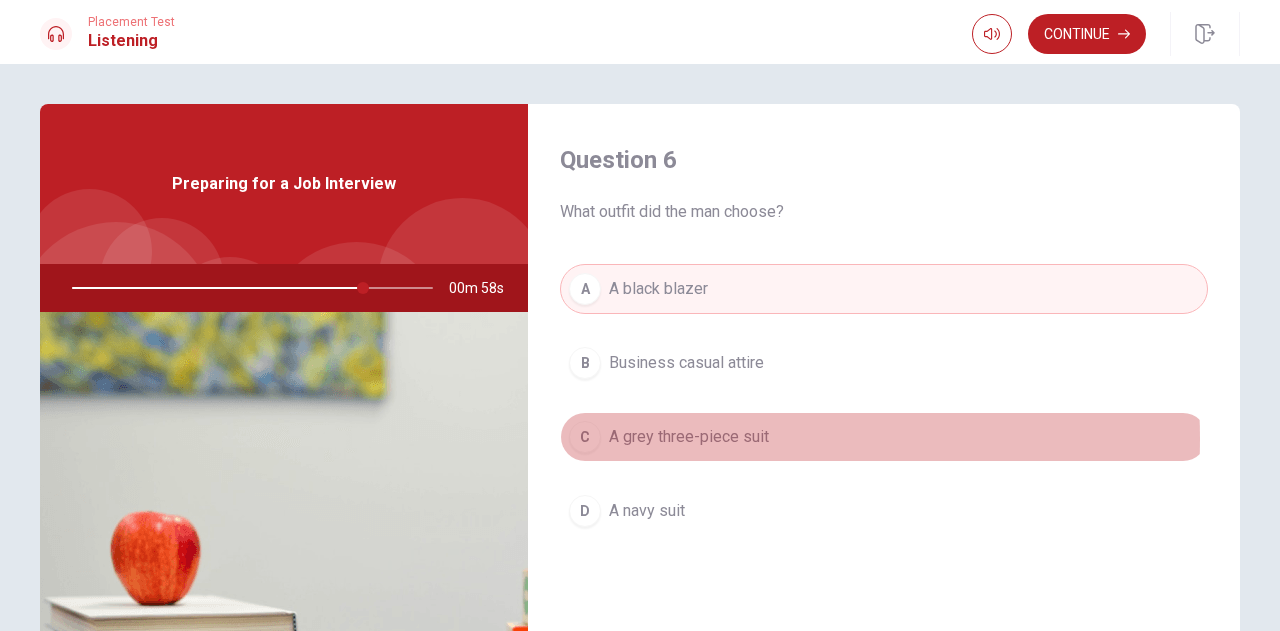click on "A grey three-piece suit" at bounding box center (689, 437) 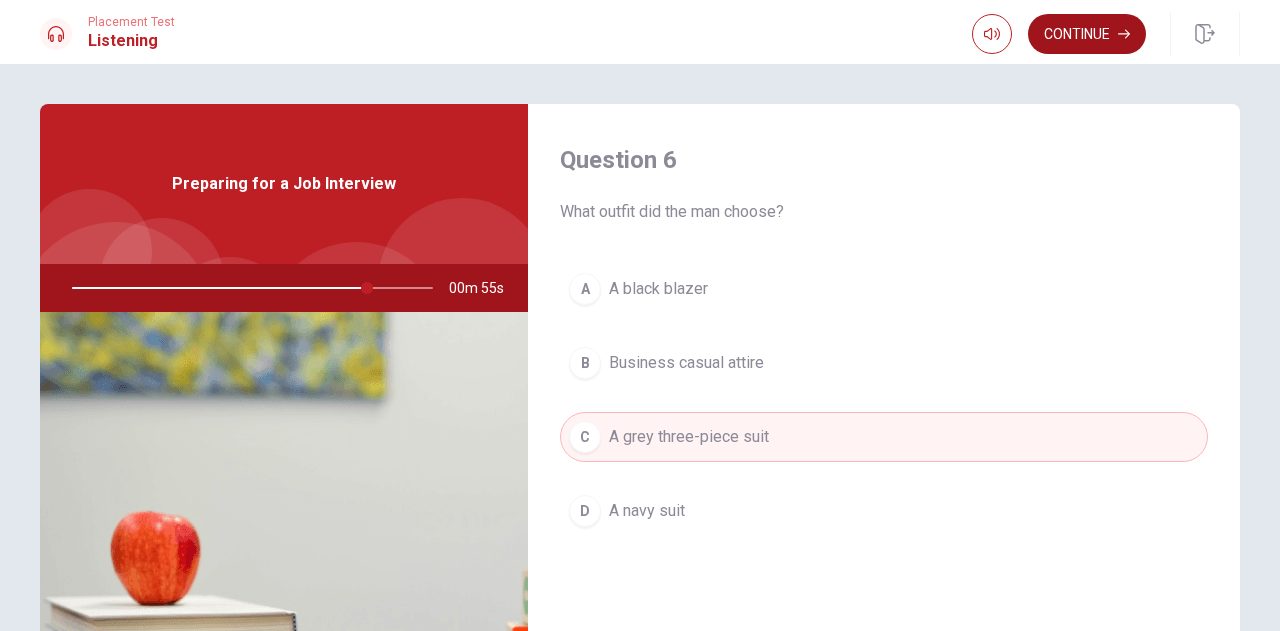 click on "Continue" at bounding box center (1087, 34) 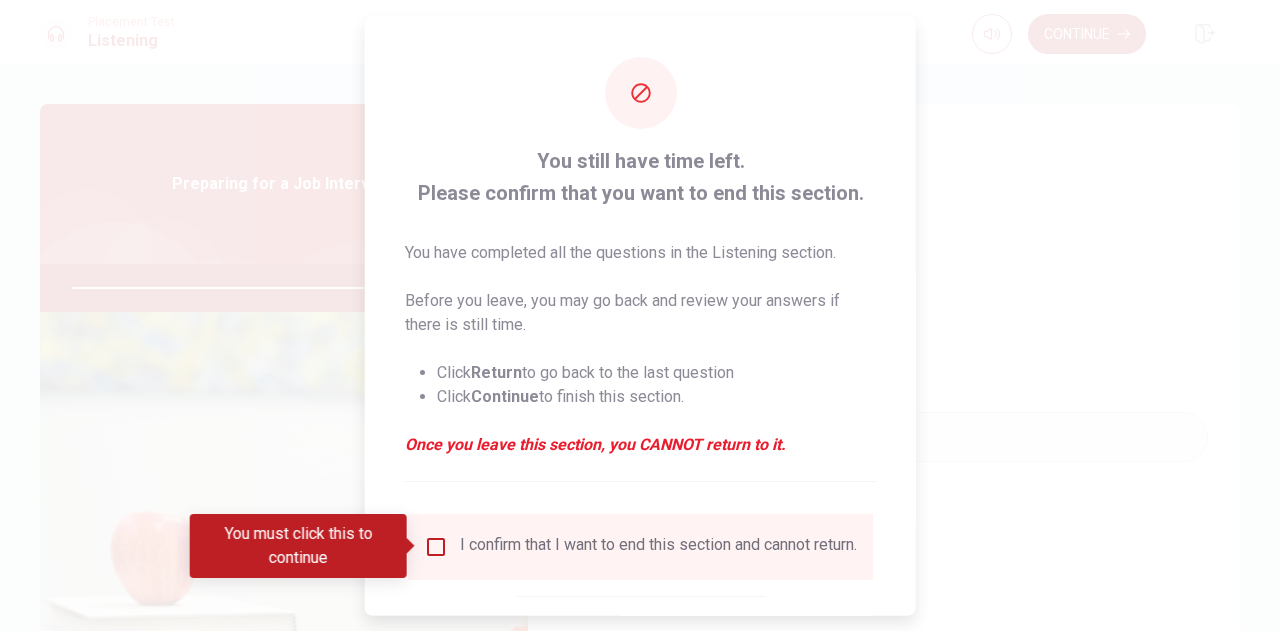 click at bounding box center [436, 546] 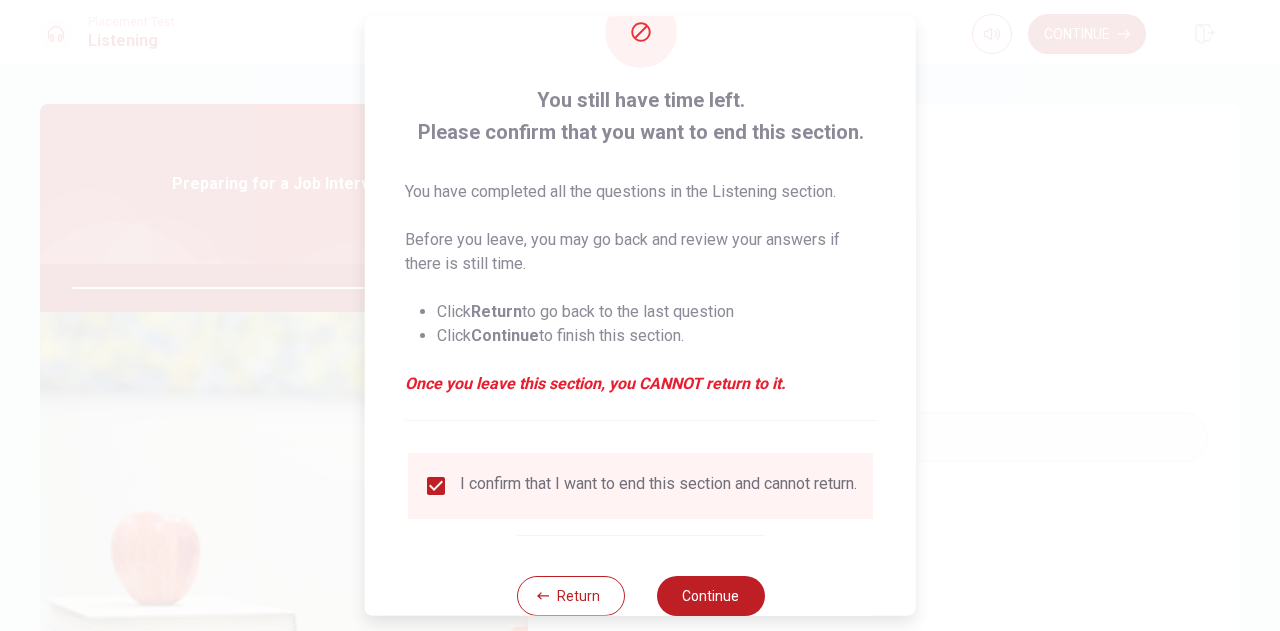 scroll, scrollTop: 114, scrollLeft: 0, axis: vertical 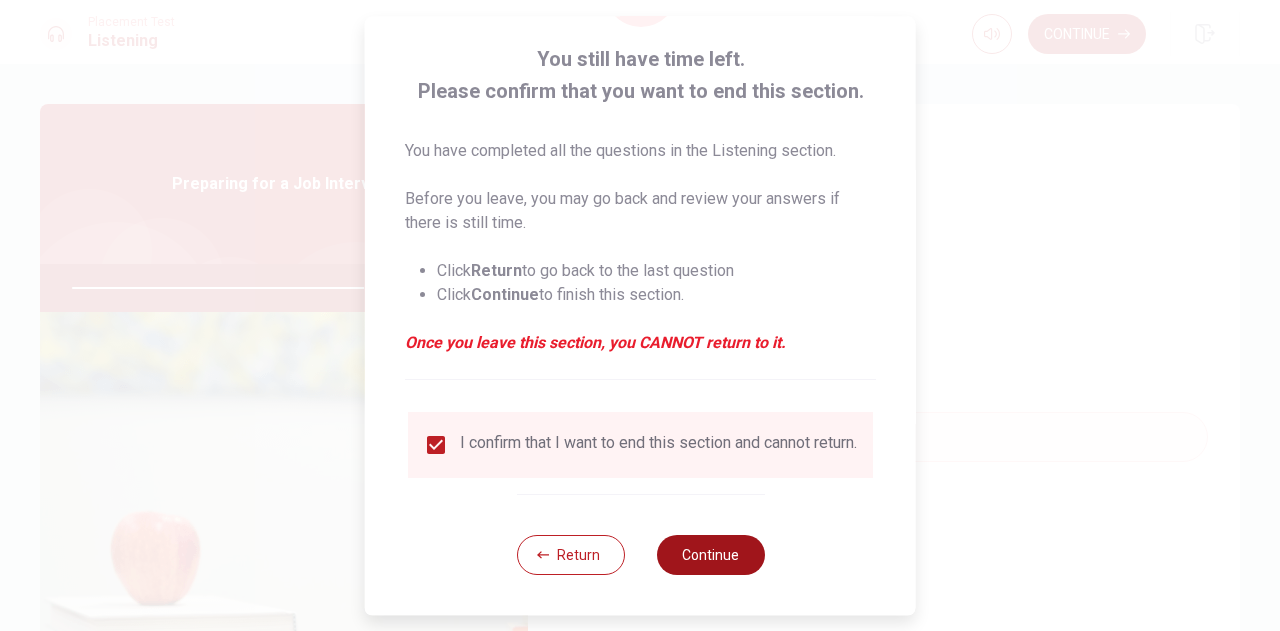 click on "Continue" at bounding box center [710, 555] 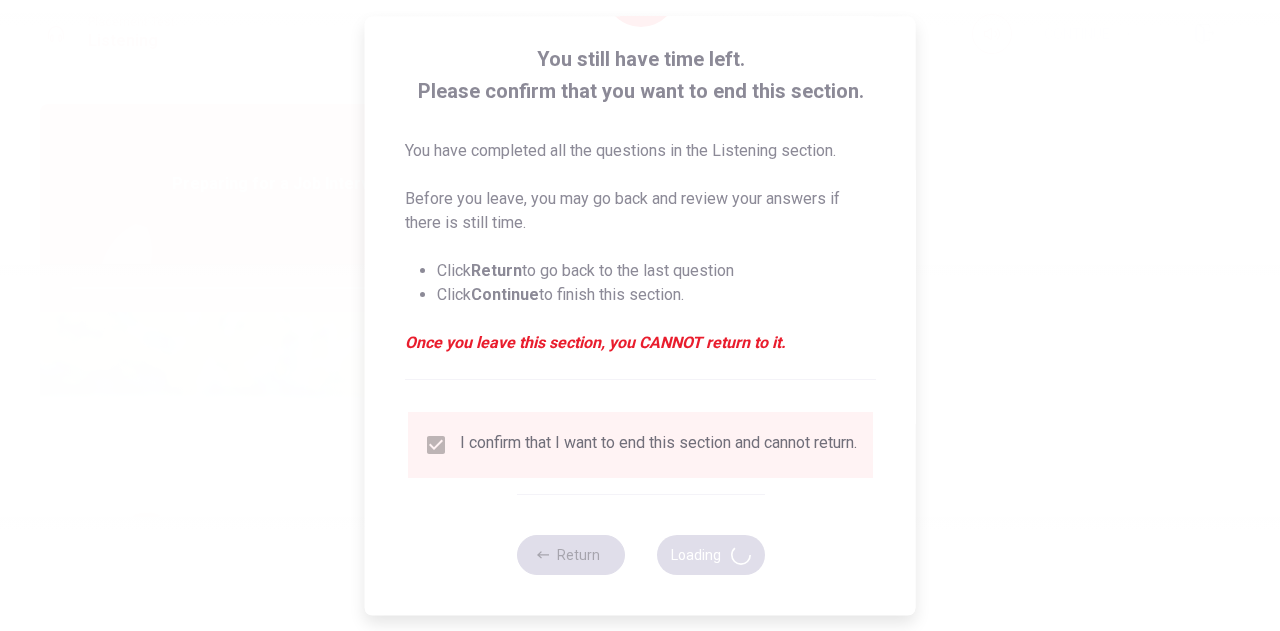 type on "83" 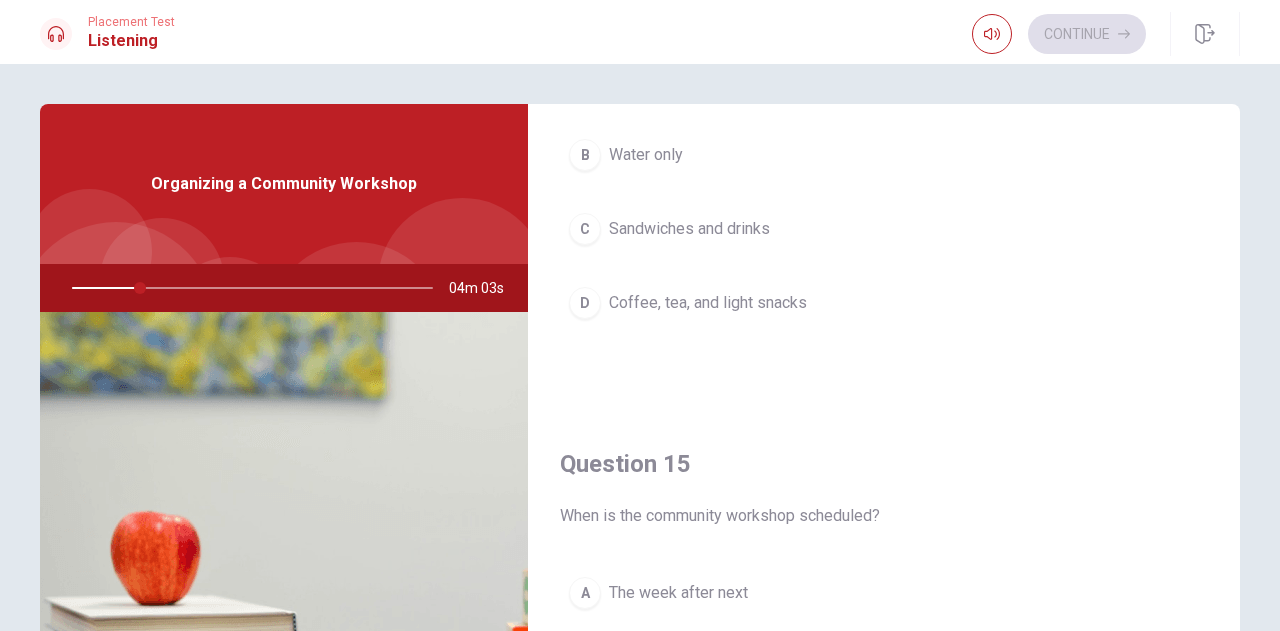 scroll, scrollTop: 1851, scrollLeft: 0, axis: vertical 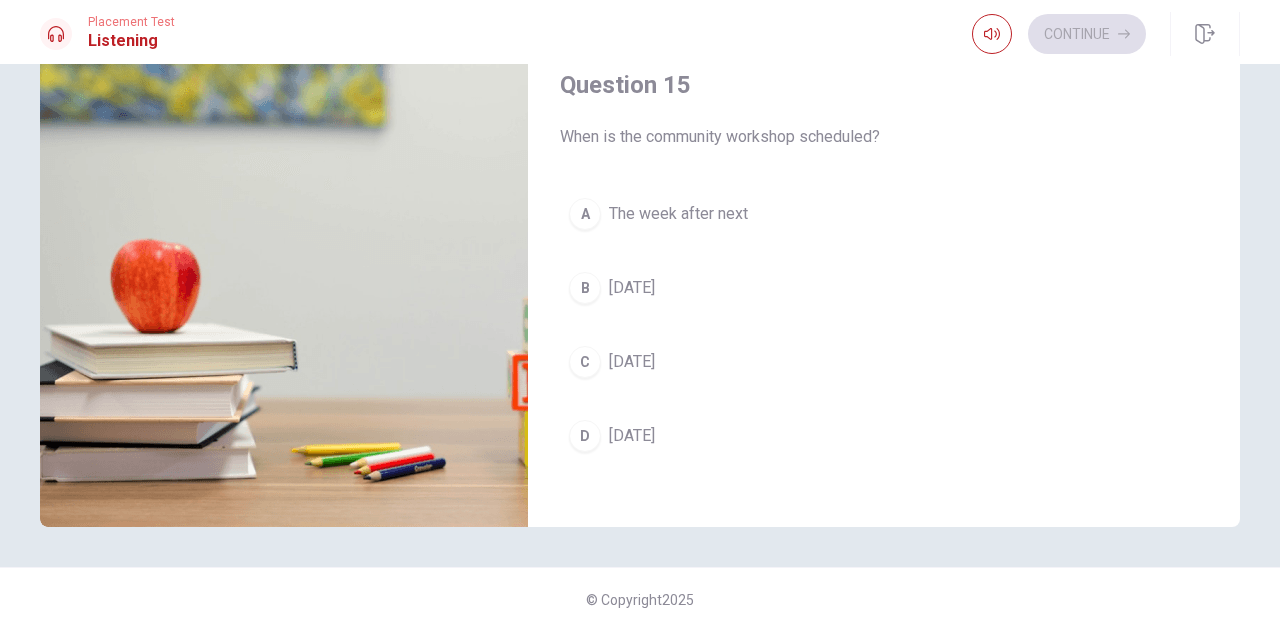 click on "C" at bounding box center [585, 362] 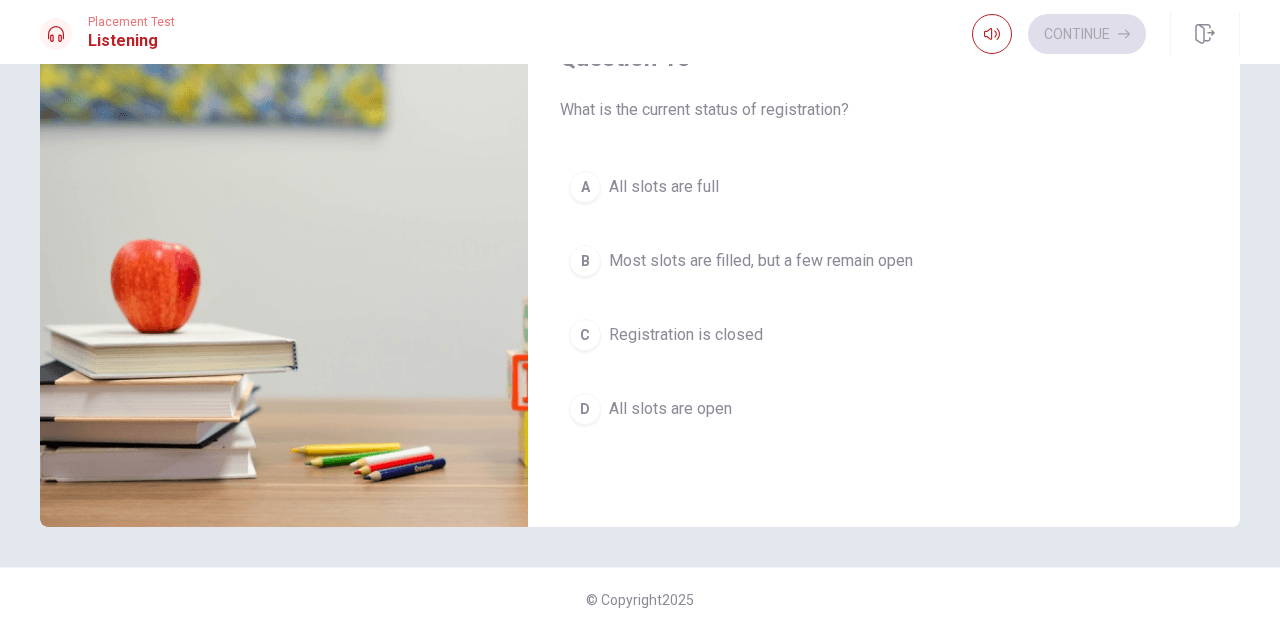 scroll, scrollTop: 851, scrollLeft: 0, axis: vertical 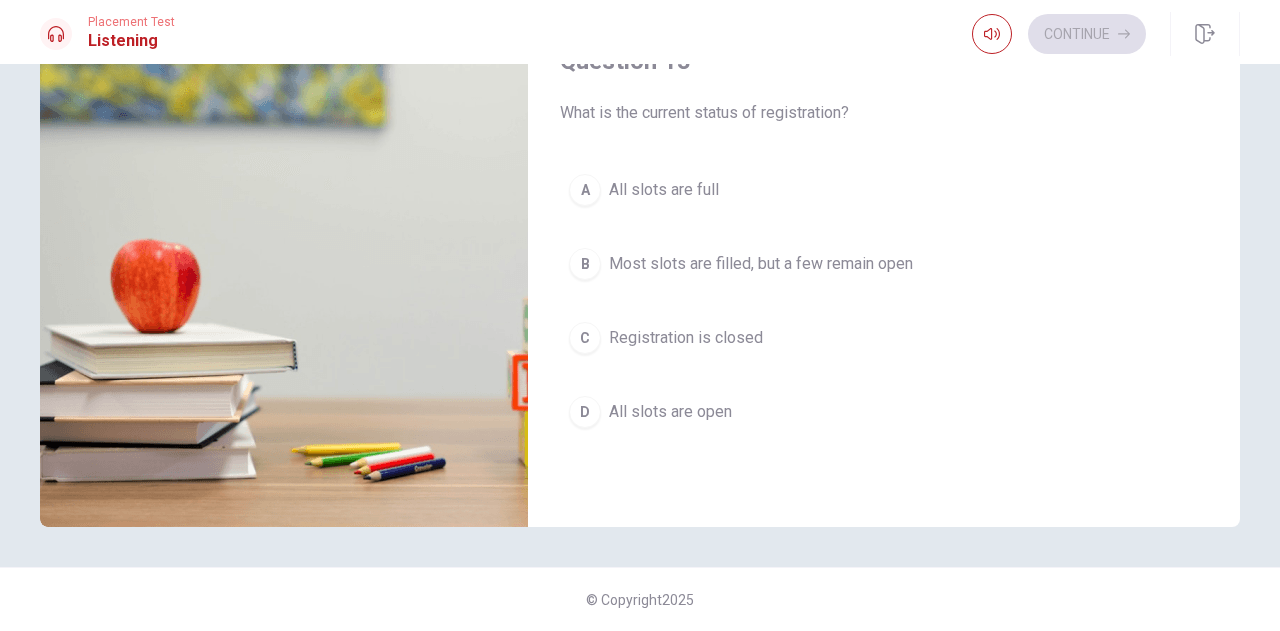click on "A" at bounding box center [585, 190] 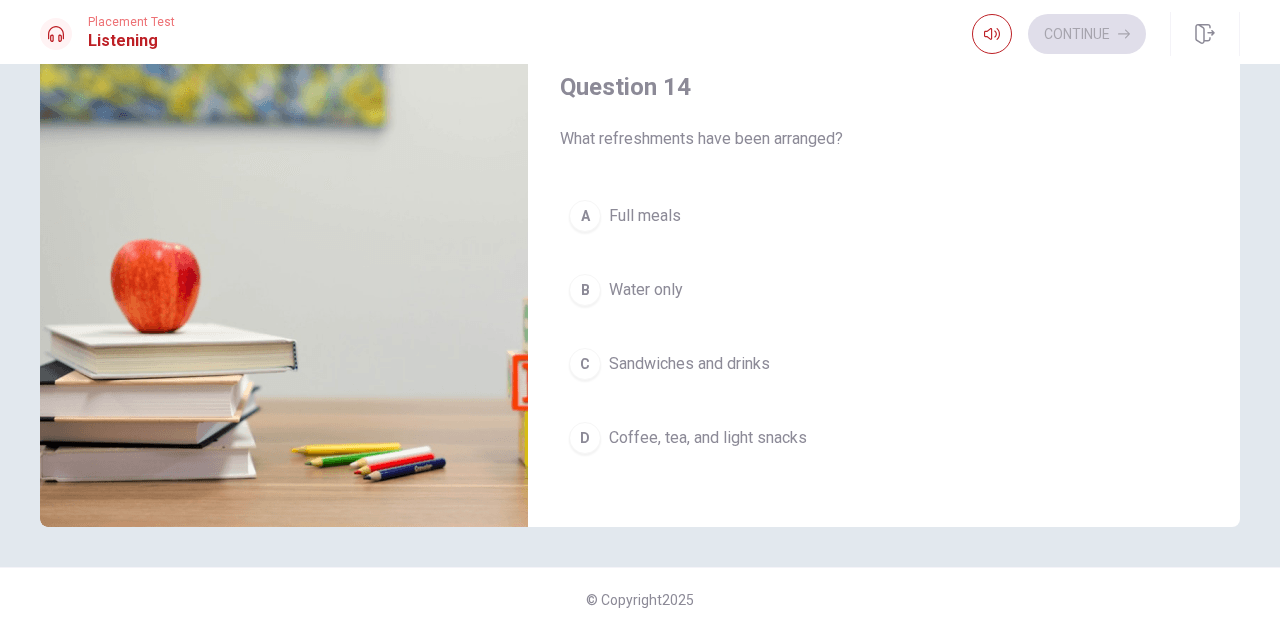 scroll, scrollTop: 1351, scrollLeft: 0, axis: vertical 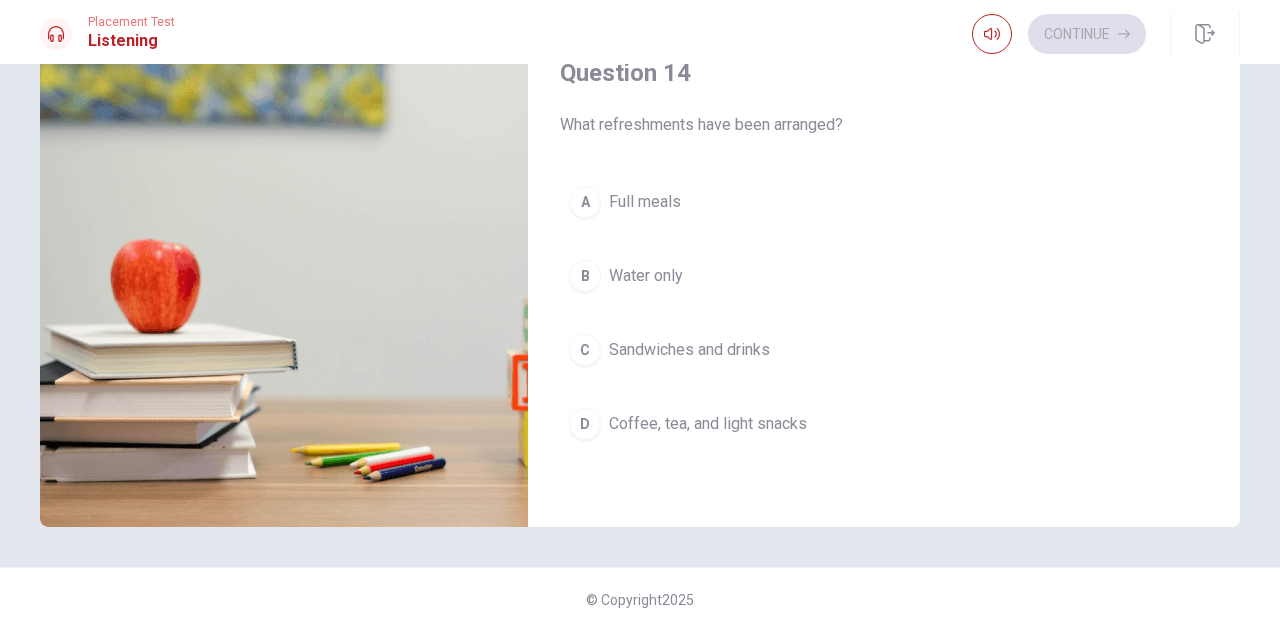 click on "D" at bounding box center [585, 424] 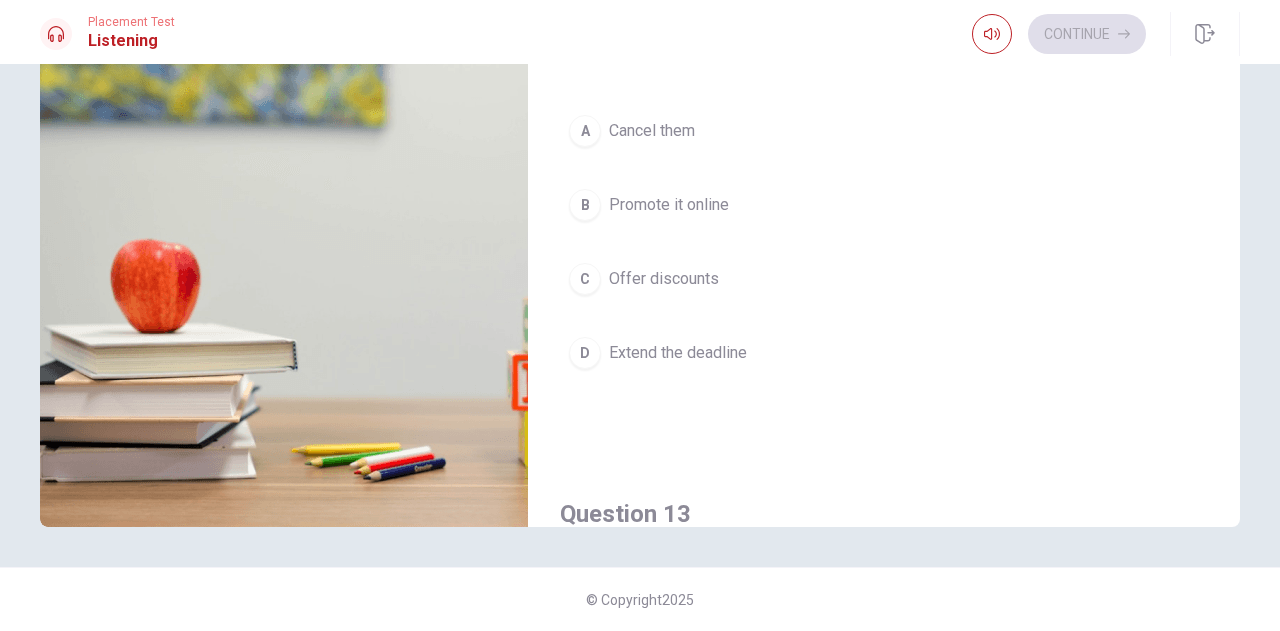 scroll, scrollTop: 400, scrollLeft: 0, axis: vertical 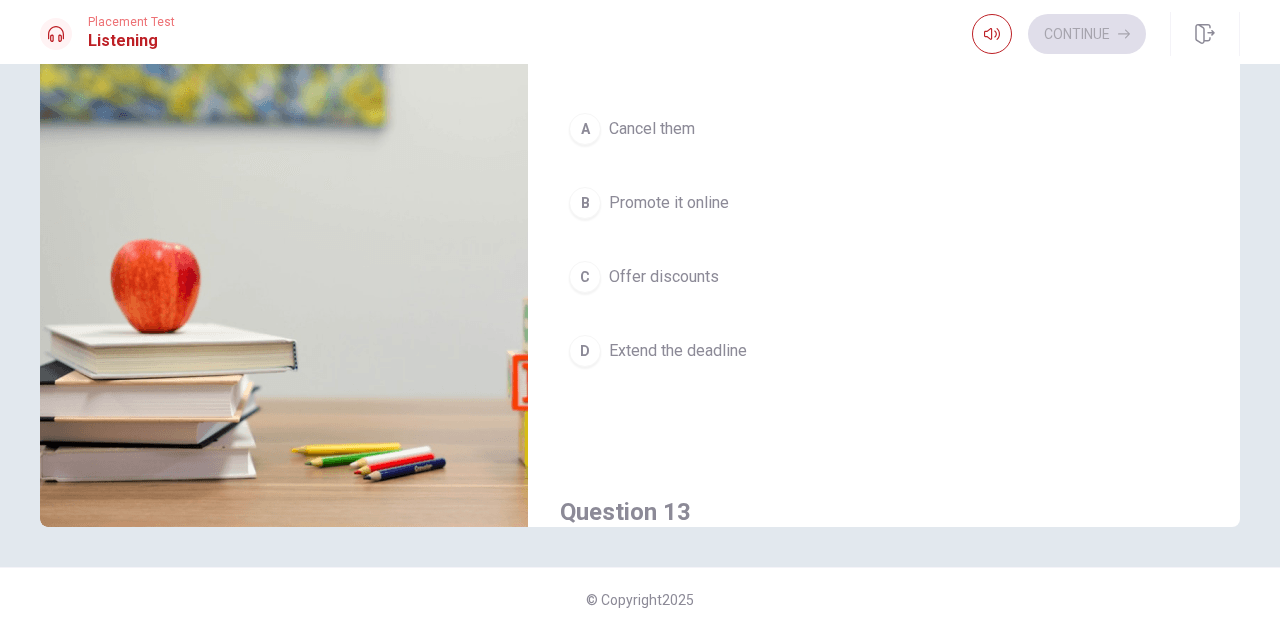 click on "Promote it online" at bounding box center [669, 203] 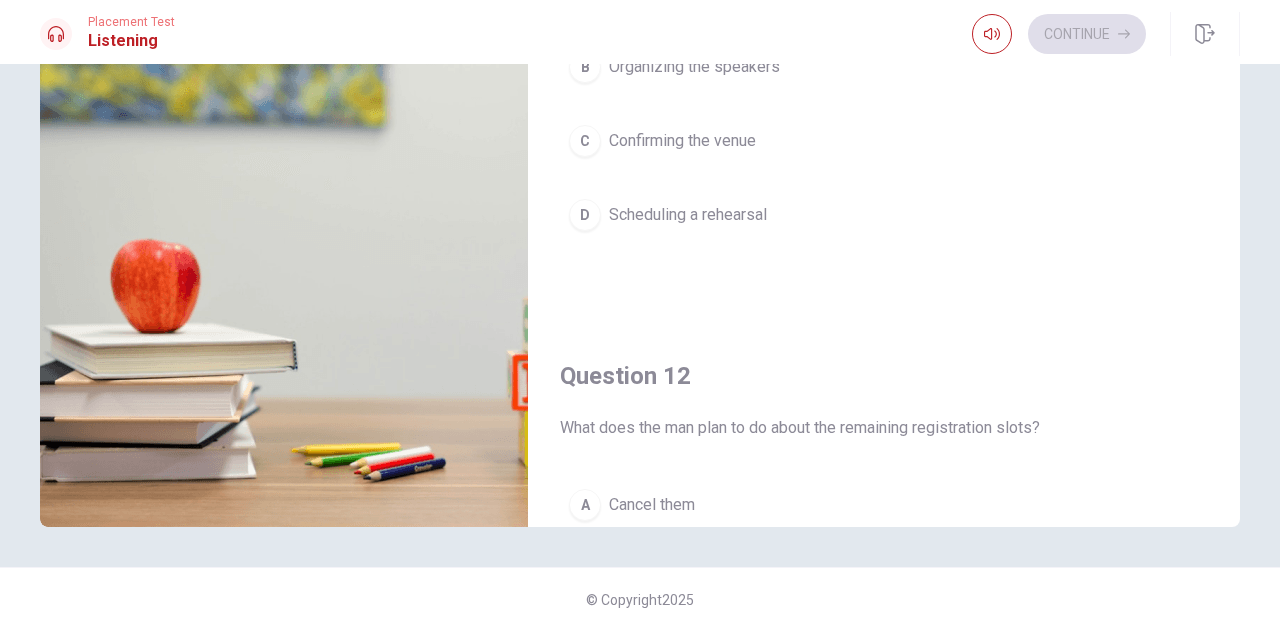 scroll, scrollTop: 0, scrollLeft: 0, axis: both 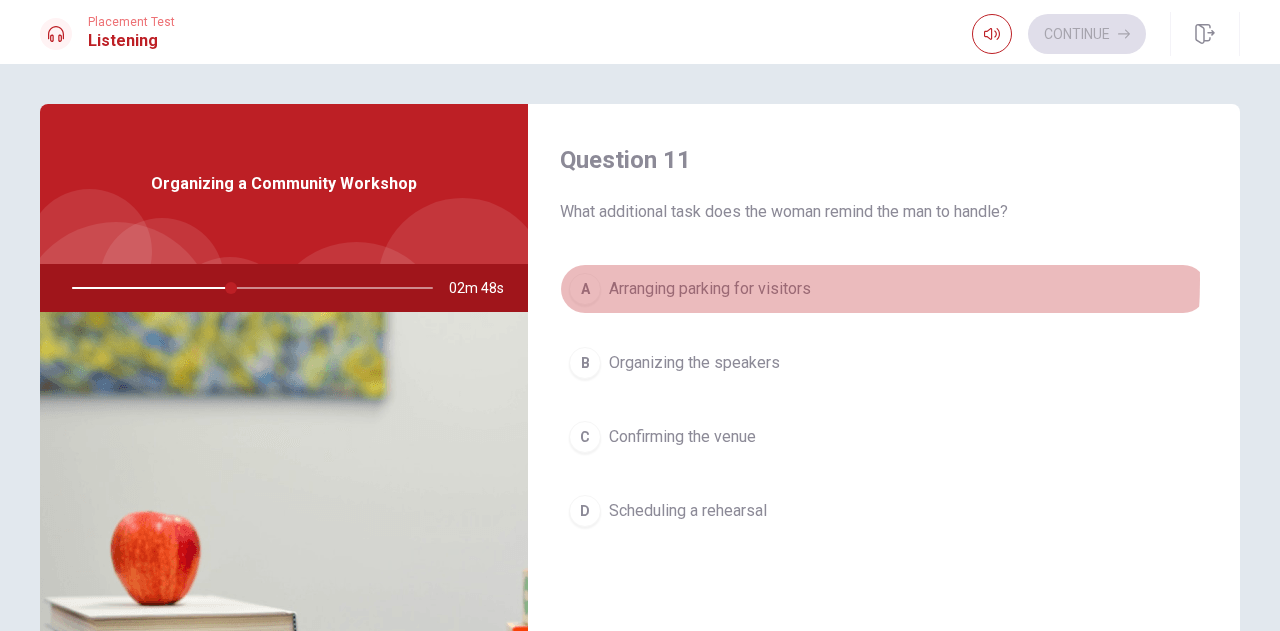 click on "Arranging parking for visitors" at bounding box center [710, 289] 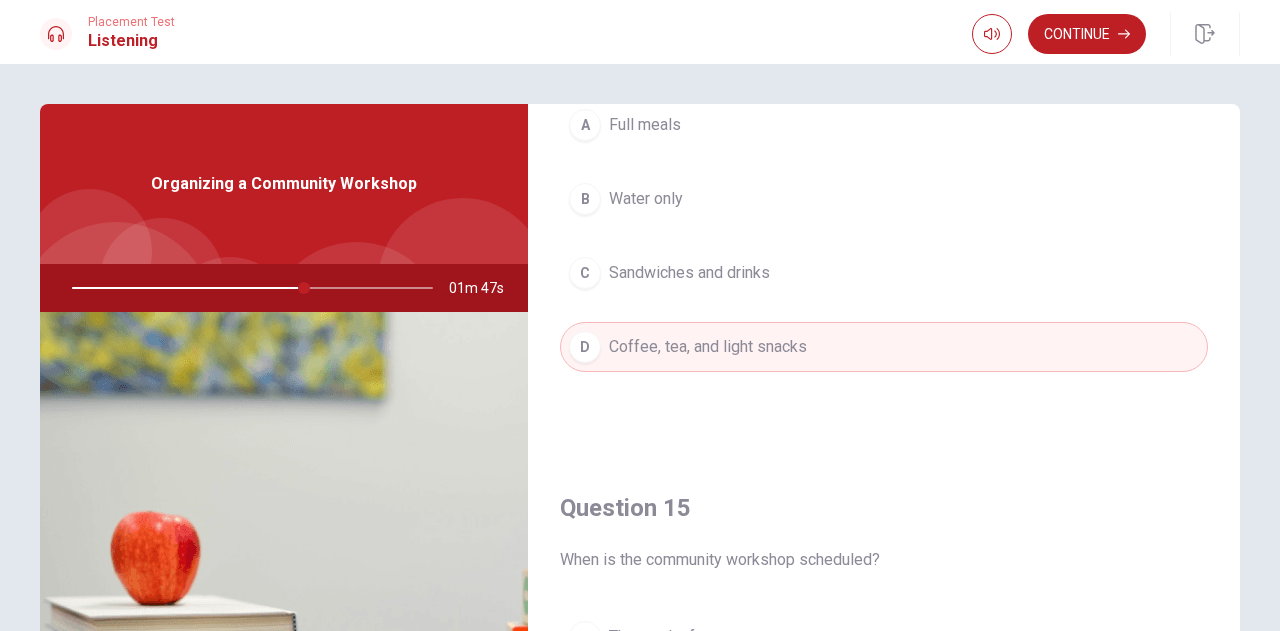 scroll, scrollTop: 1851, scrollLeft: 0, axis: vertical 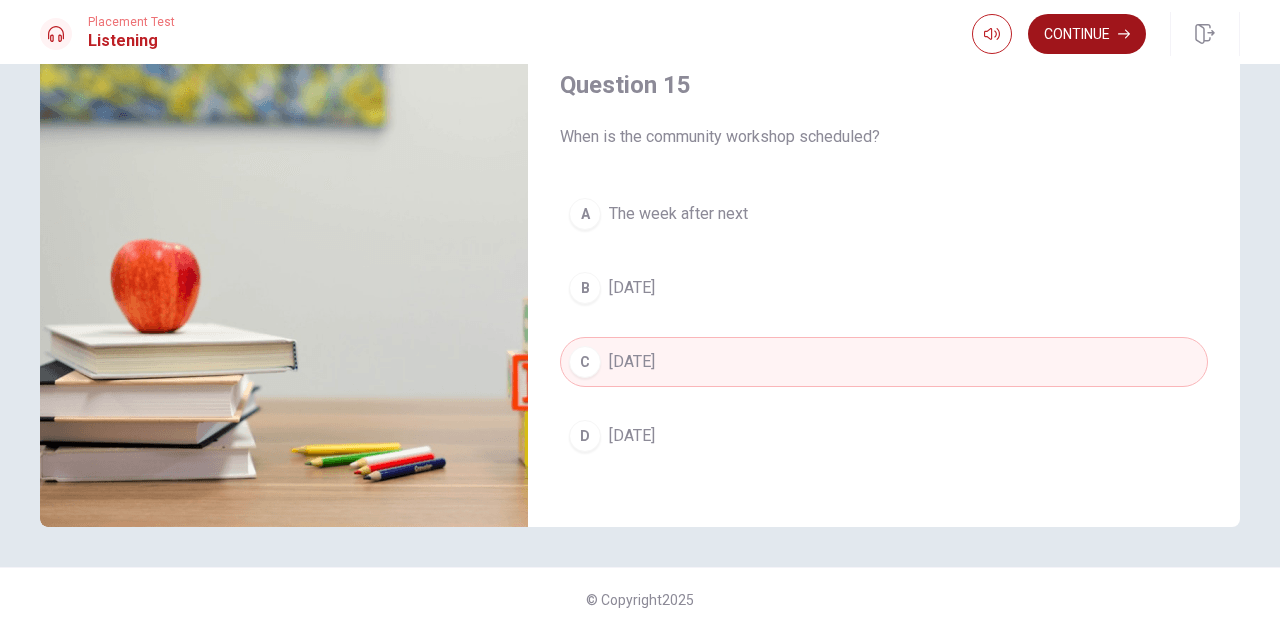 click on "Continue" at bounding box center [1087, 34] 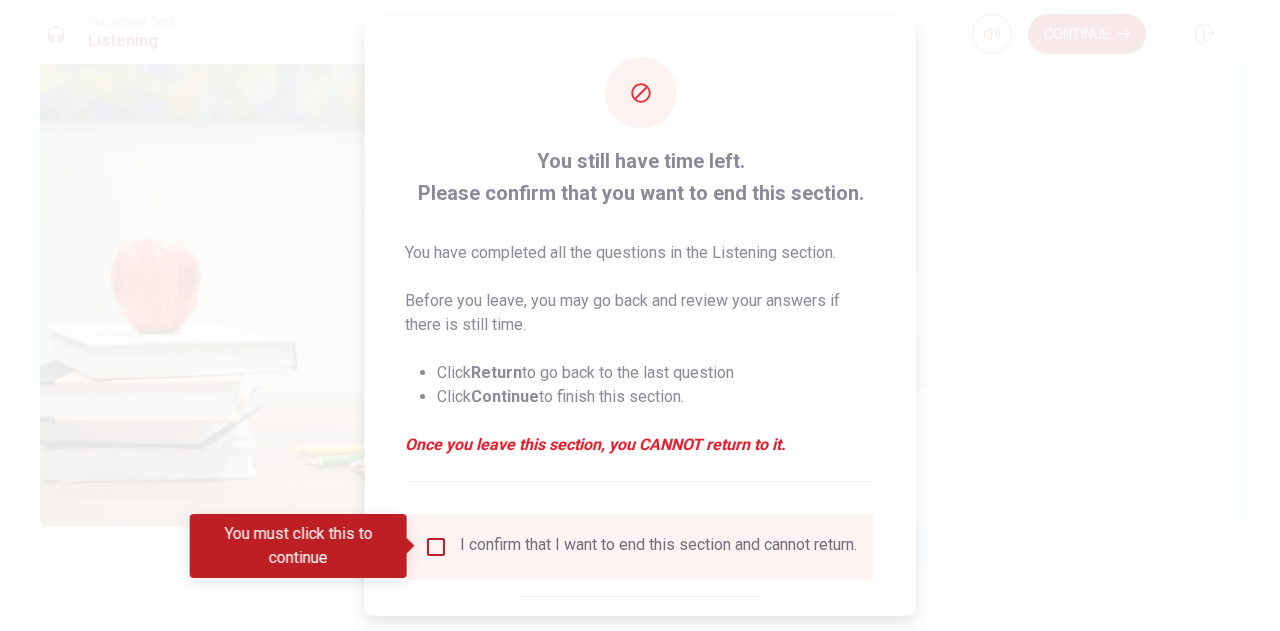 click on "I confirm that I want to end this section and cannot return." at bounding box center (640, 546) 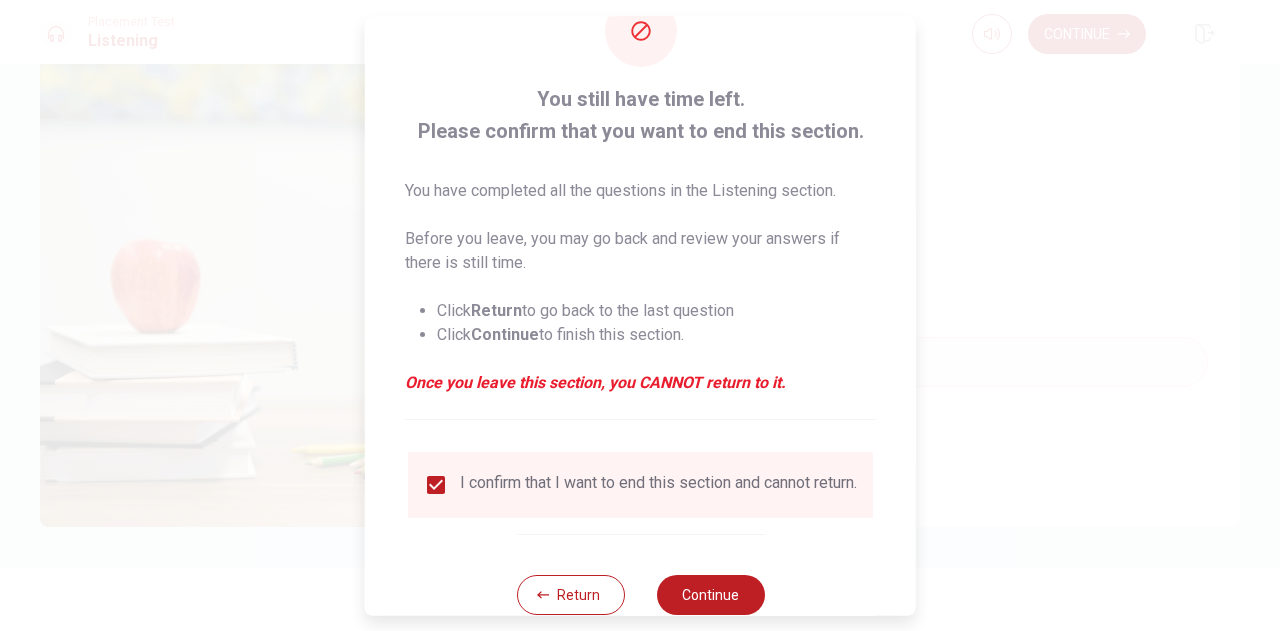 scroll, scrollTop: 114, scrollLeft: 0, axis: vertical 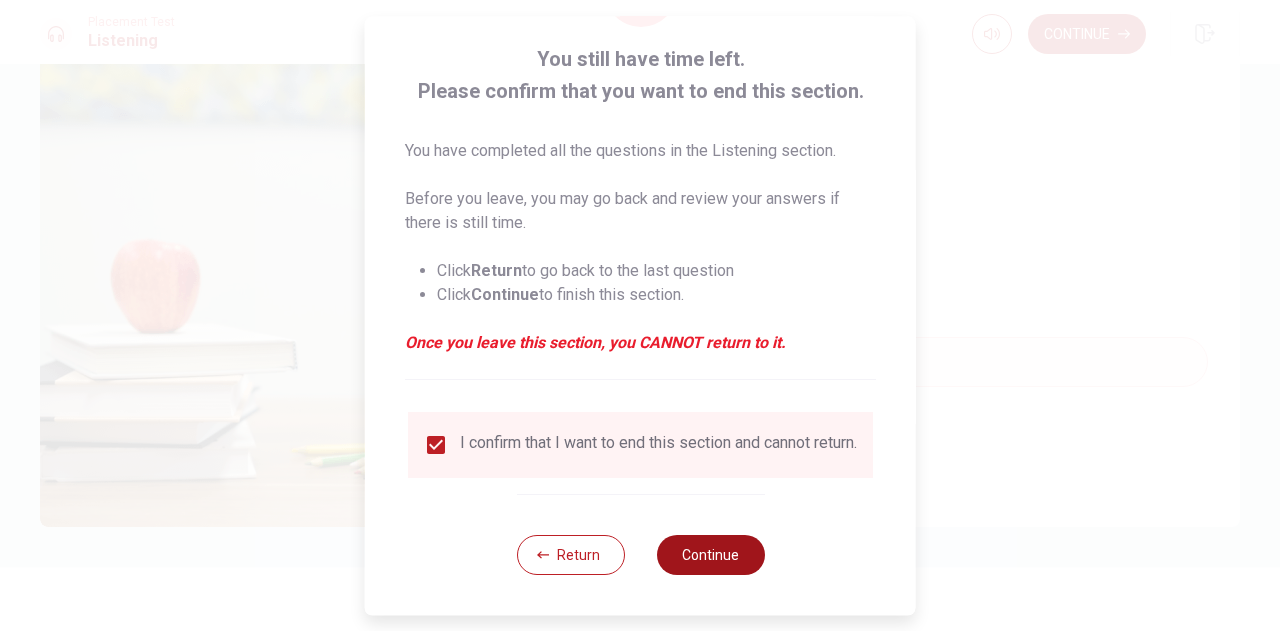 click on "Continue" at bounding box center (710, 555) 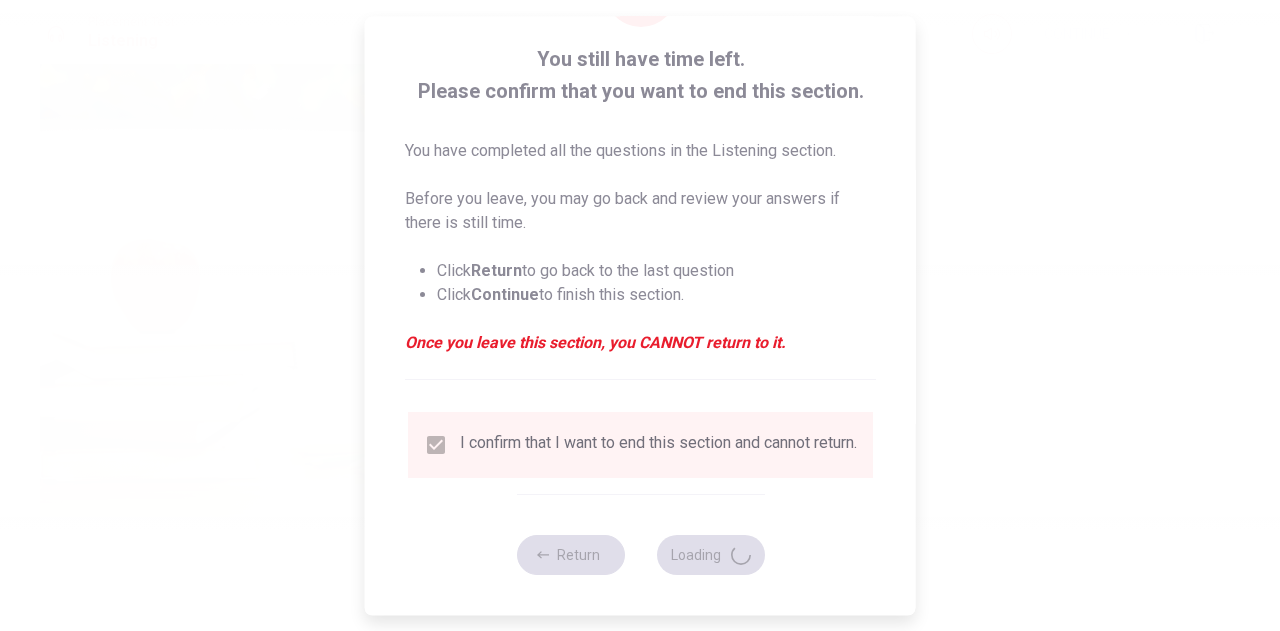 type on "67" 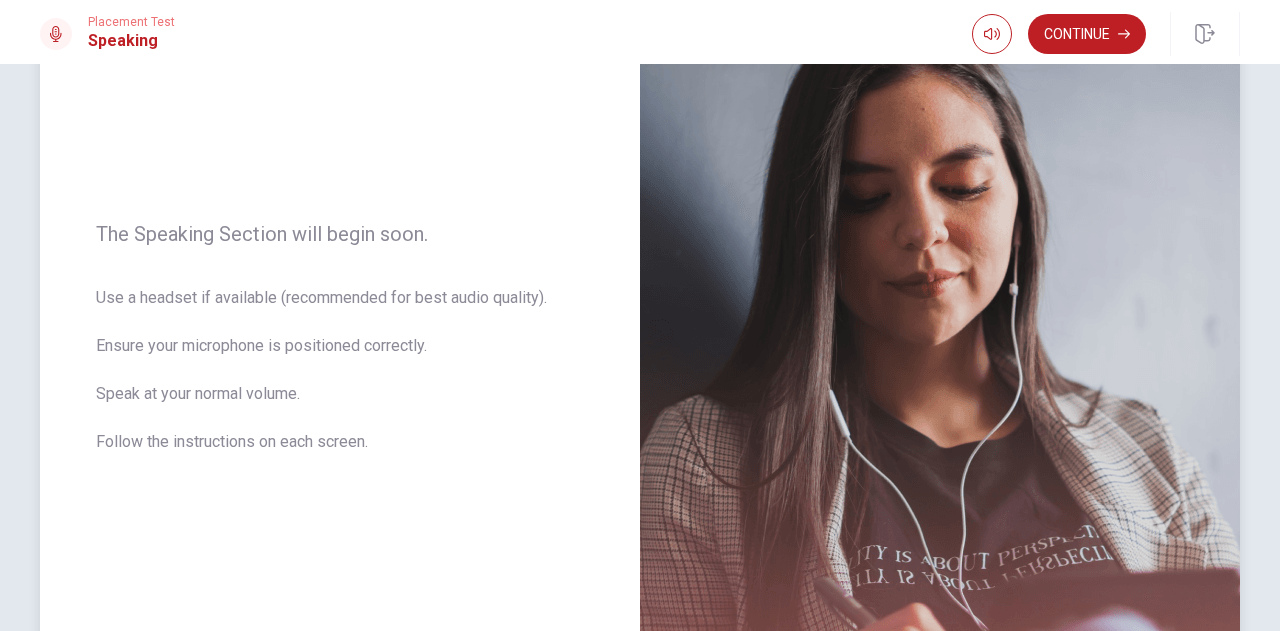 scroll, scrollTop: 148, scrollLeft: 0, axis: vertical 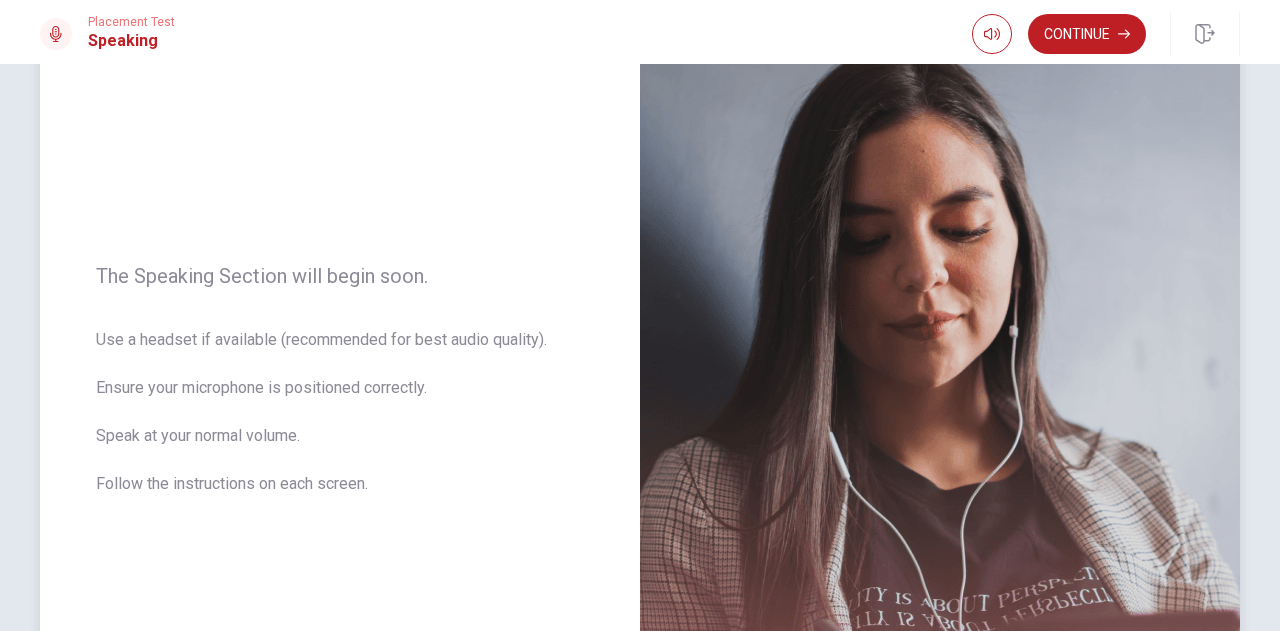 click on "The Speaking Section will begin soon. Use a headset if available (recommended for best audio quality).
Ensure your microphone is positioned correctly.
Speak at your normal volume.
Follow the instructions on each screen." at bounding box center (340, 392) 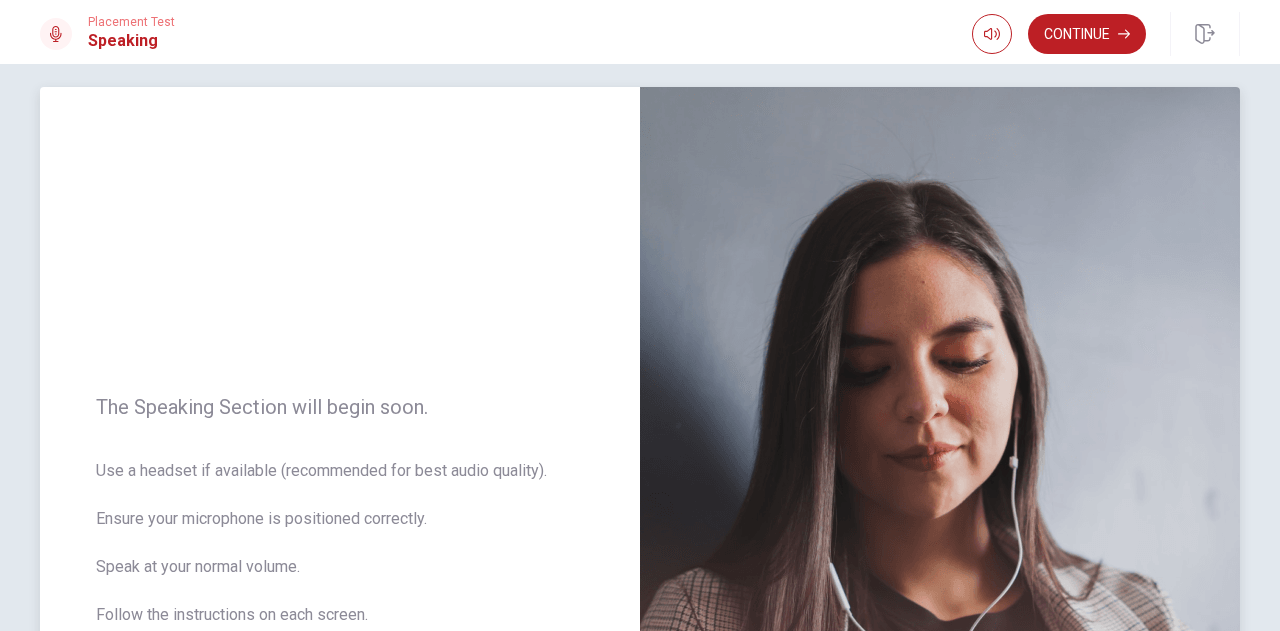 scroll, scrollTop: 0, scrollLeft: 0, axis: both 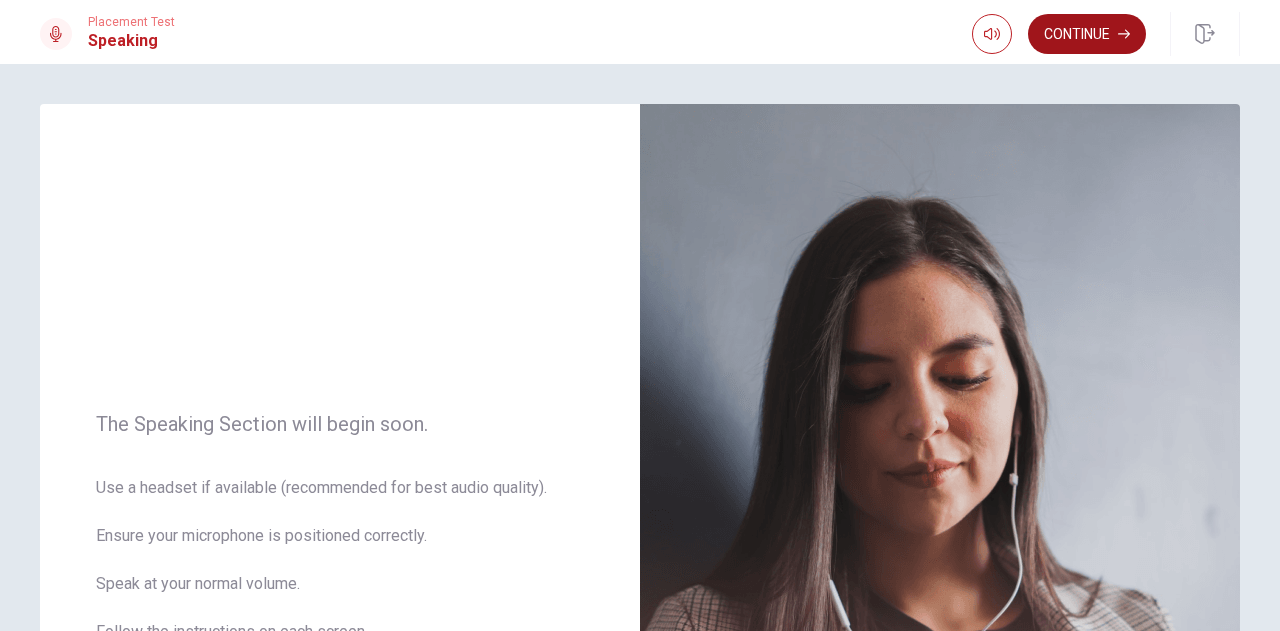 click on "Continue" at bounding box center [1087, 34] 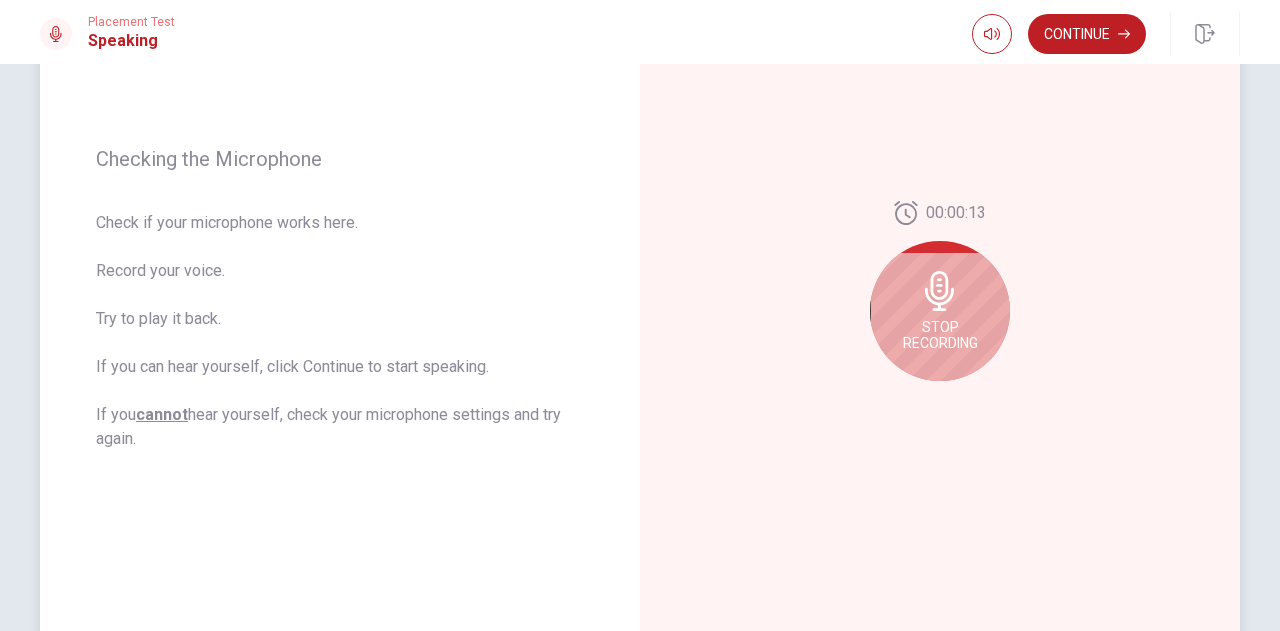 scroll, scrollTop: 300, scrollLeft: 0, axis: vertical 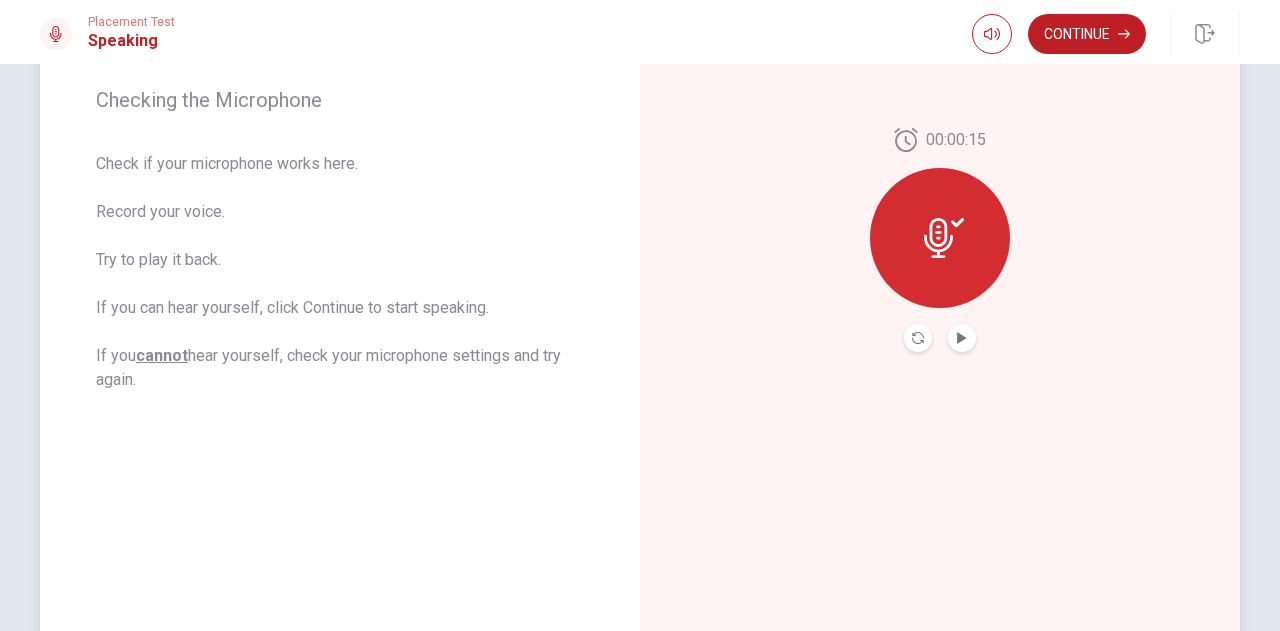 click on "00:00:15" at bounding box center (940, 240) 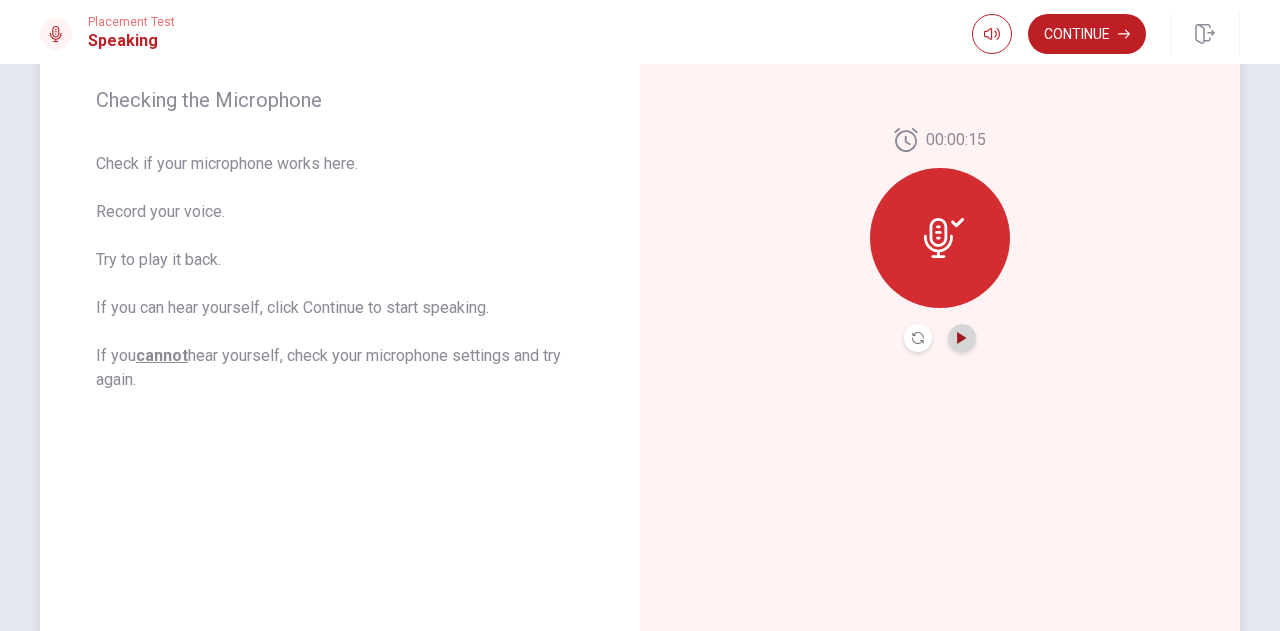 click 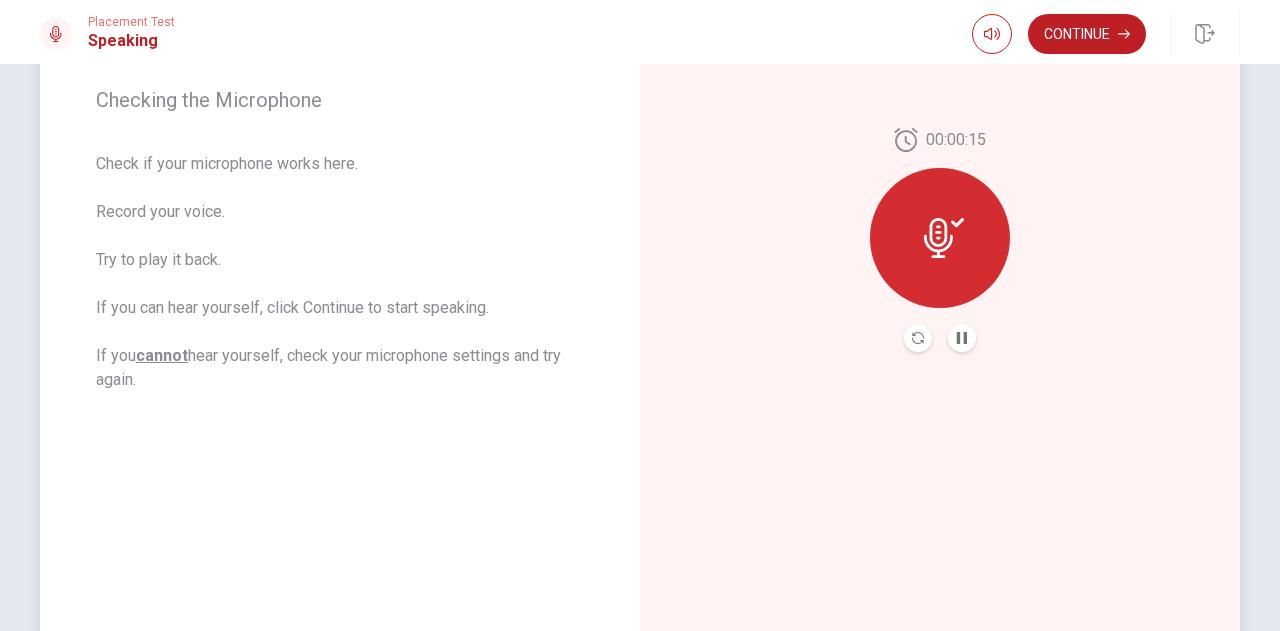 type 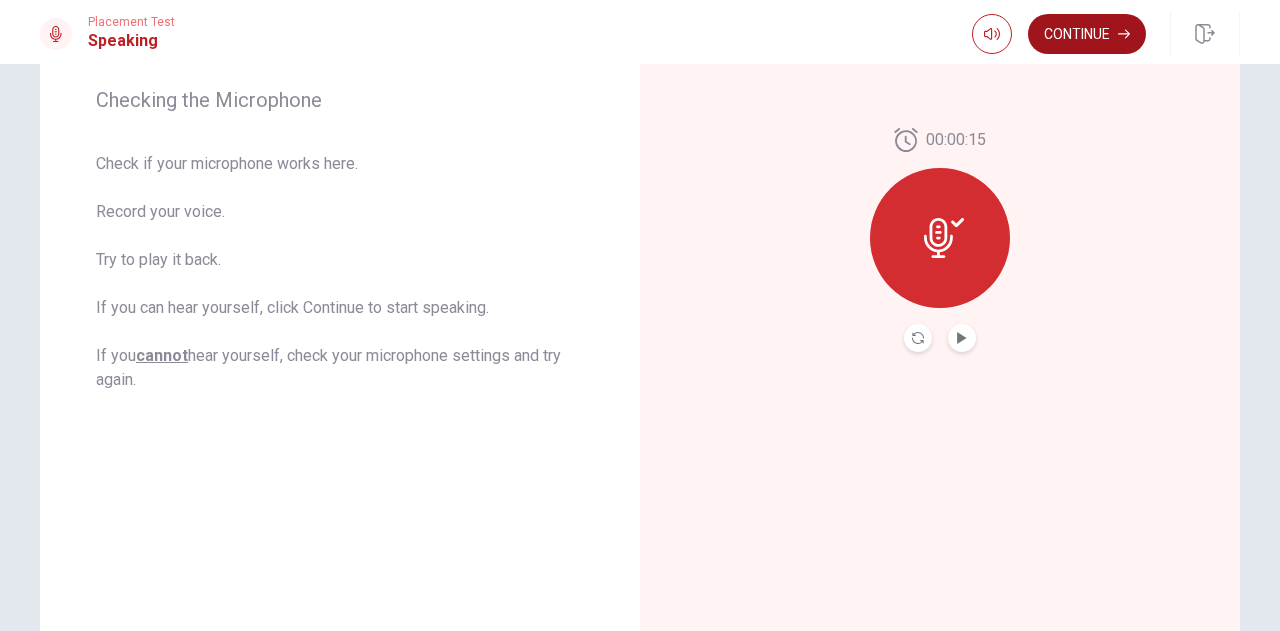 click on "Continue" at bounding box center (1087, 34) 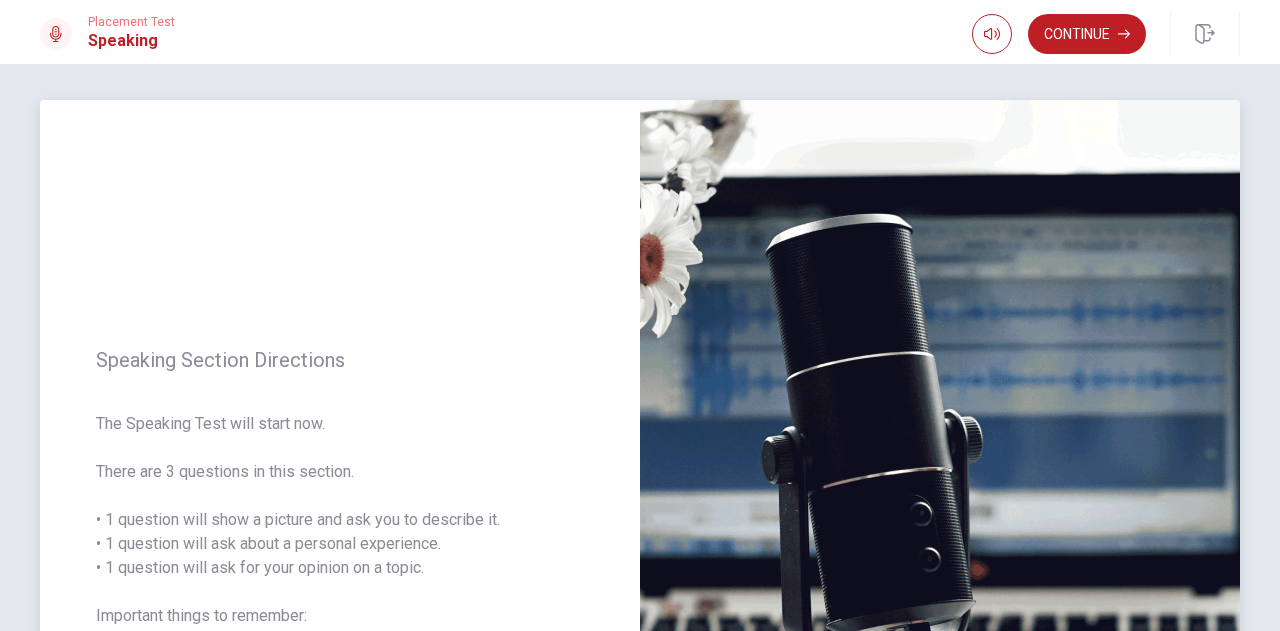 scroll, scrollTop: 0, scrollLeft: 0, axis: both 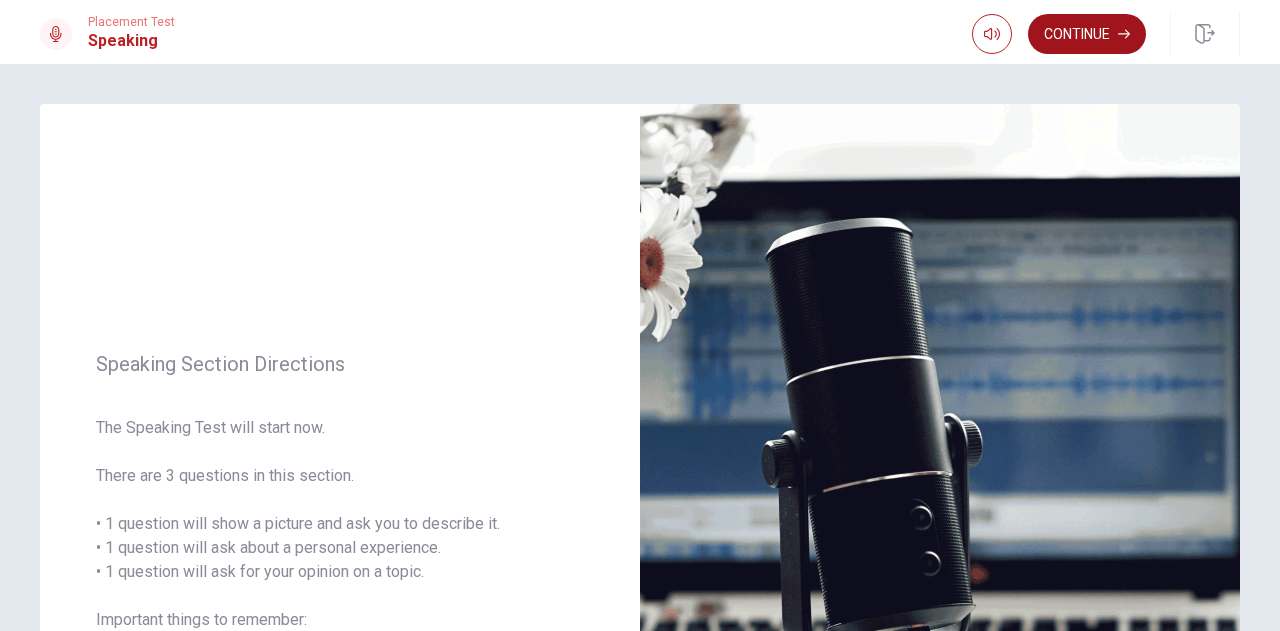 click on "Continue" at bounding box center (1087, 34) 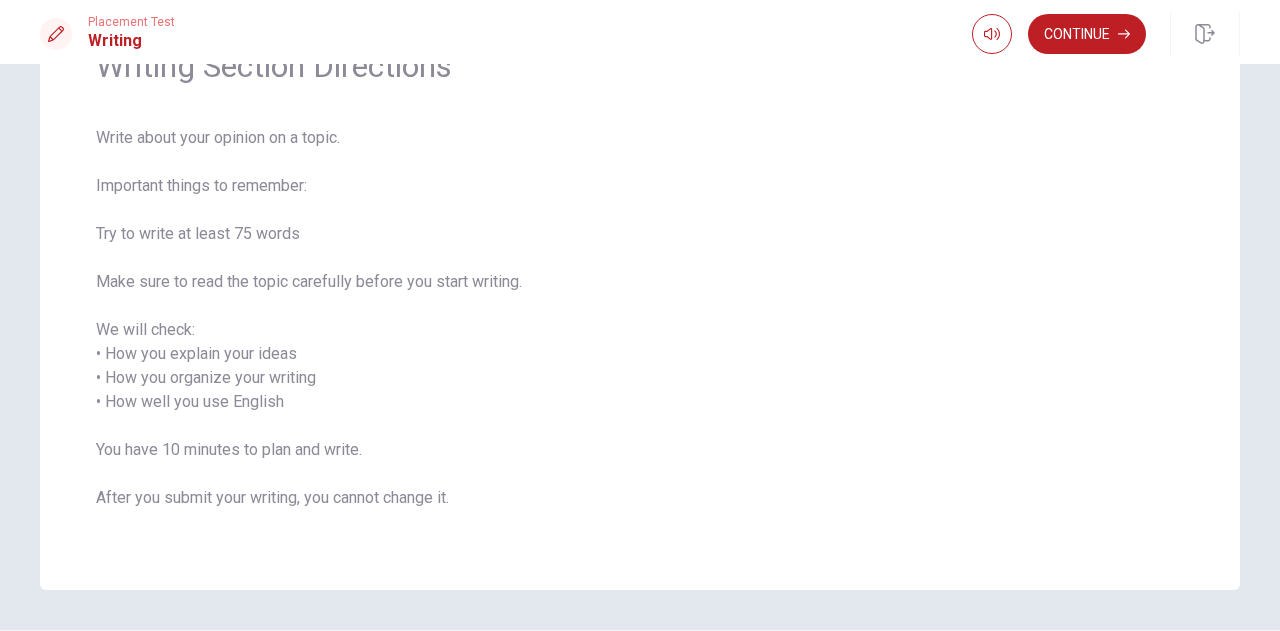 scroll, scrollTop: 0, scrollLeft: 0, axis: both 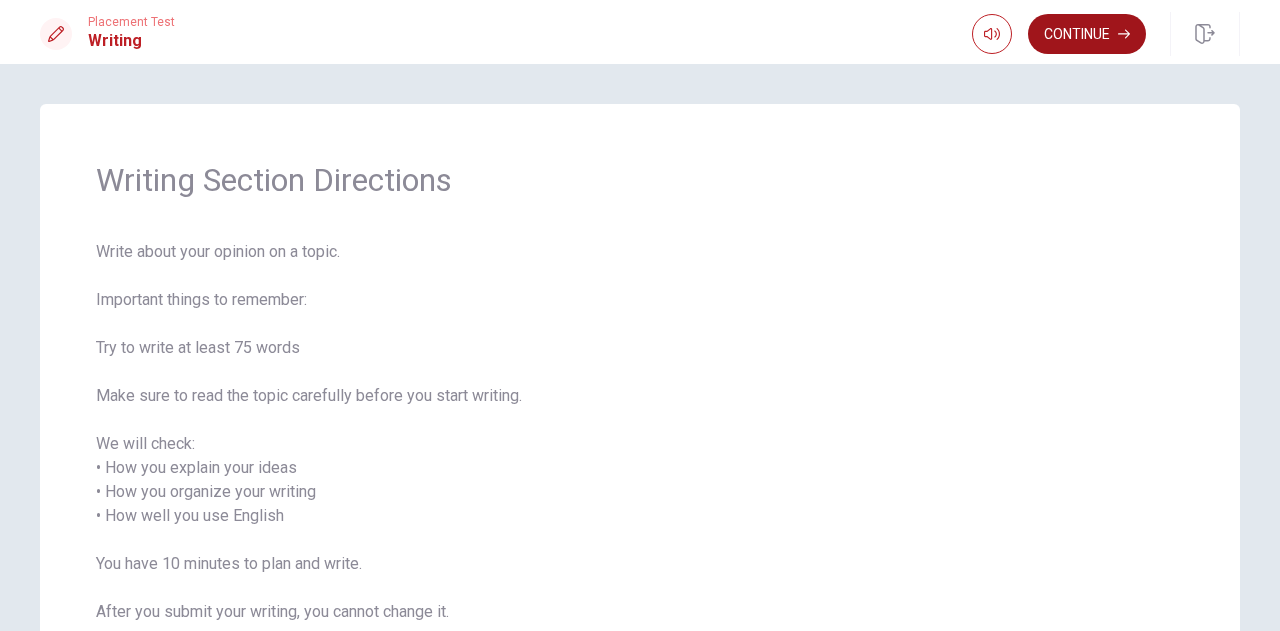 click on "Continue" at bounding box center (1087, 34) 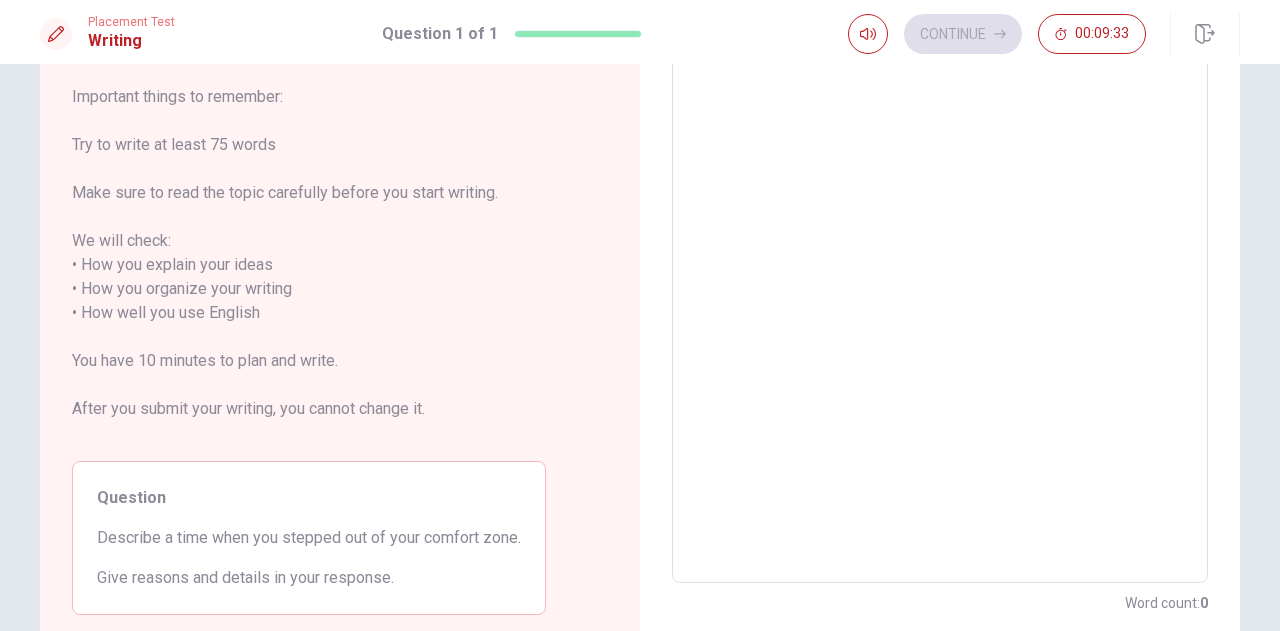 scroll, scrollTop: 200, scrollLeft: 0, axis: vertical 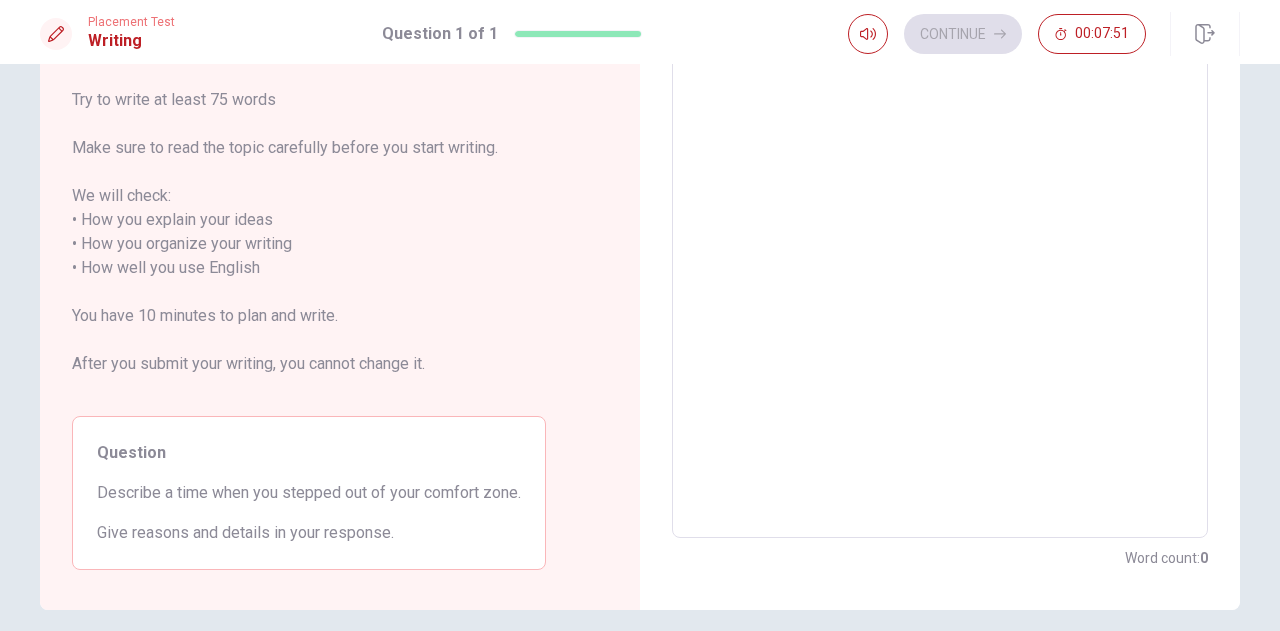 click at bounding box center (940, 256) 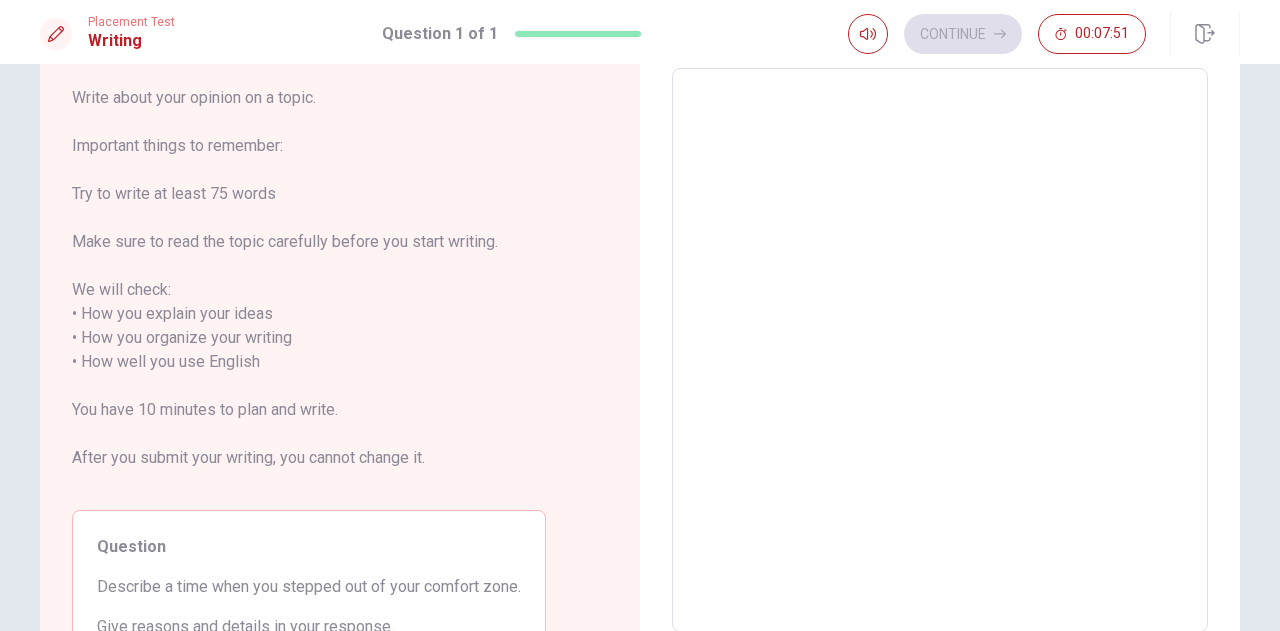 scroll, scrollTop: 0, scrollLeft: 0, axis: both 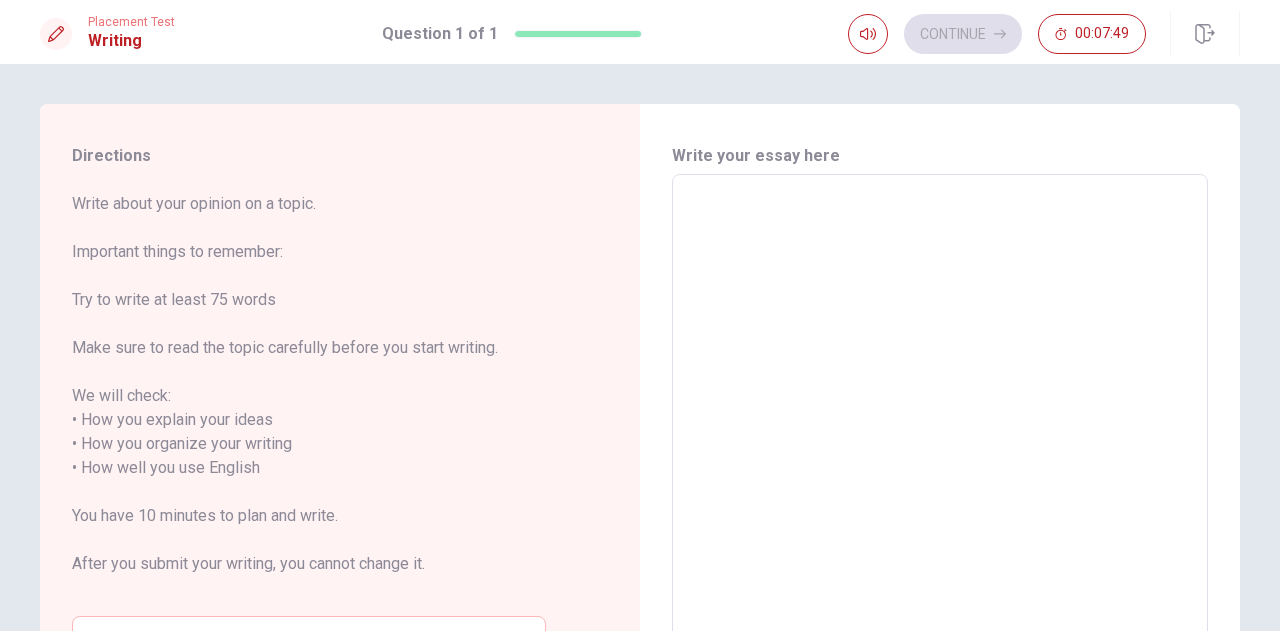 type on "L" 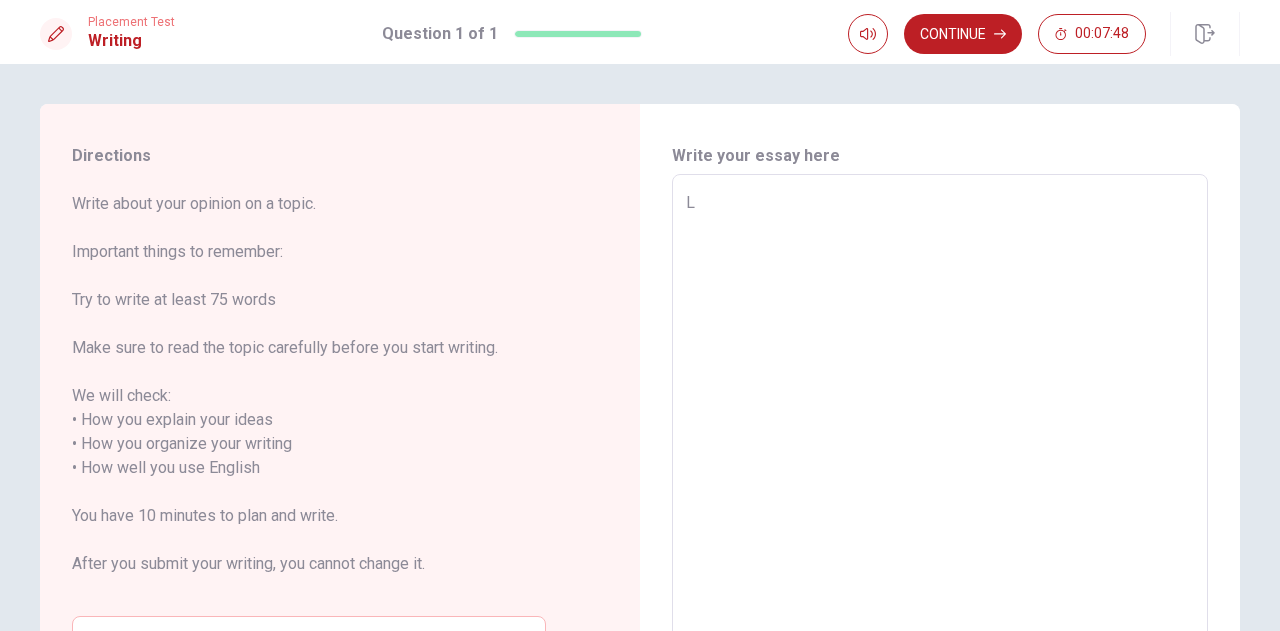 type on "x" 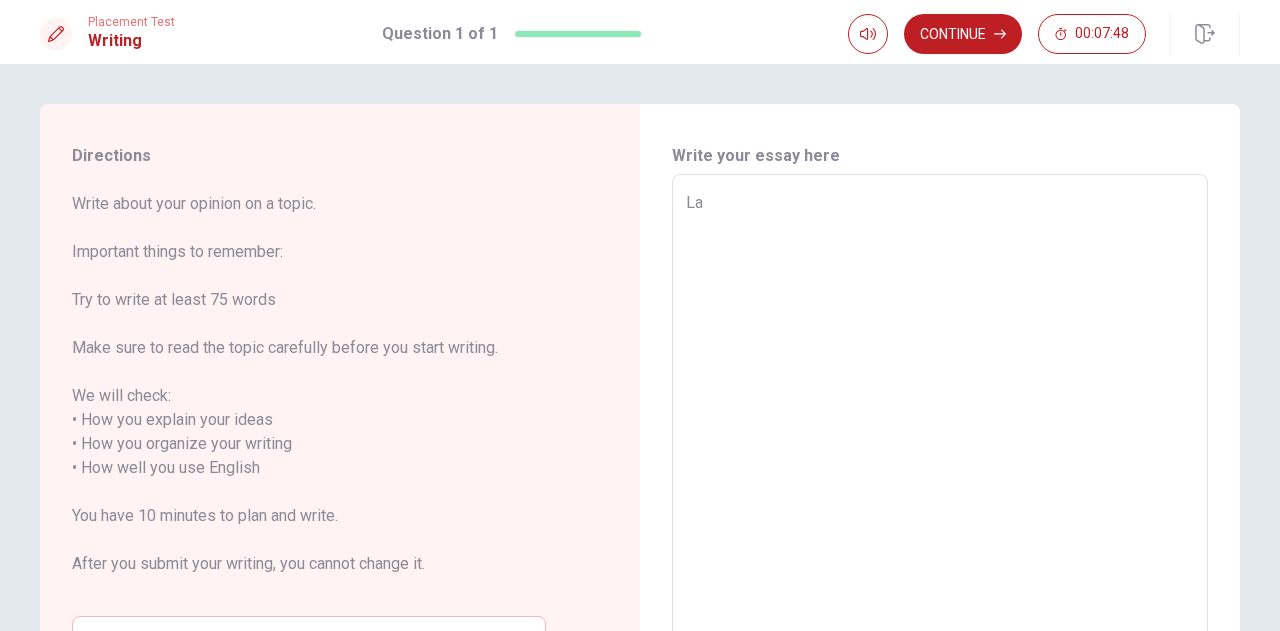 type on "x" 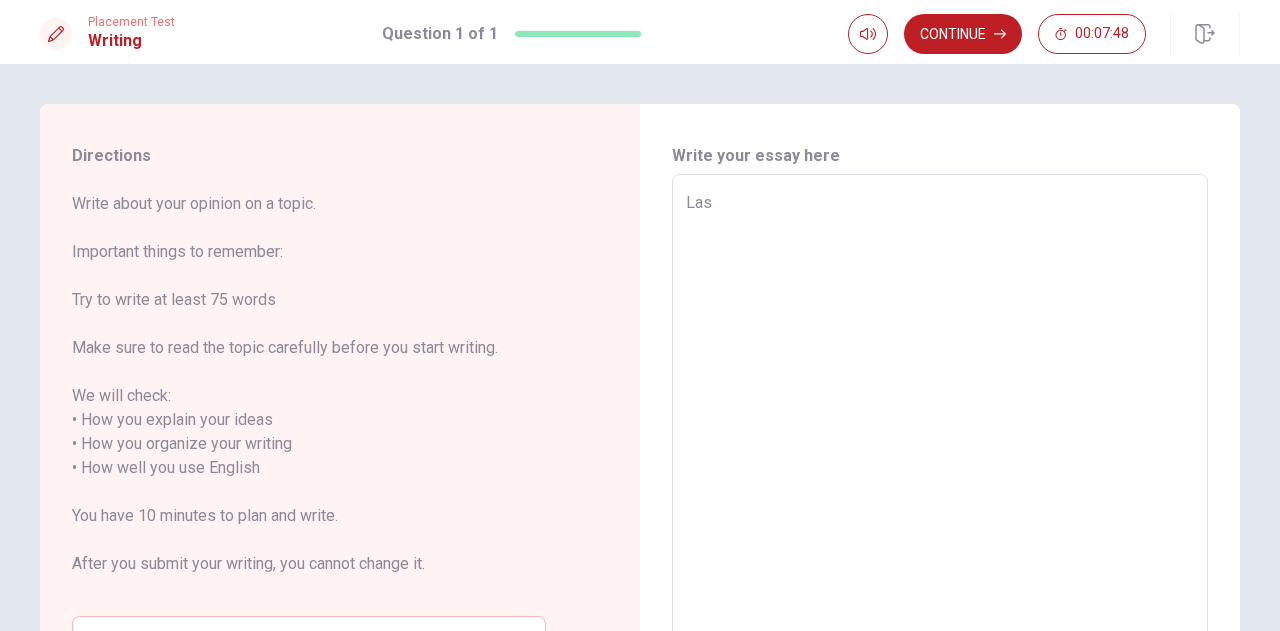 type on "x" 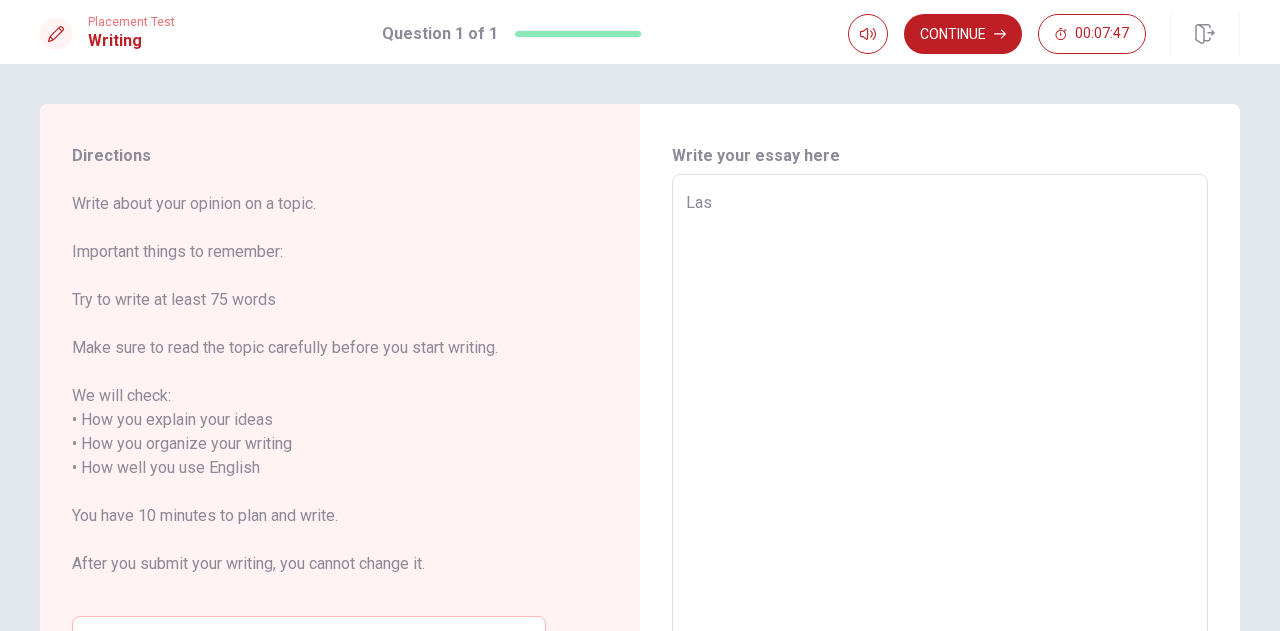type on "Last" 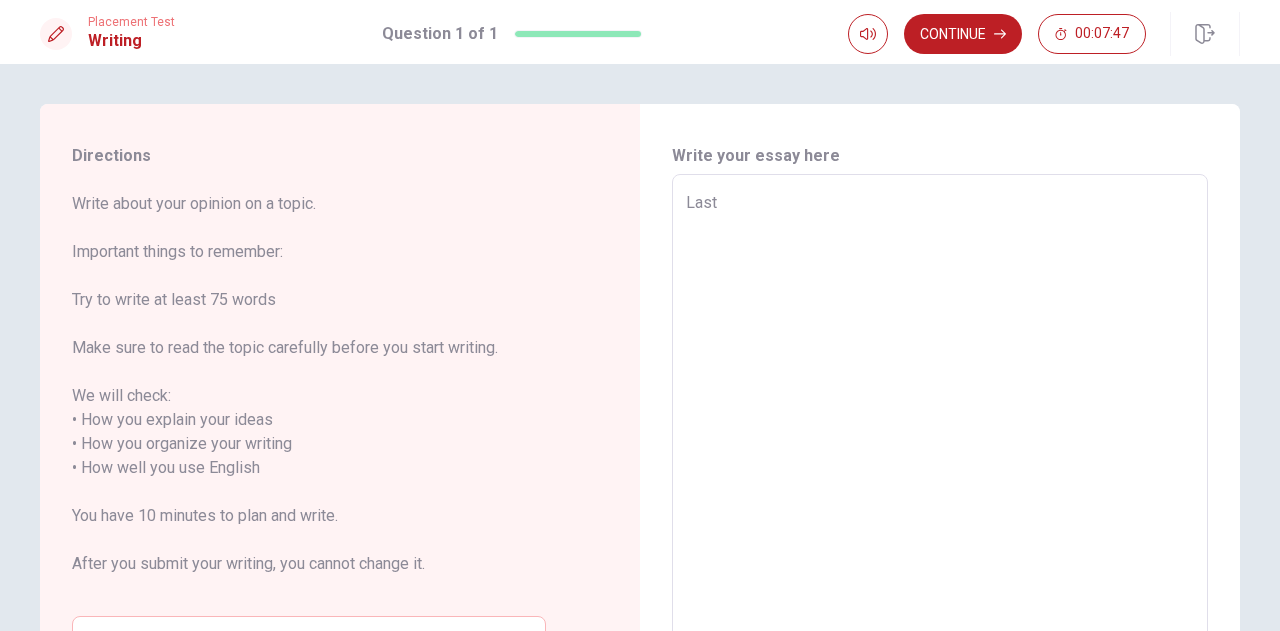 type on "x" 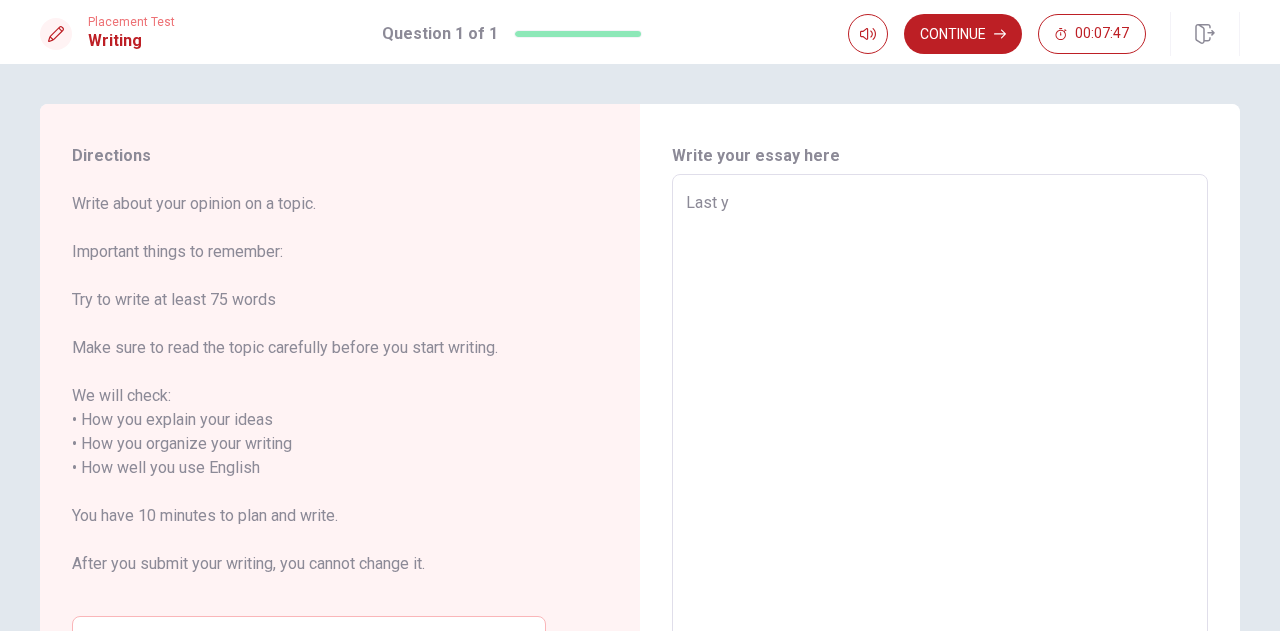 type on "x" 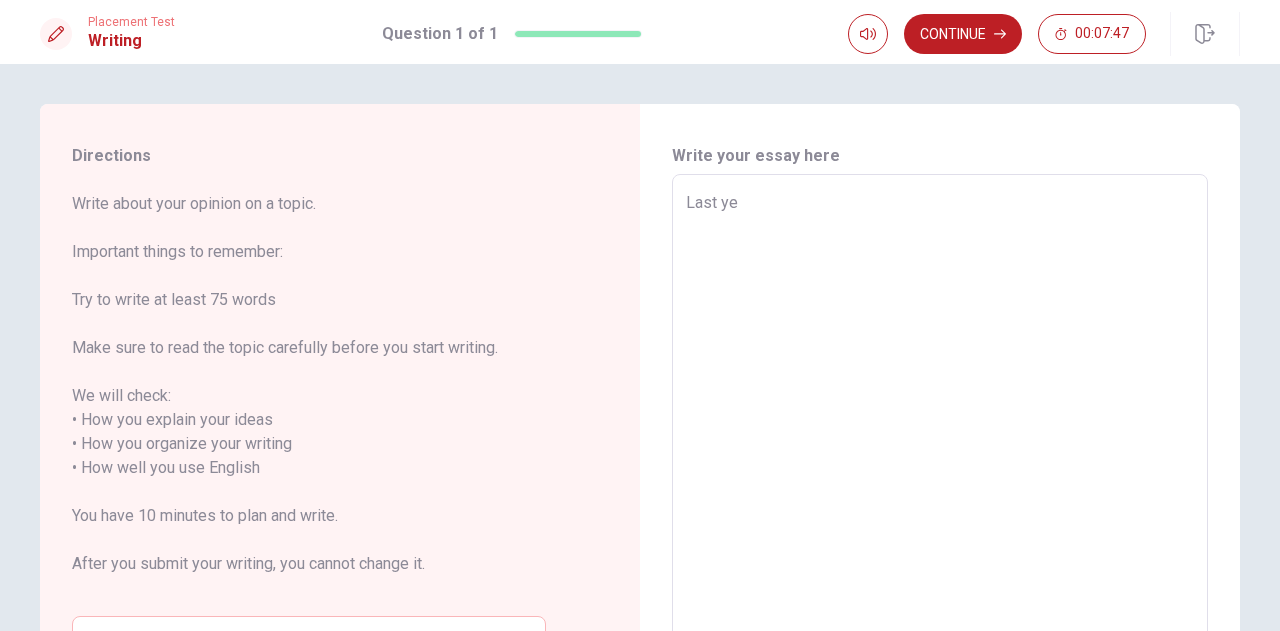 type on "x" 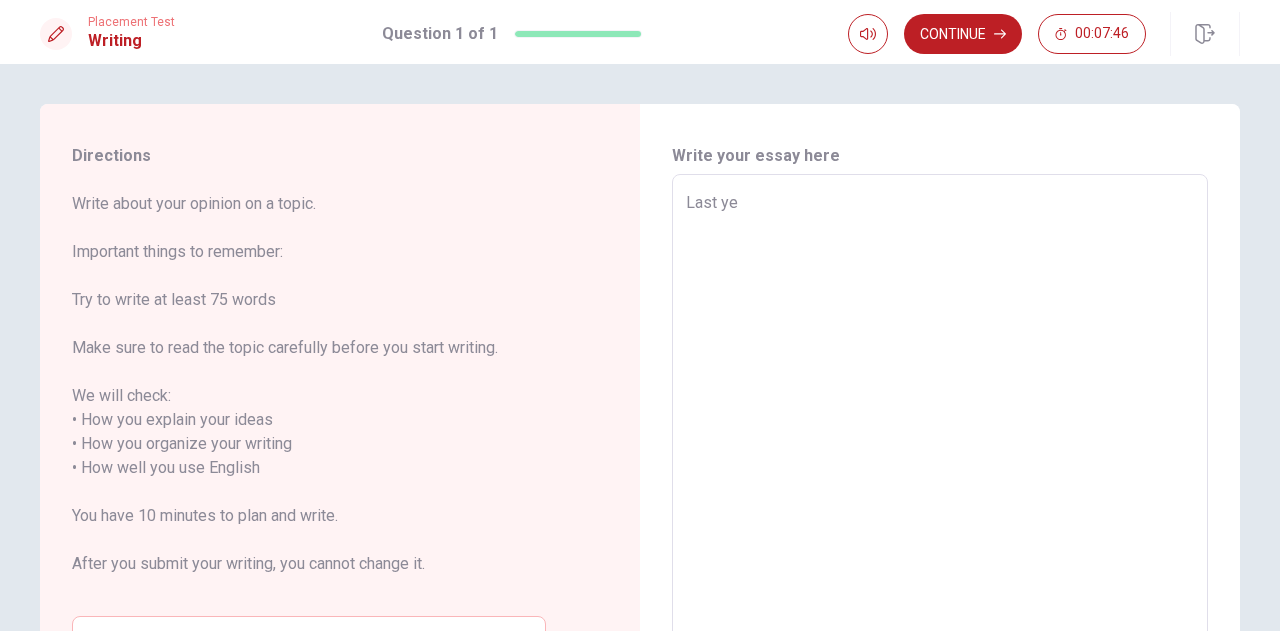 type on "Last yea" 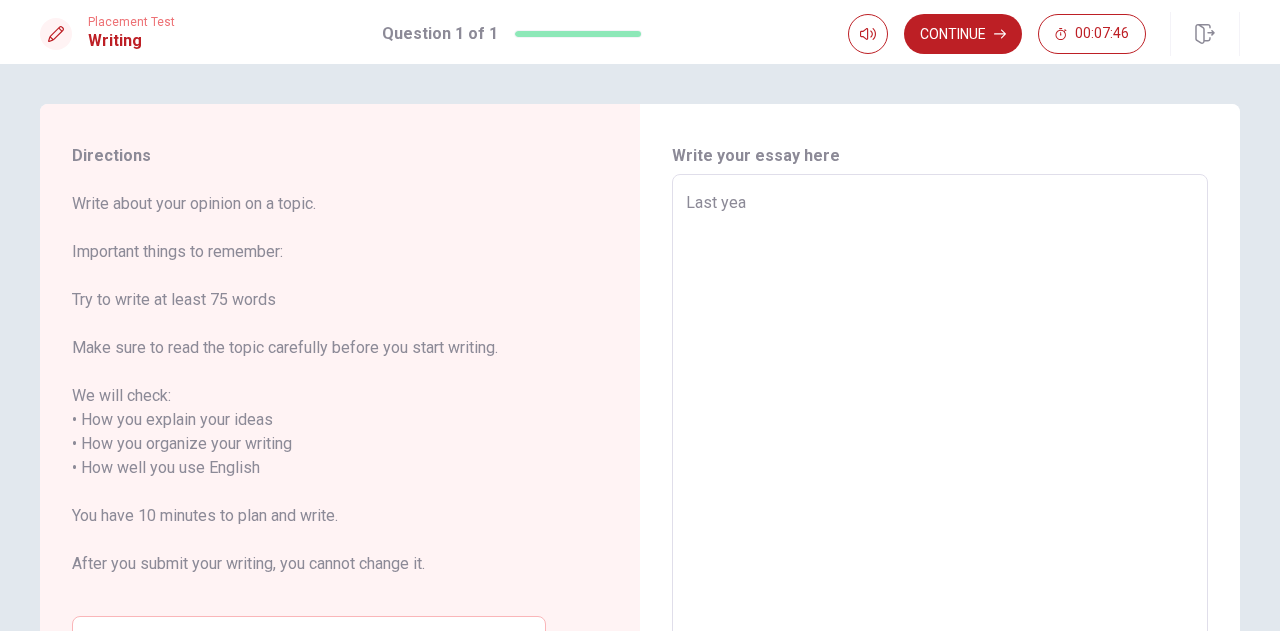 type on "x" 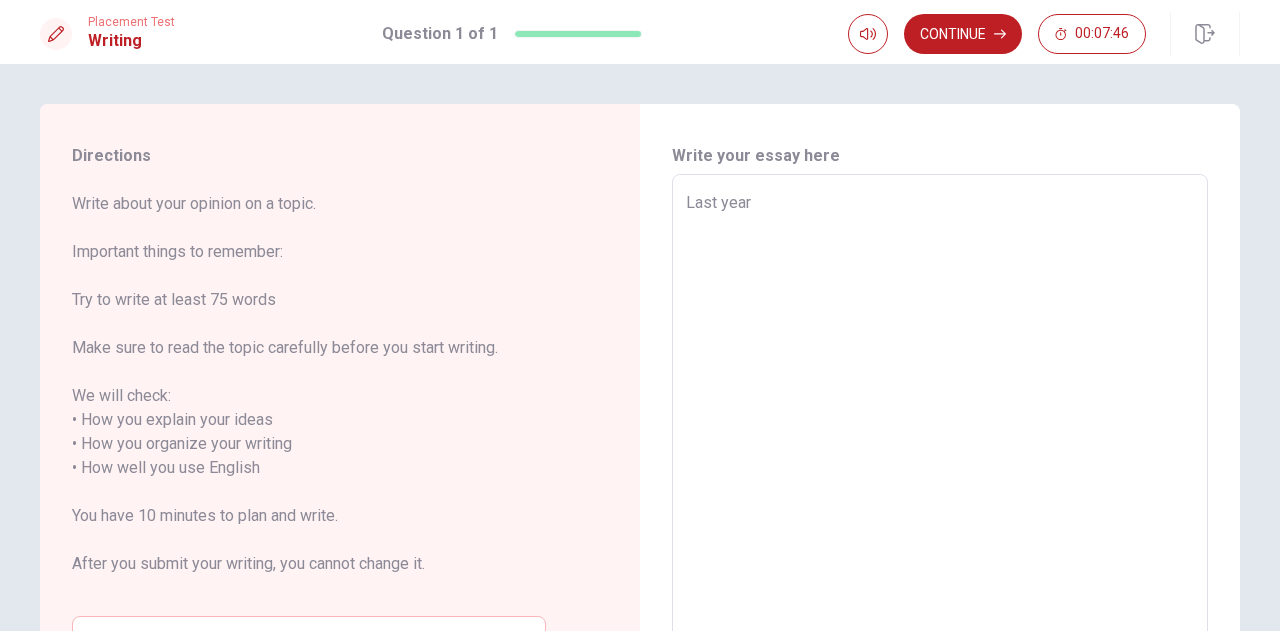 type on "x" 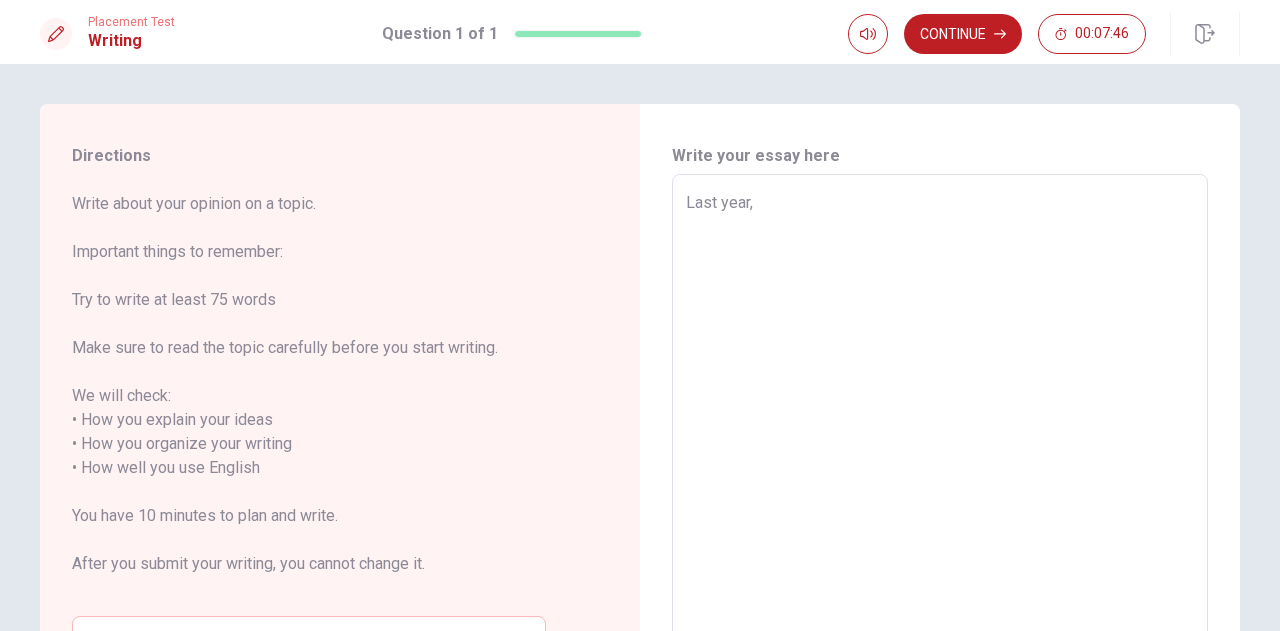 type on "x" 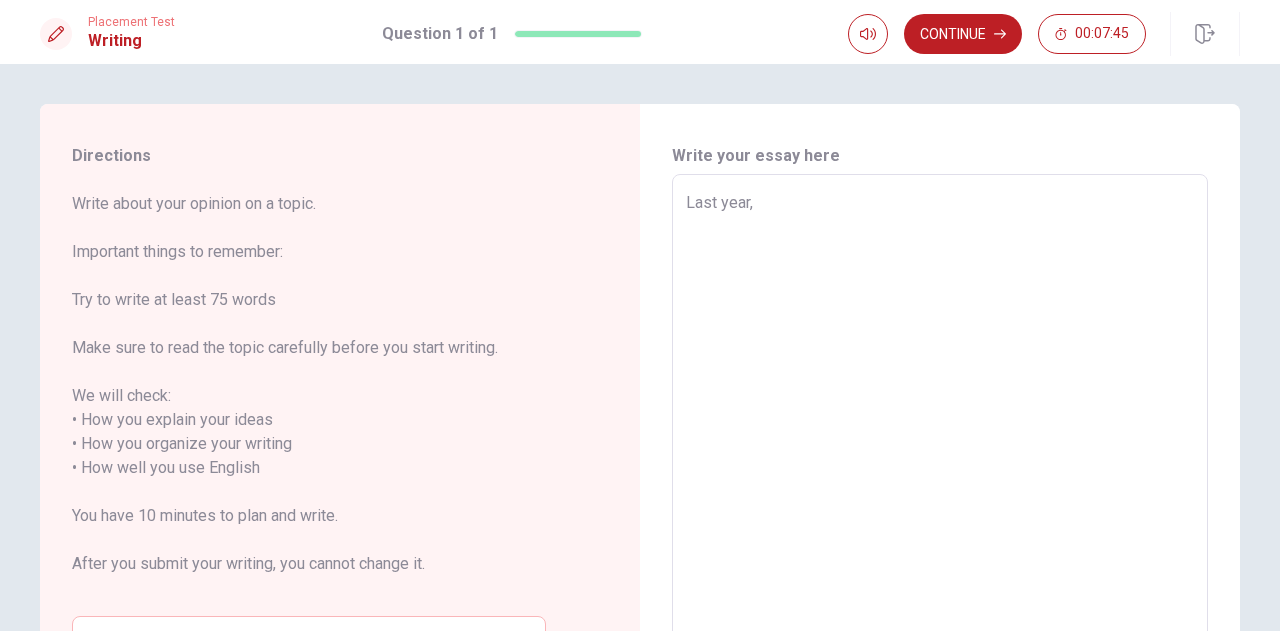 type on "Last year," 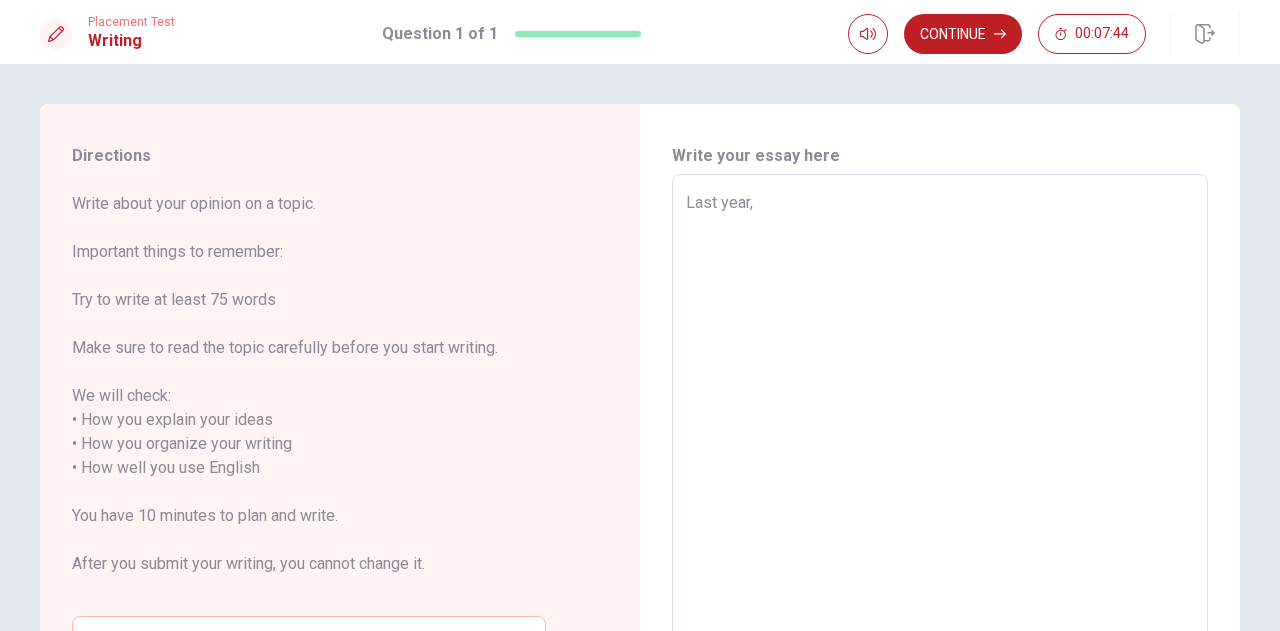type on "x" 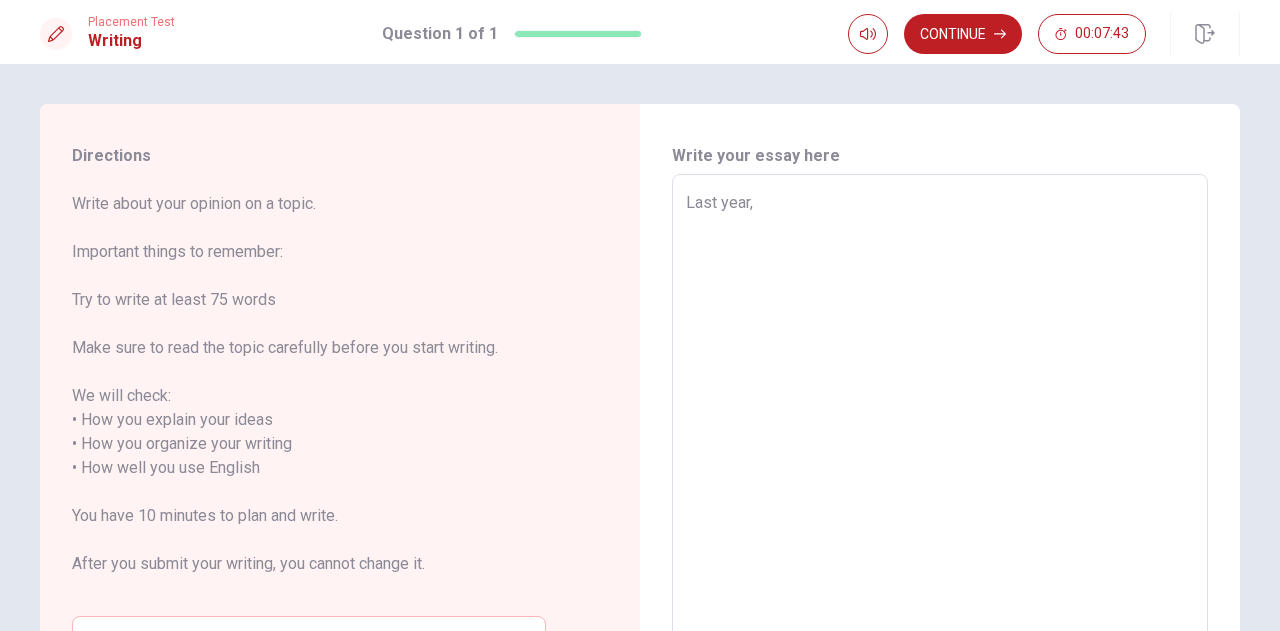 type on "Last year, i" 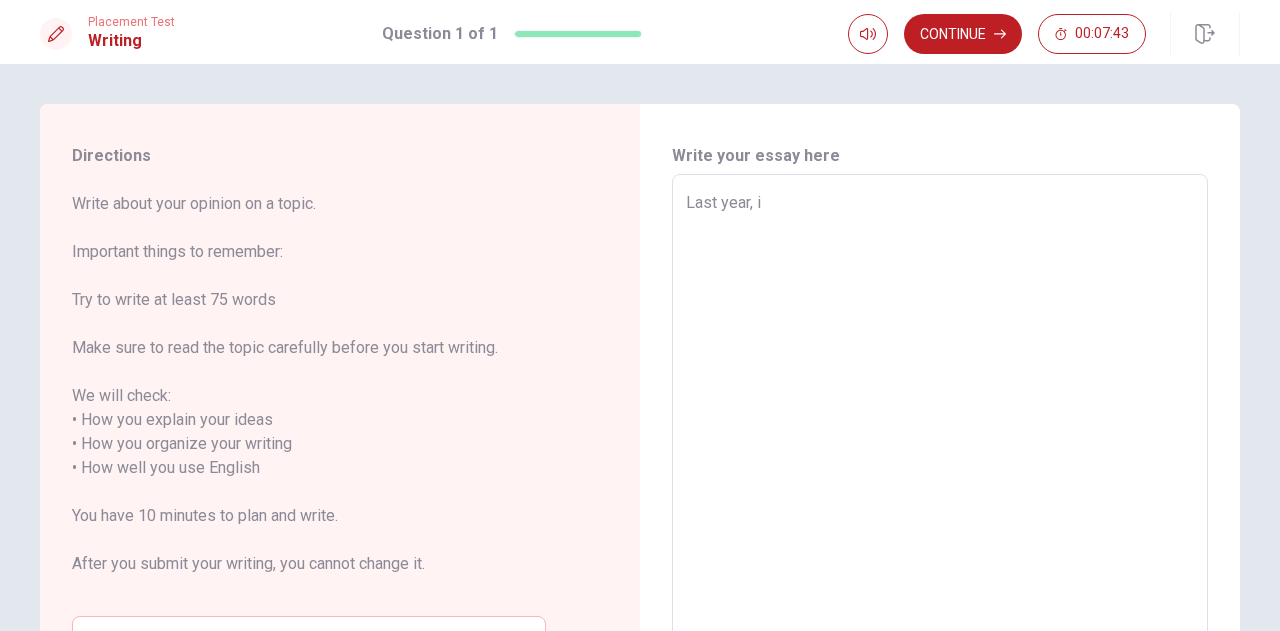 type on "x" 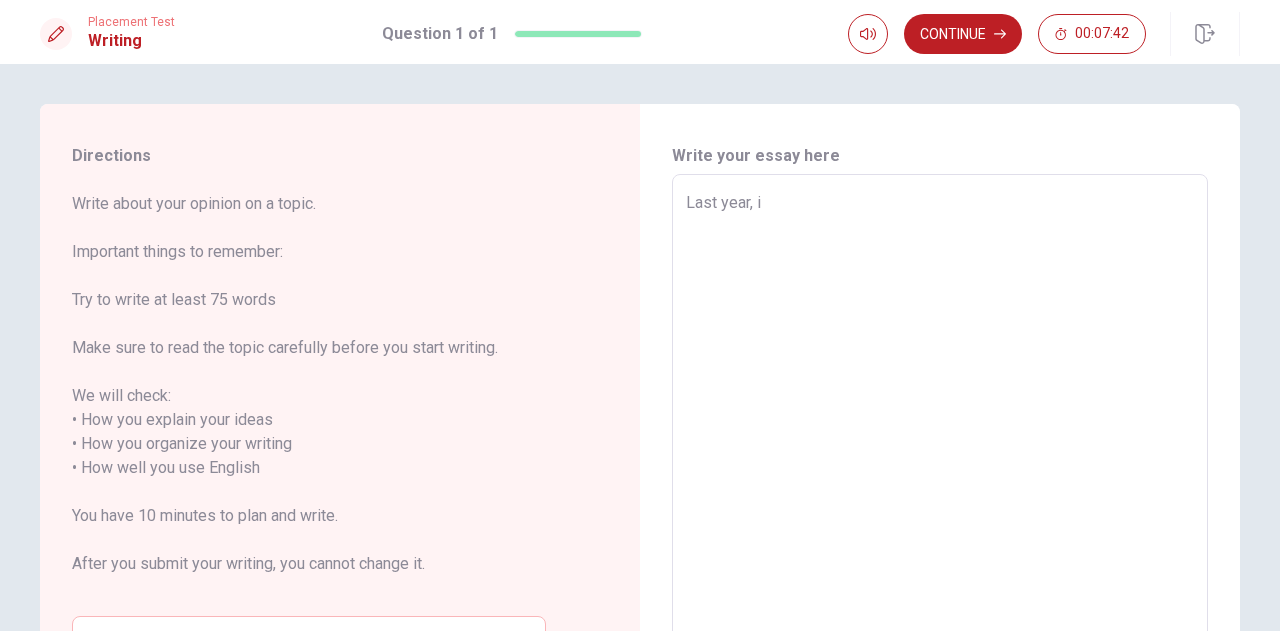 type on "Last year, i j" 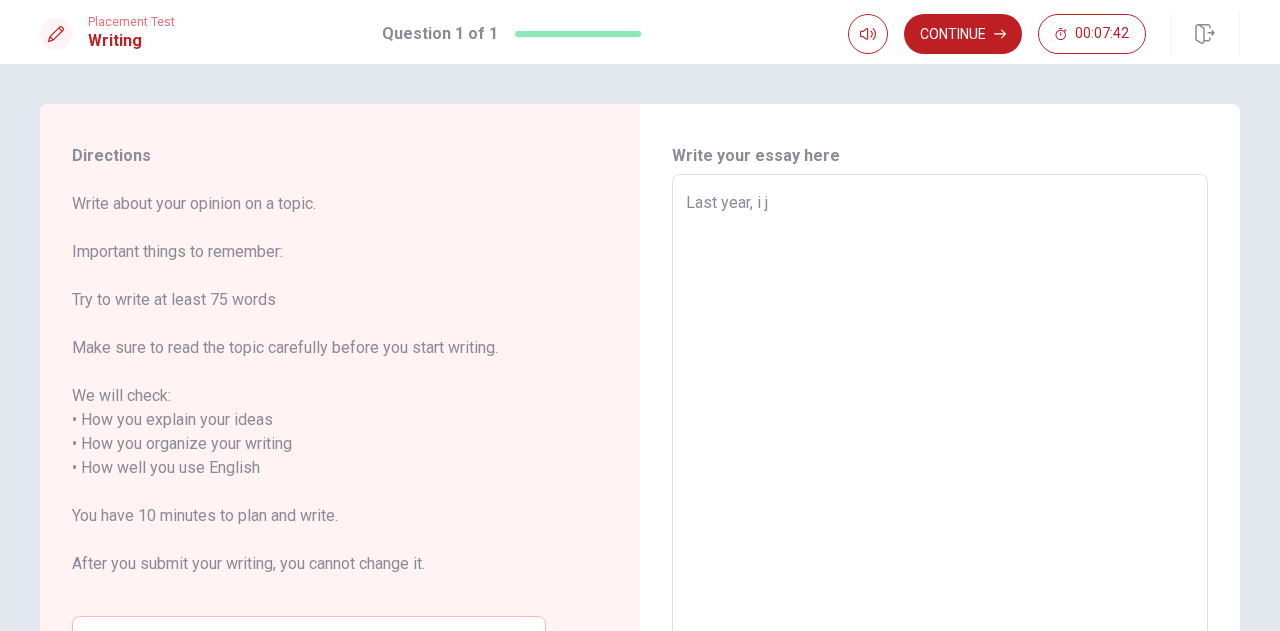 type on "x" 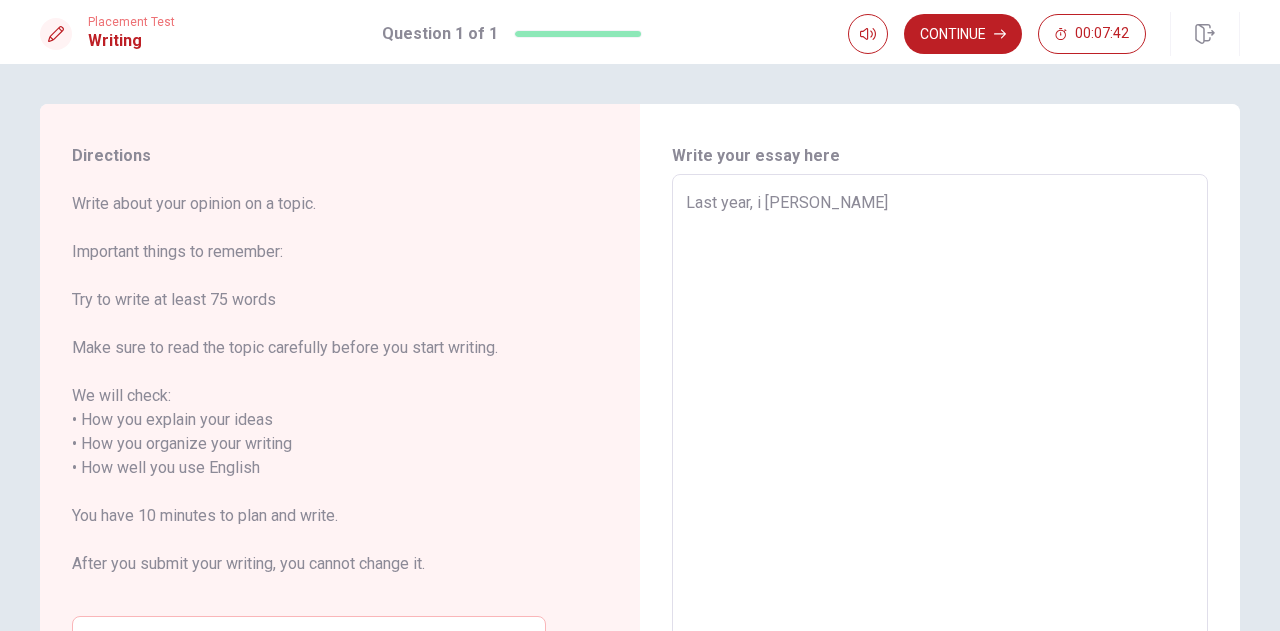 type on "x" 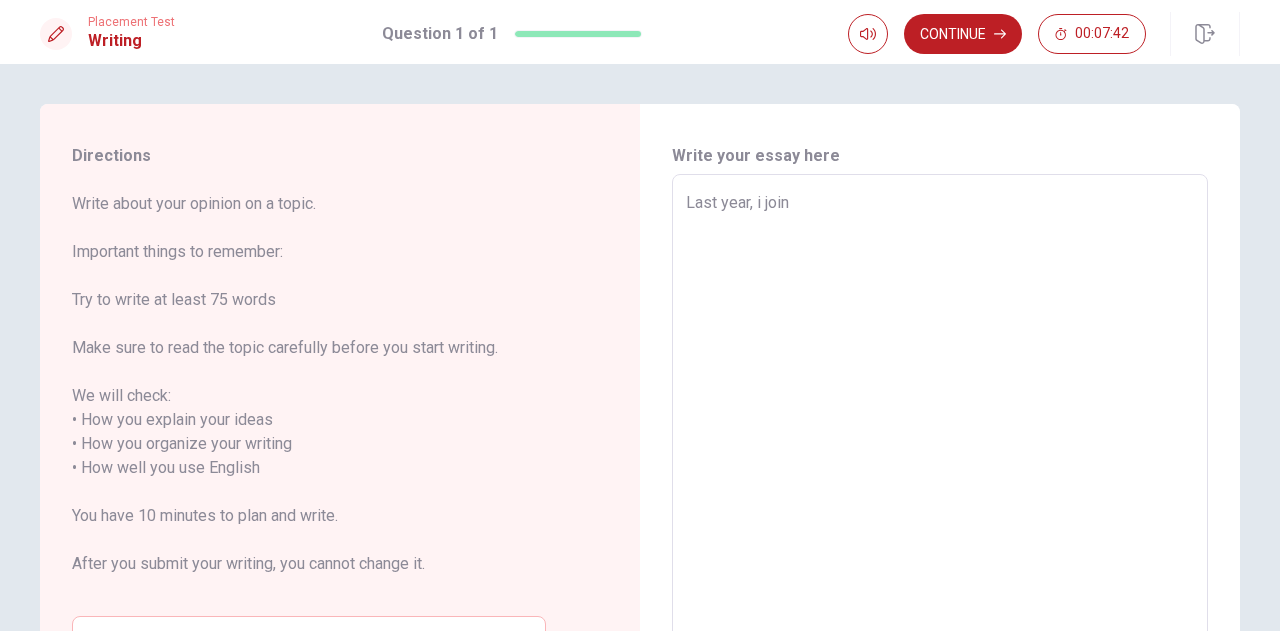 type on "x" 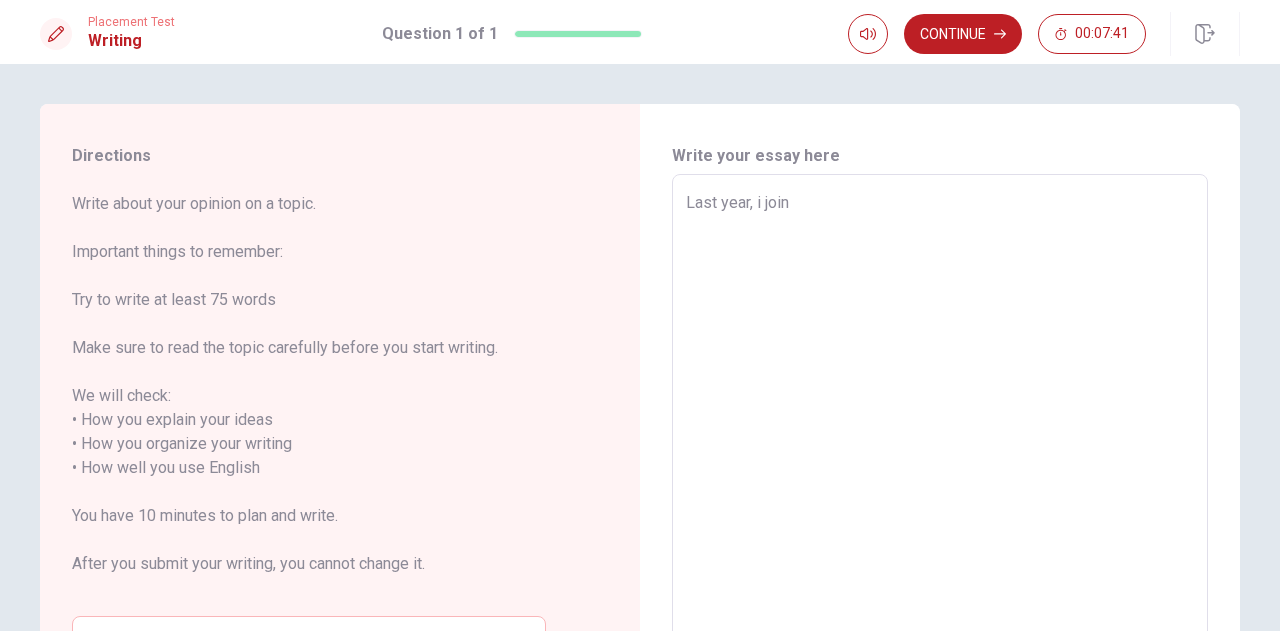type on "Last year, i joind" 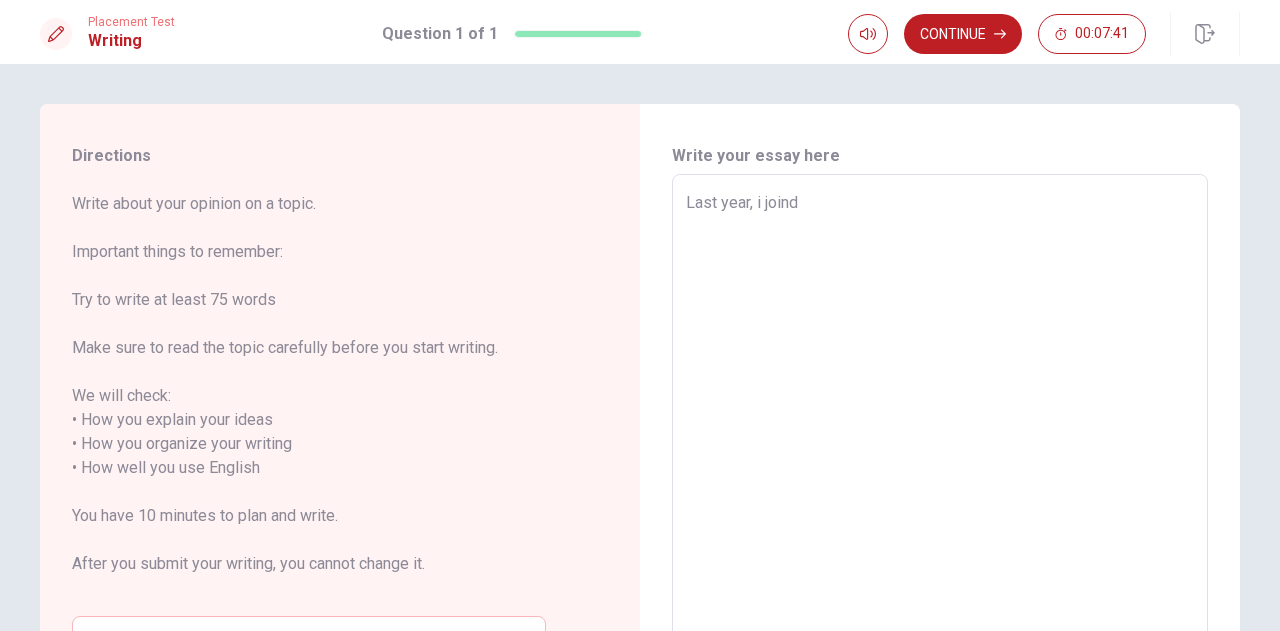 type on "x" 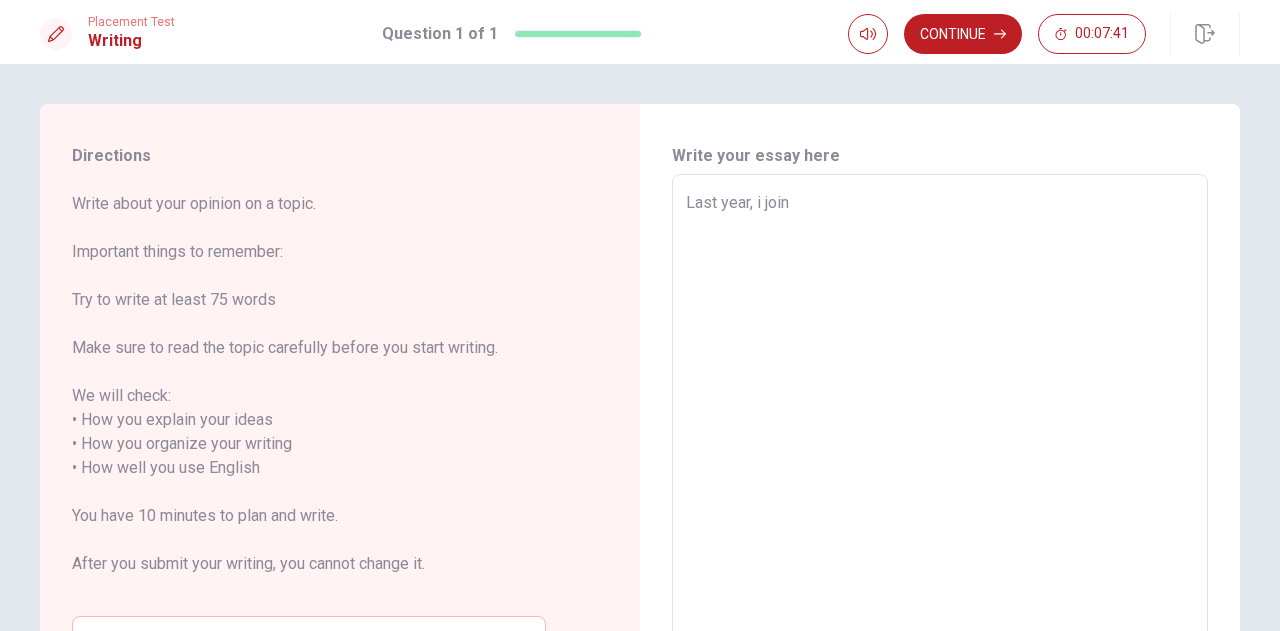 type on "x" 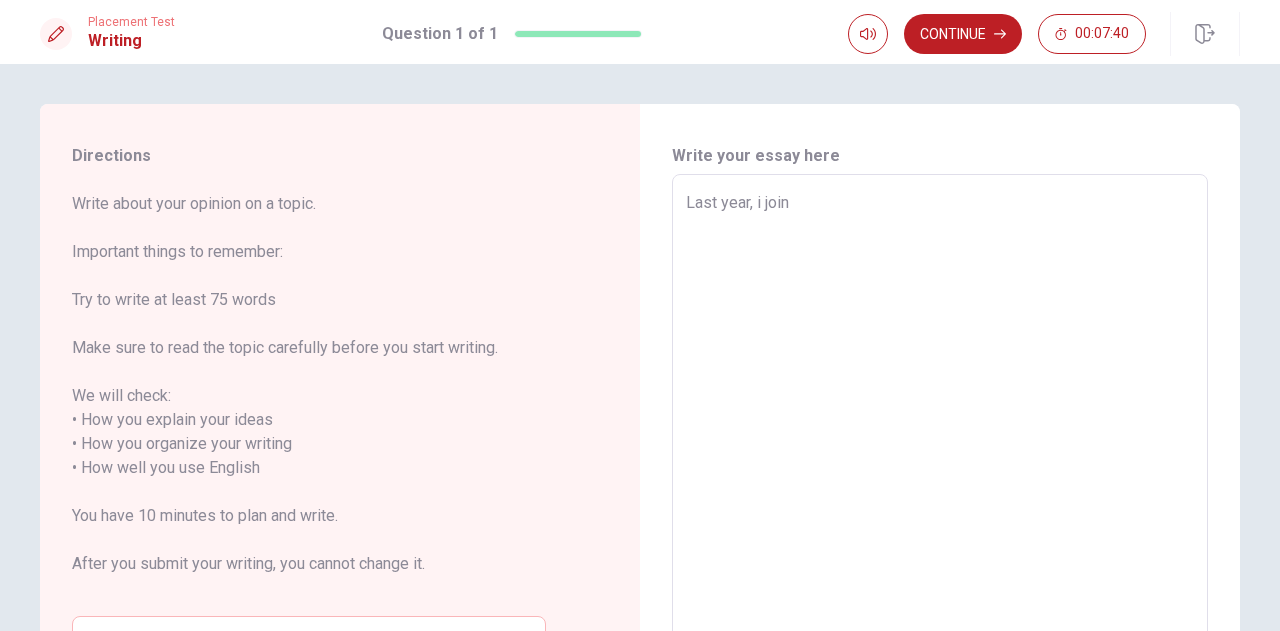 type on "Last year, i joinn" 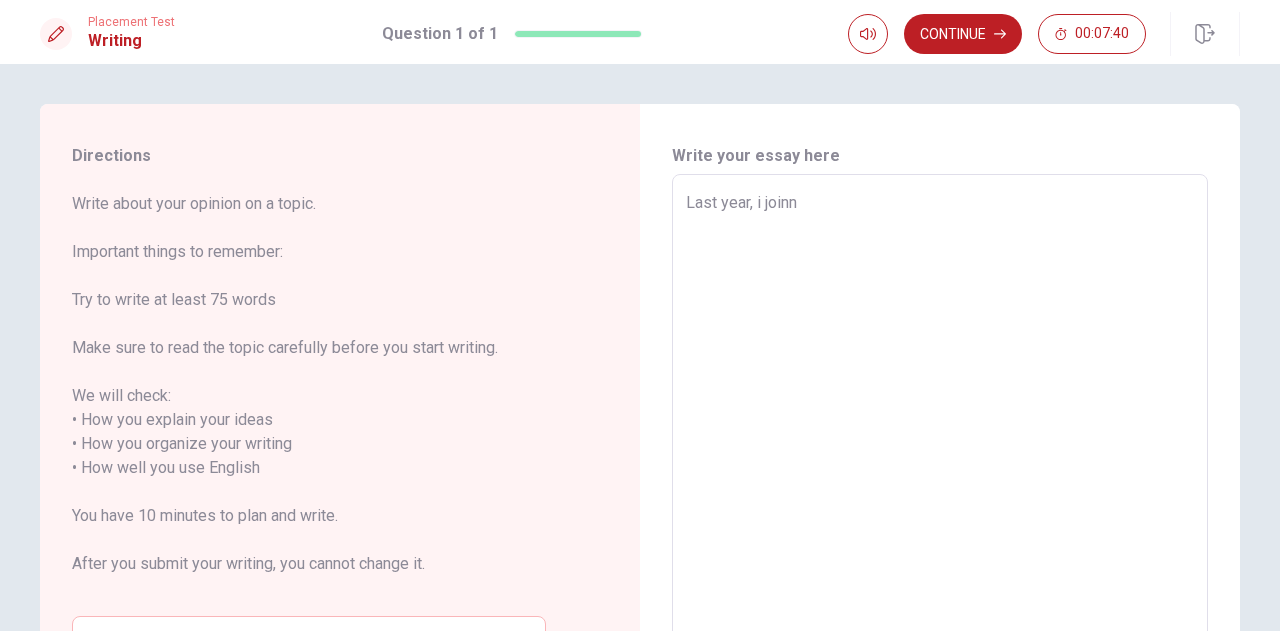 type on "x" 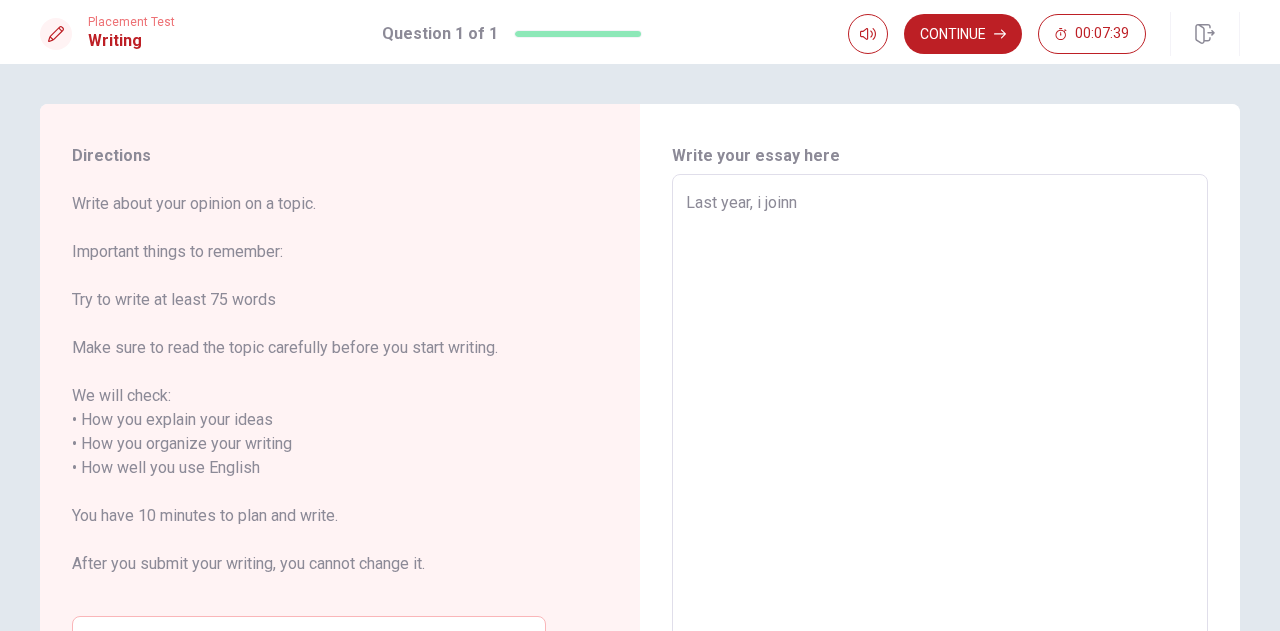type on "Last year, i joinne" 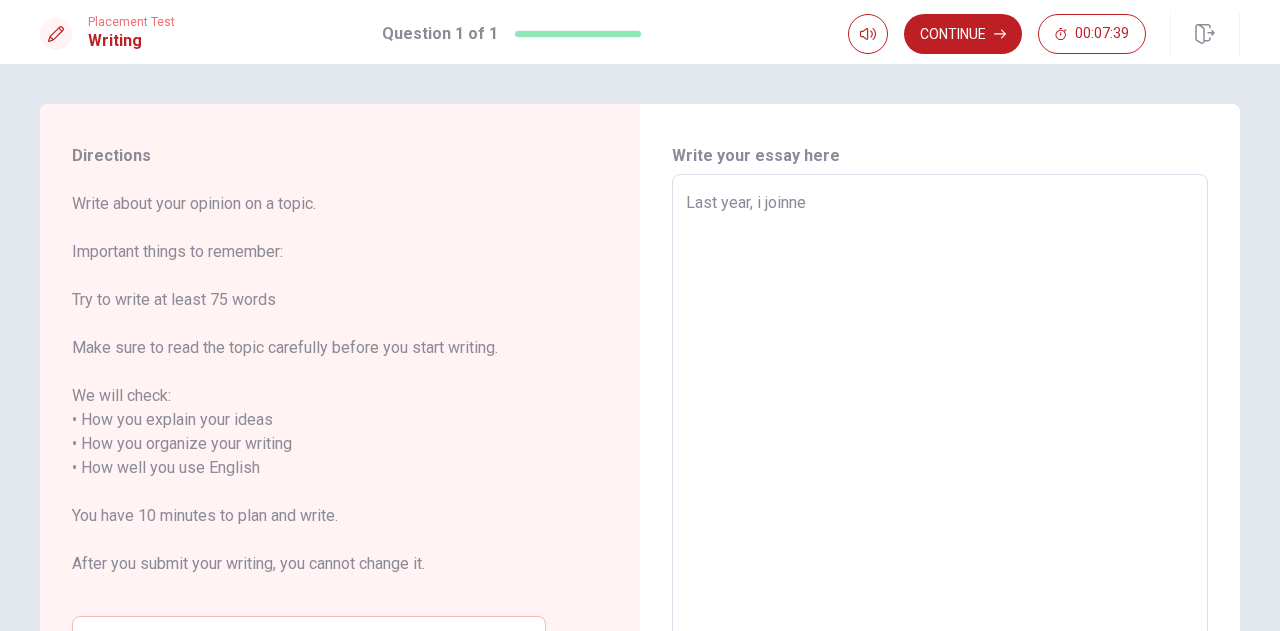 type on "x" 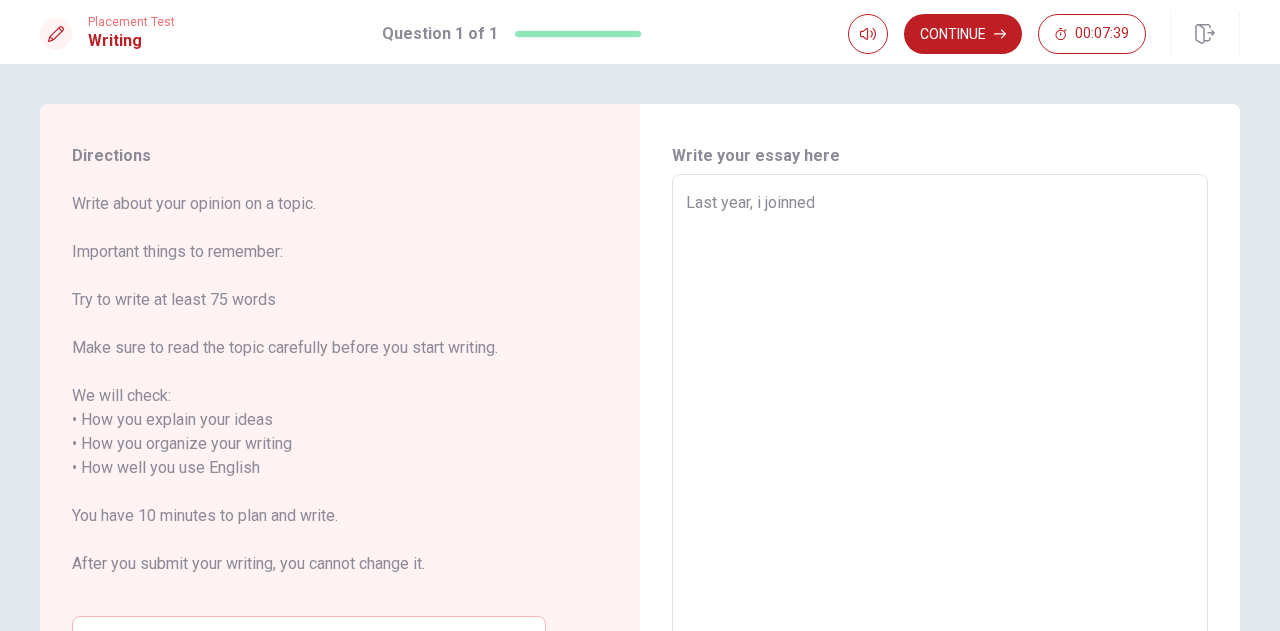 type on "x" 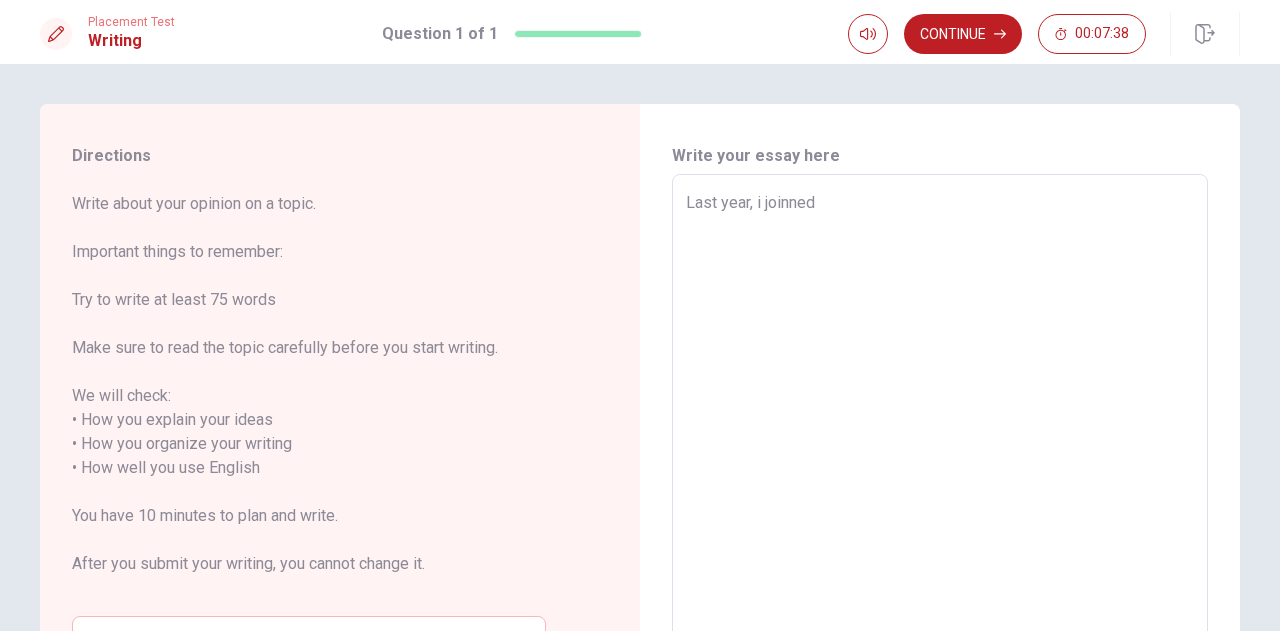 type on "Last year, i joinne" 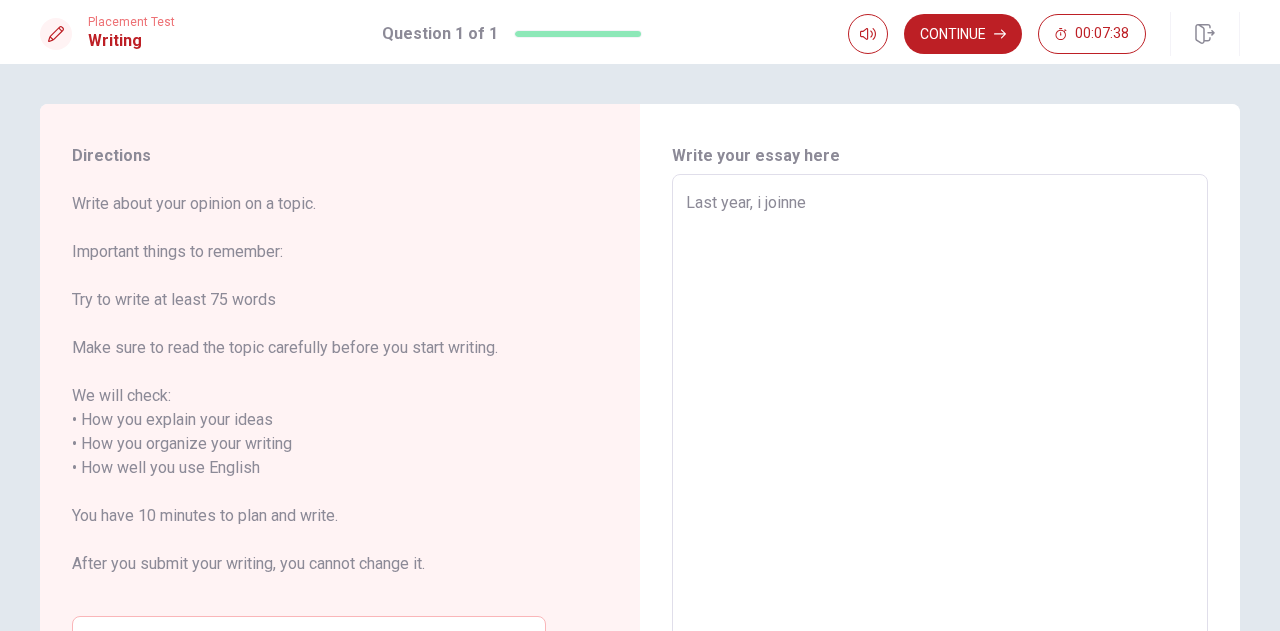 type on "x" 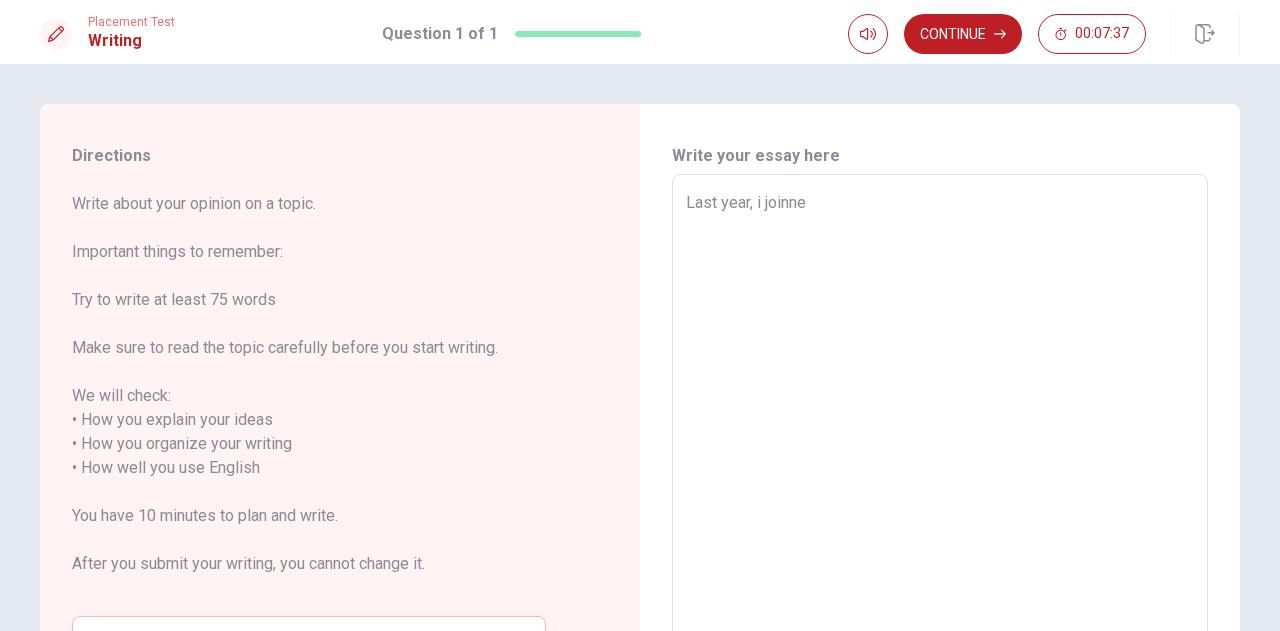 type on "Last year, i joinn" 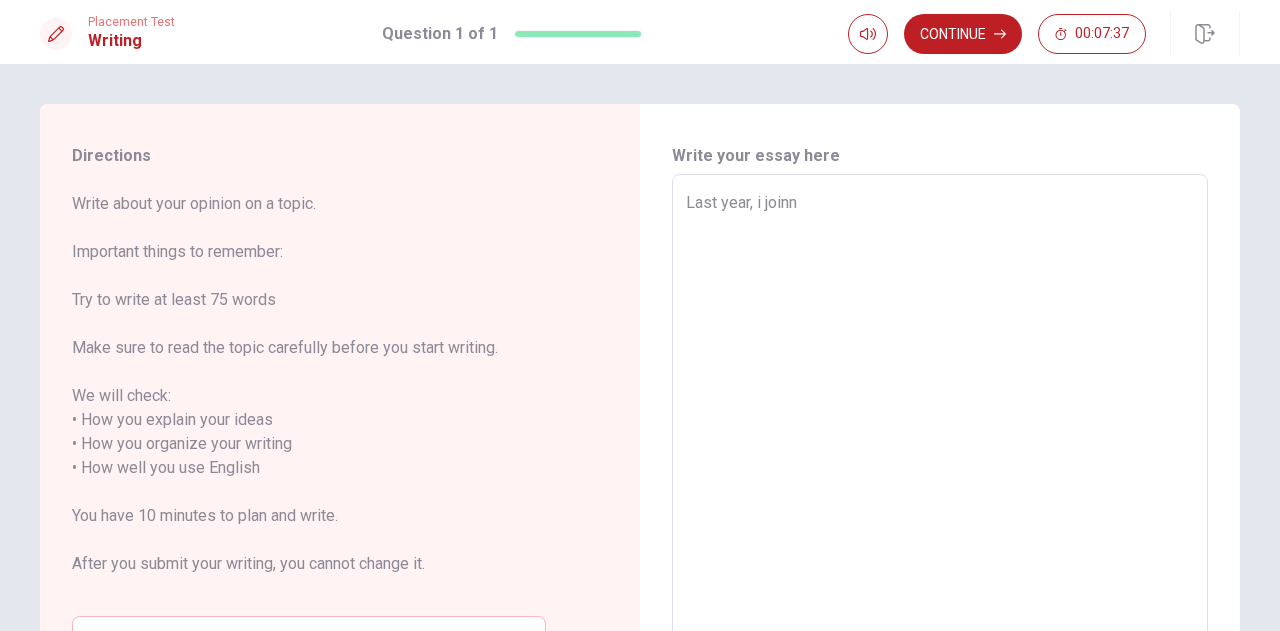type on "x" 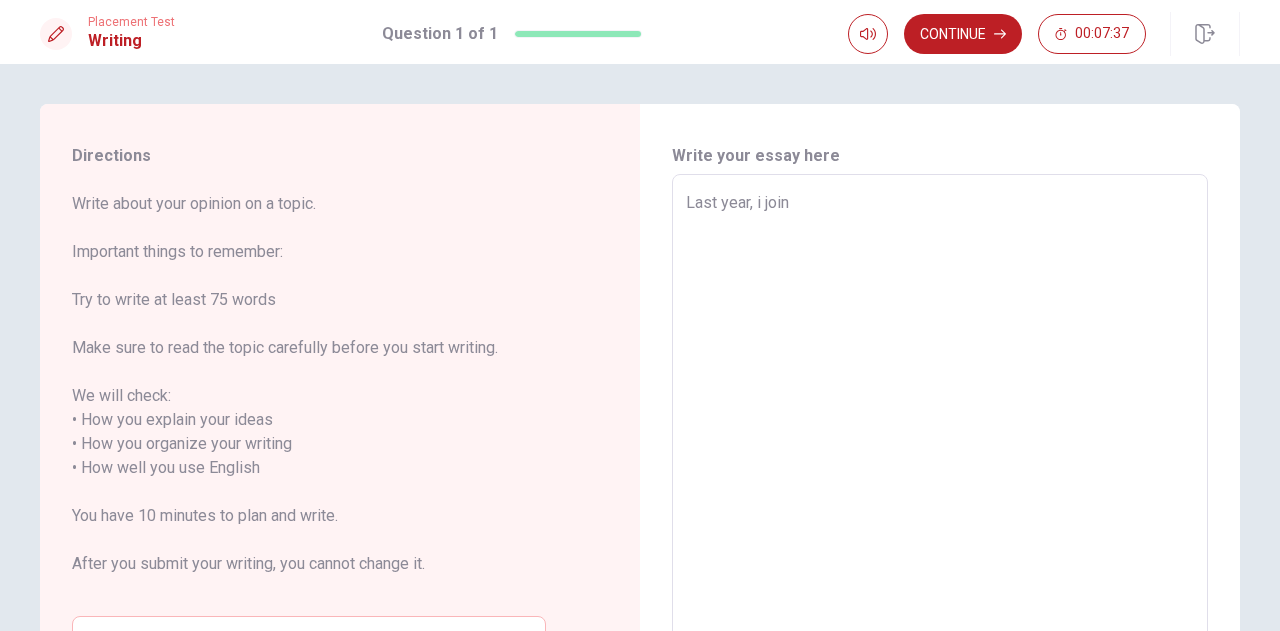 type on "x" 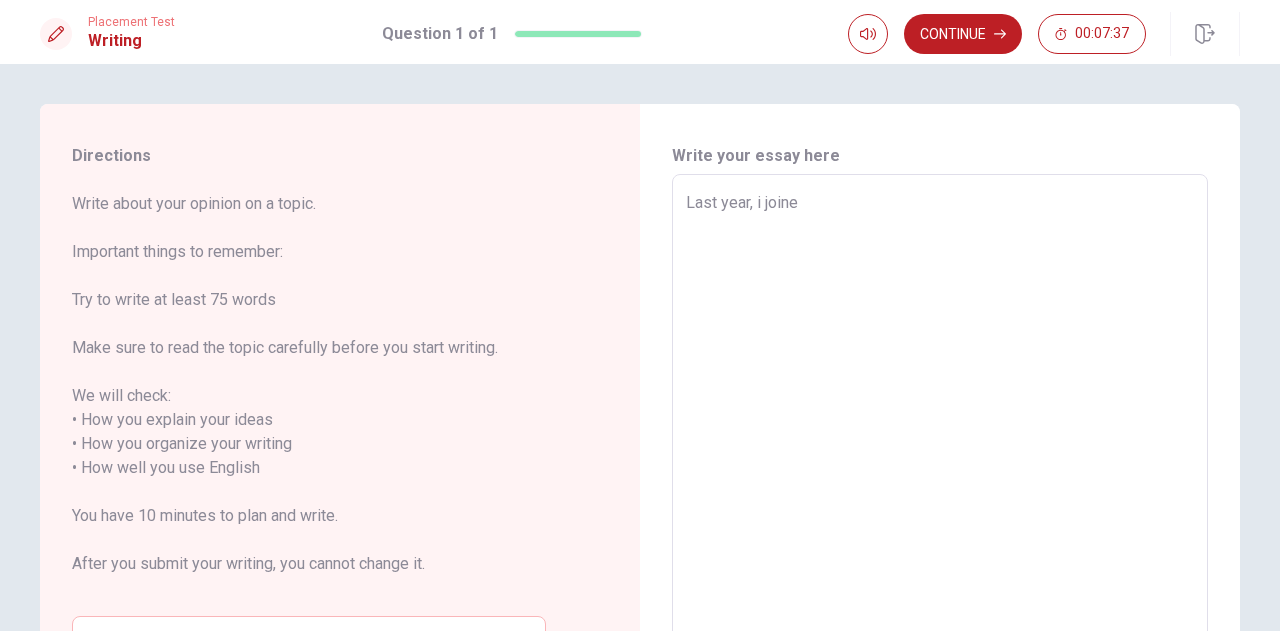 type on "x" 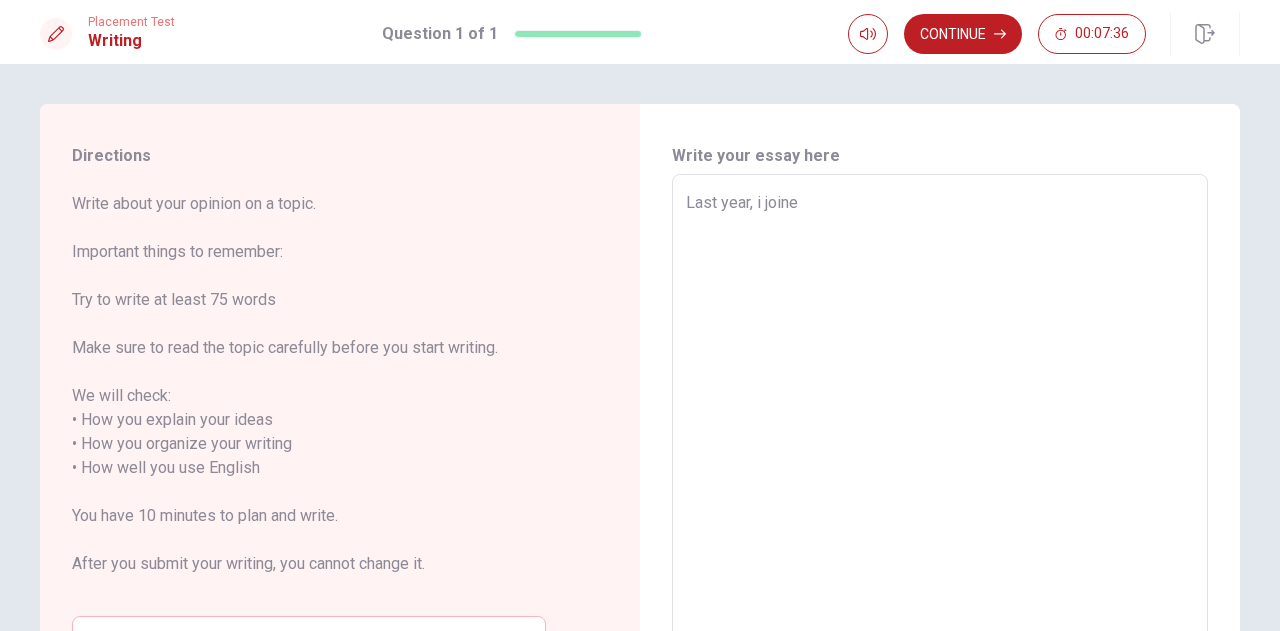 type on "Last year, i joined" 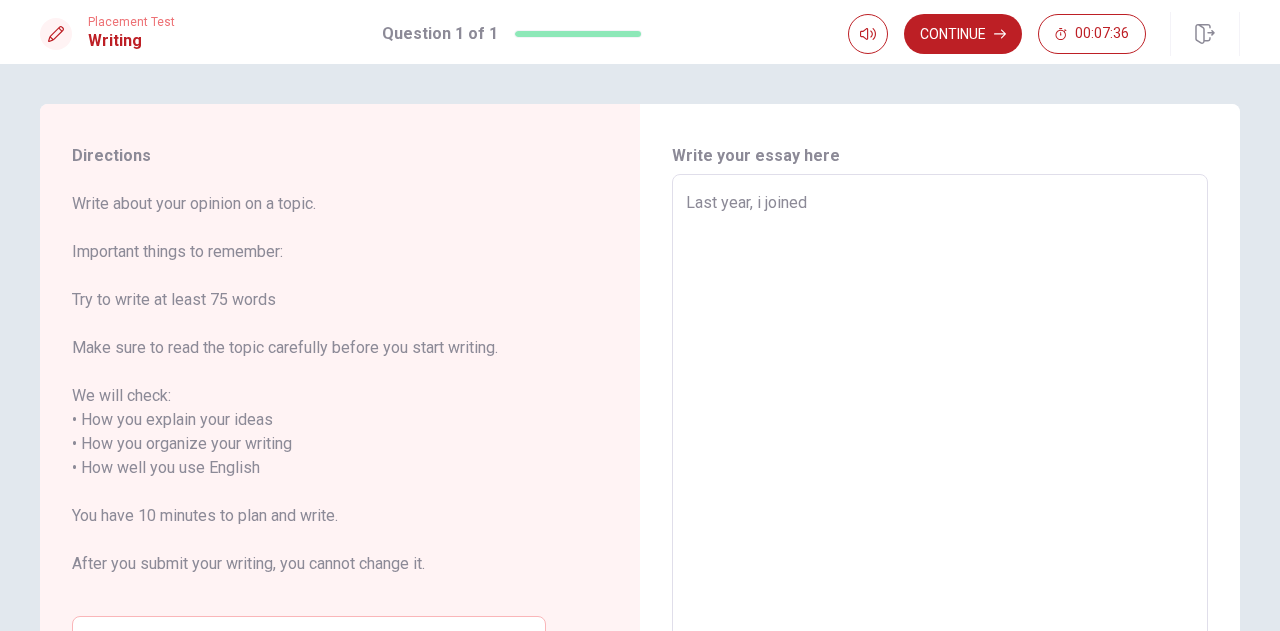 type on "x" 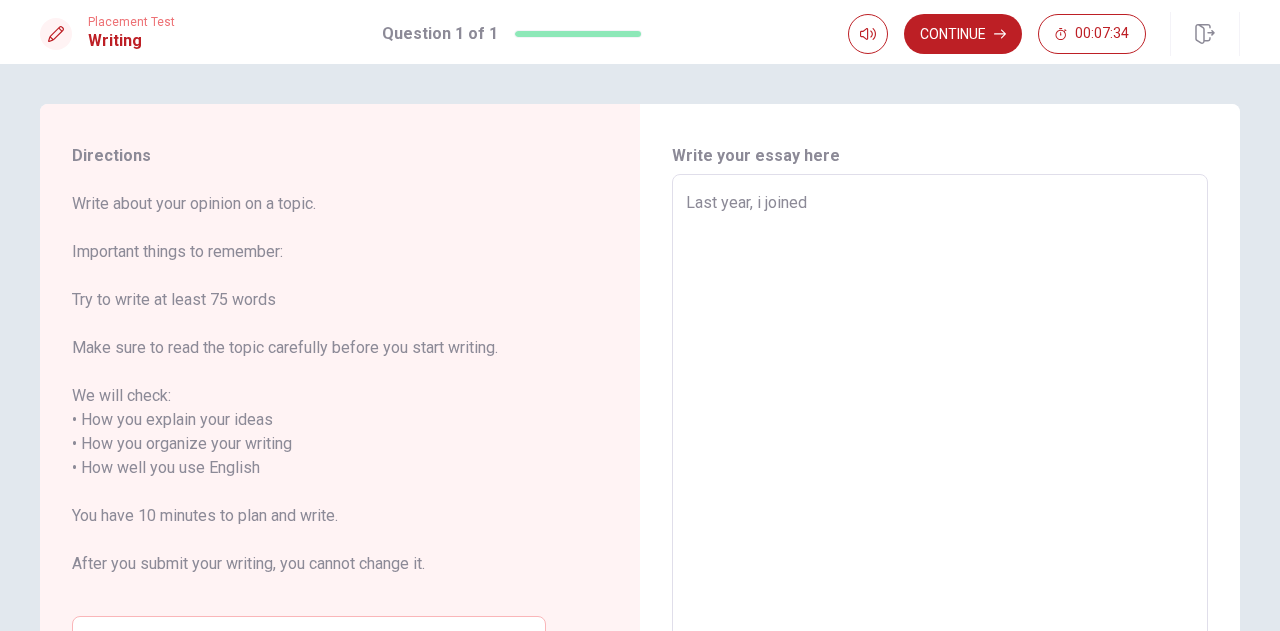 type on "x" 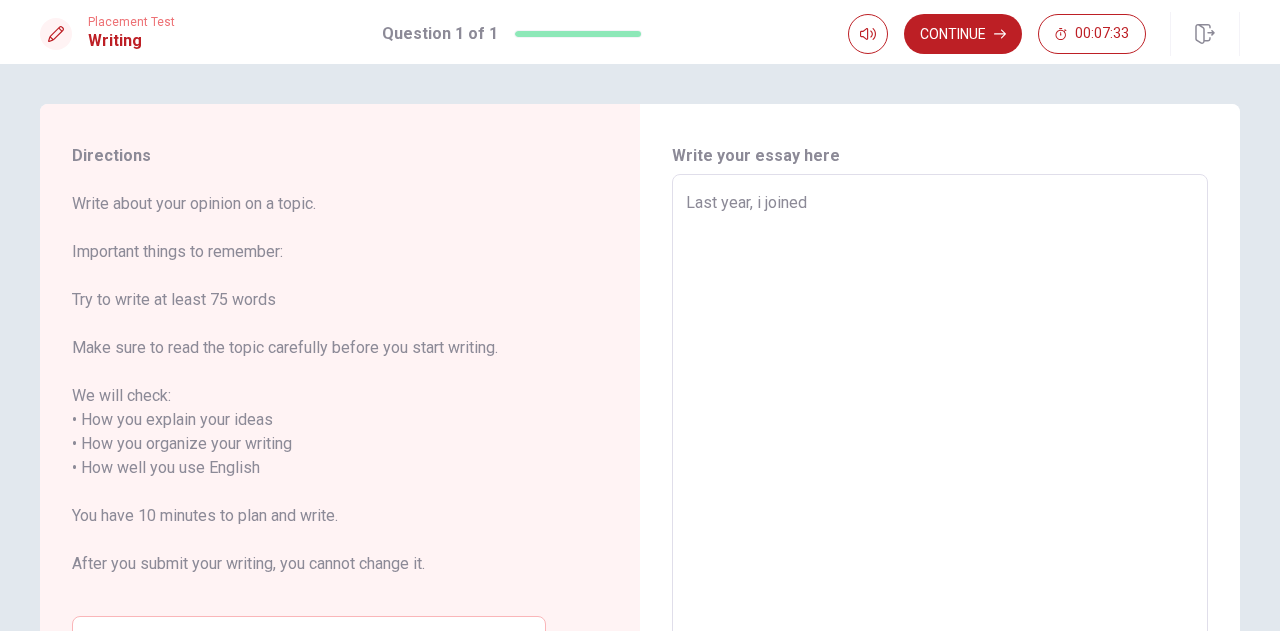 type on "Last year, i joined a" 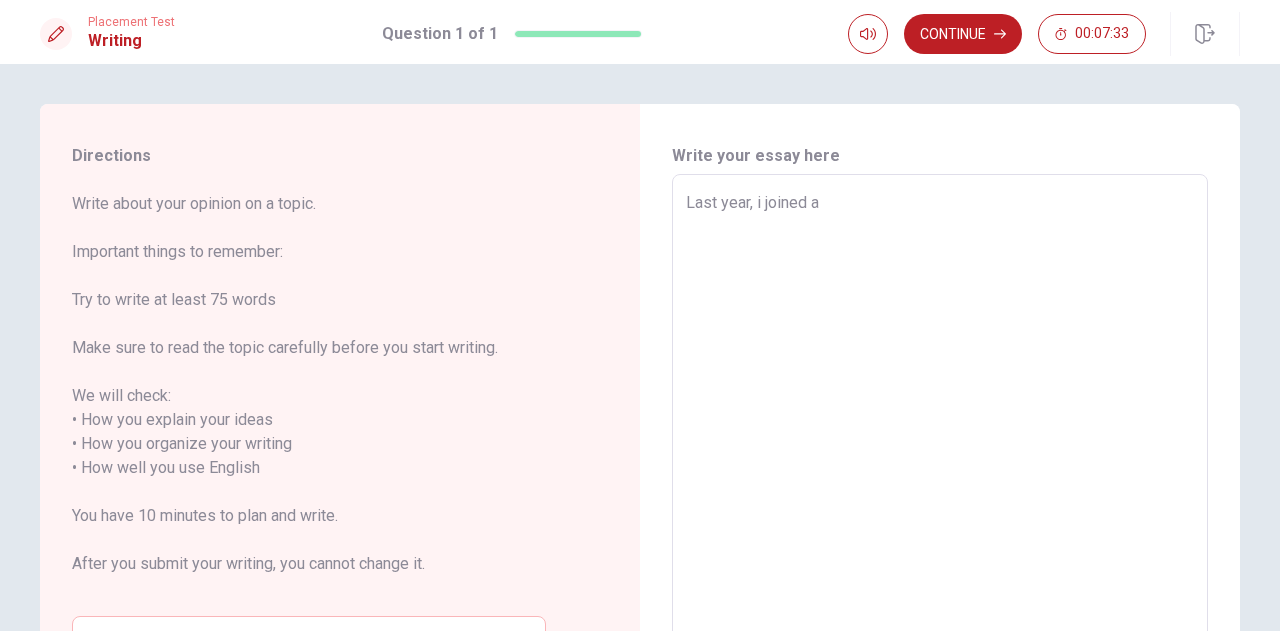 type on "x" 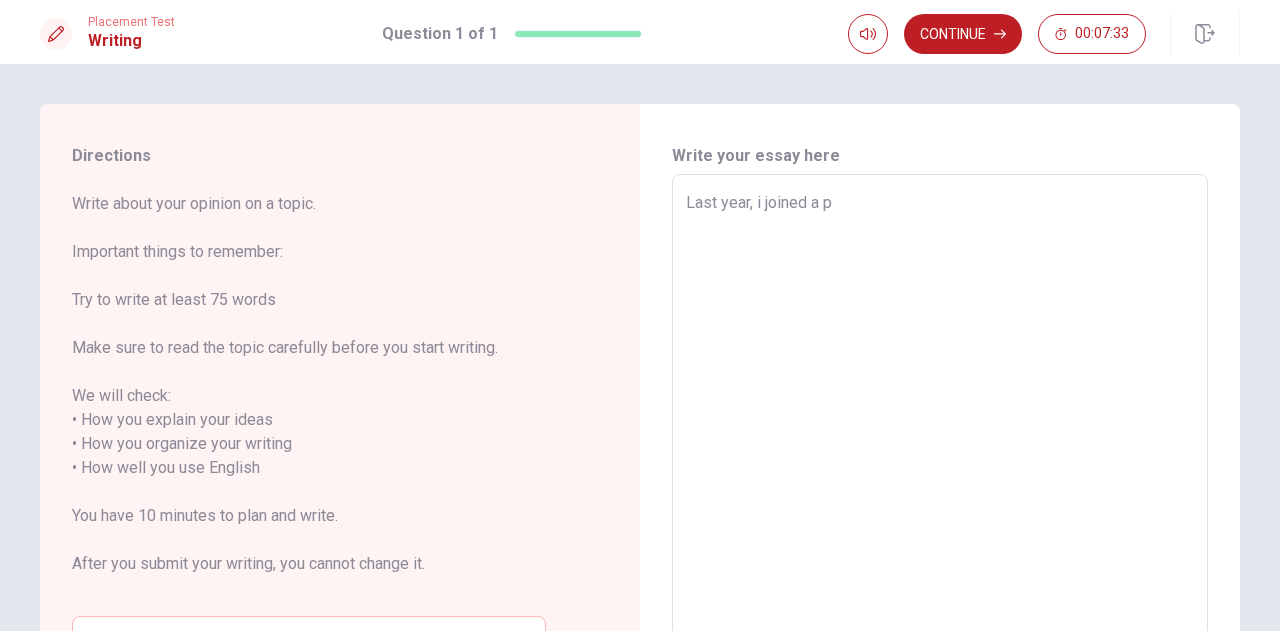 type on "x" 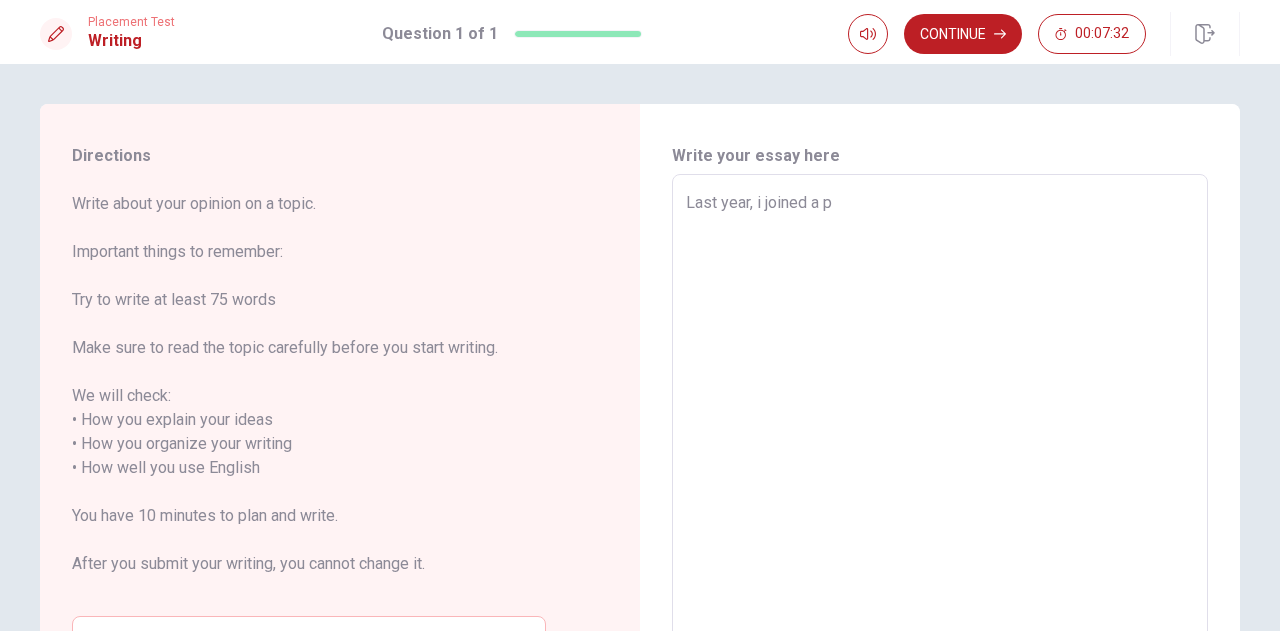type on "Last year, i joined a pu" 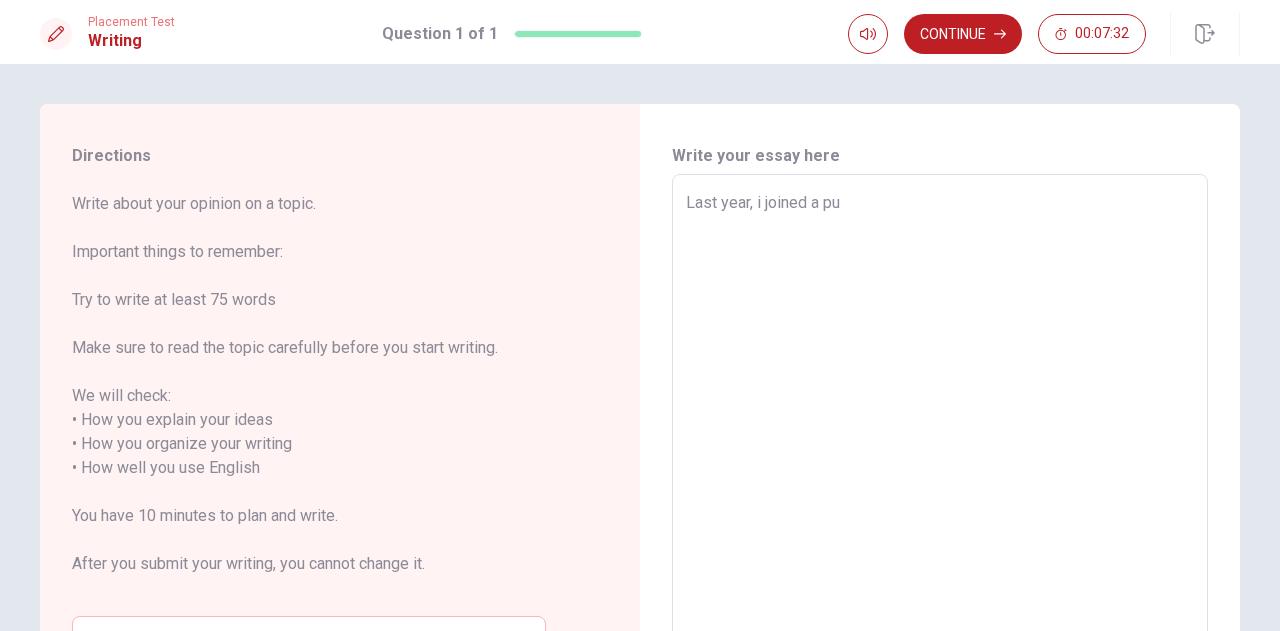 type on "x" 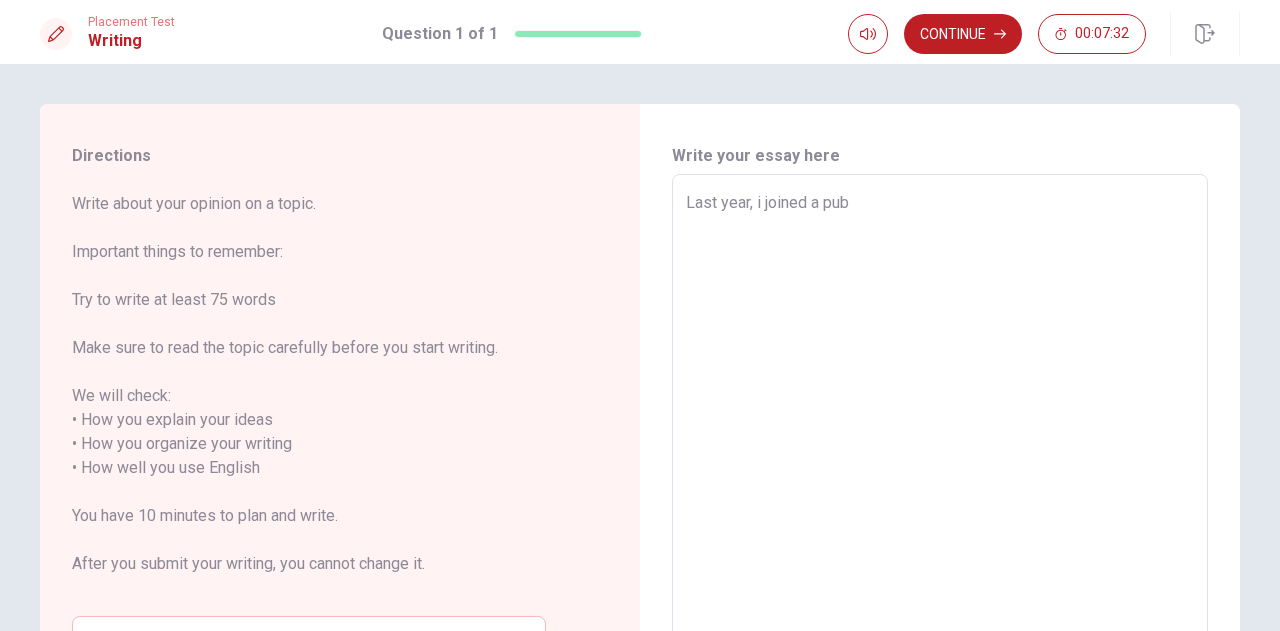 type on "x" 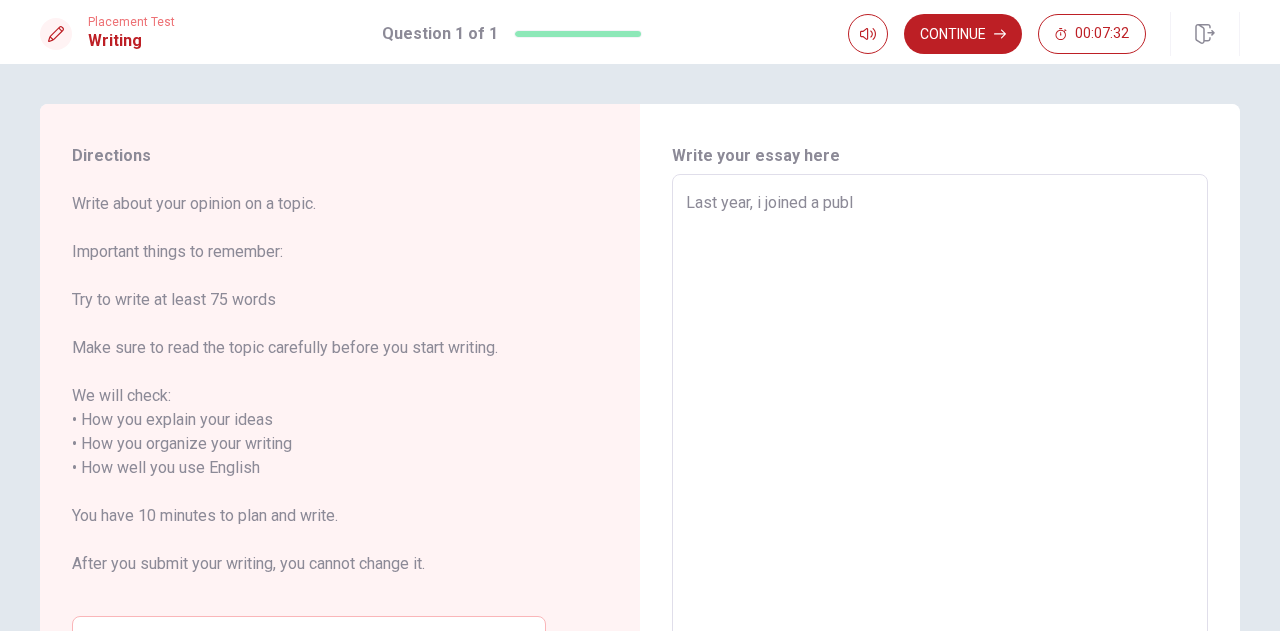 type on "x" 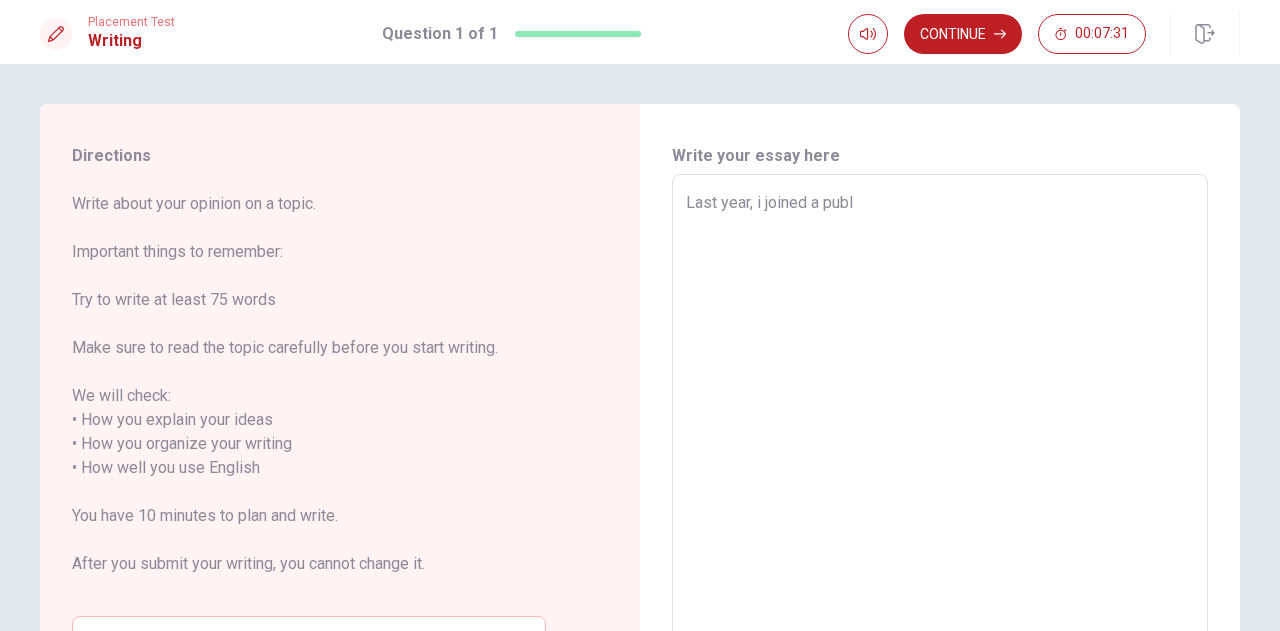 type on "Last year, i joined a publi" 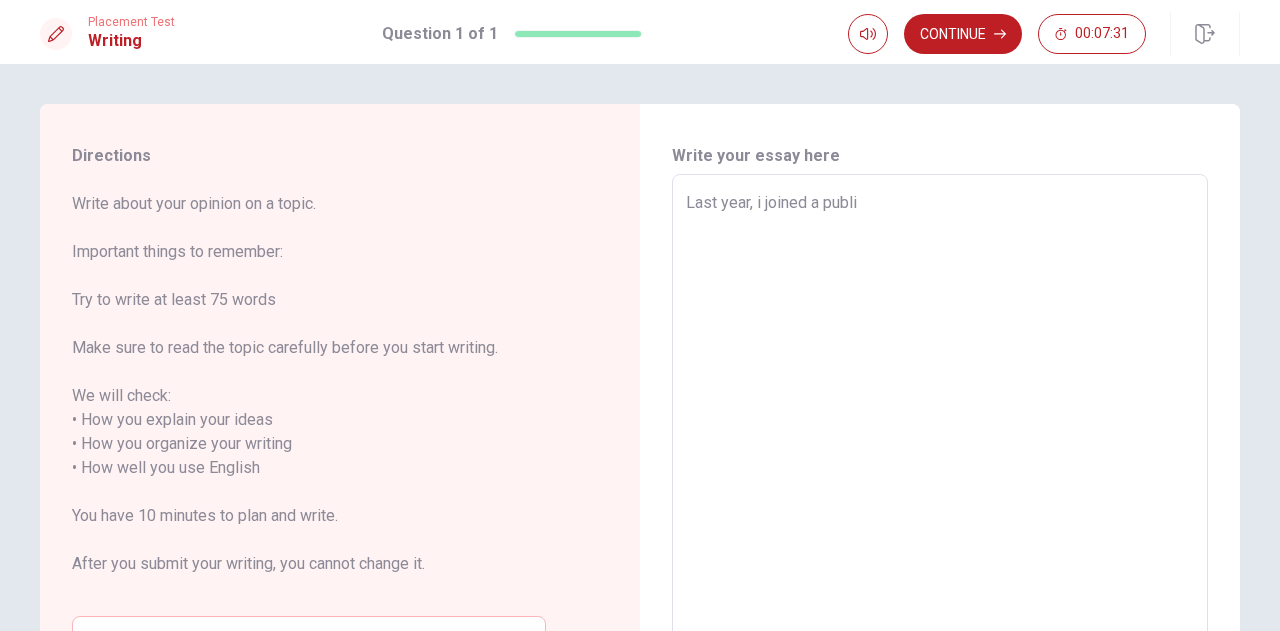 type on "x" 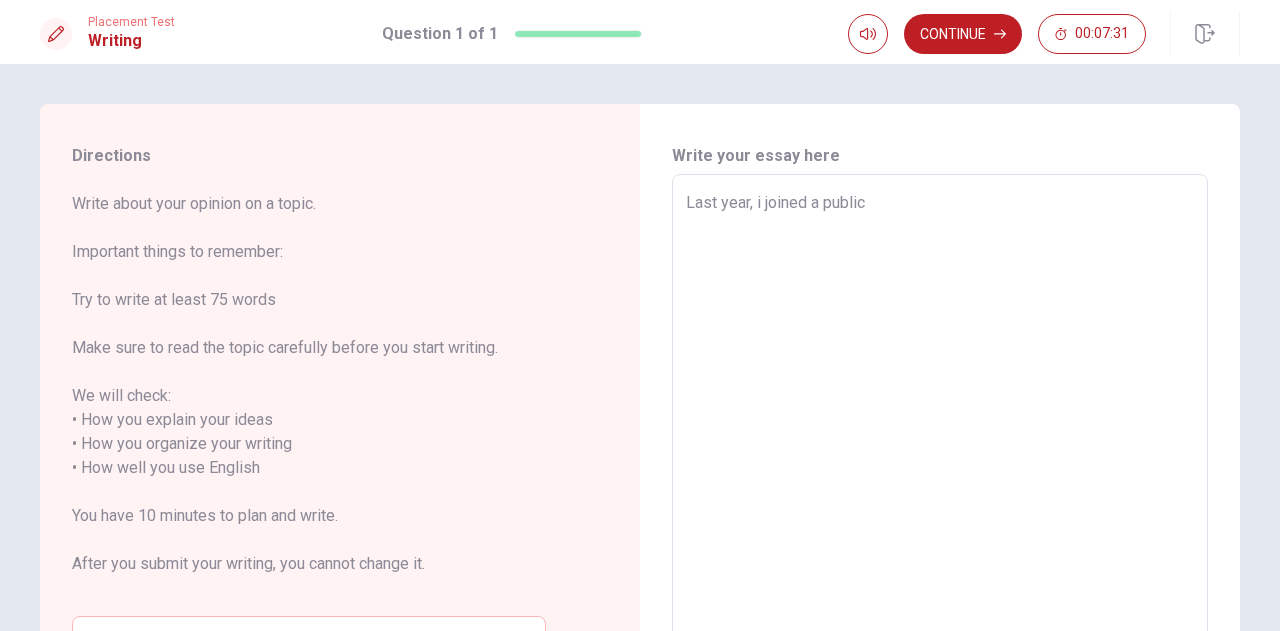 type on "x" 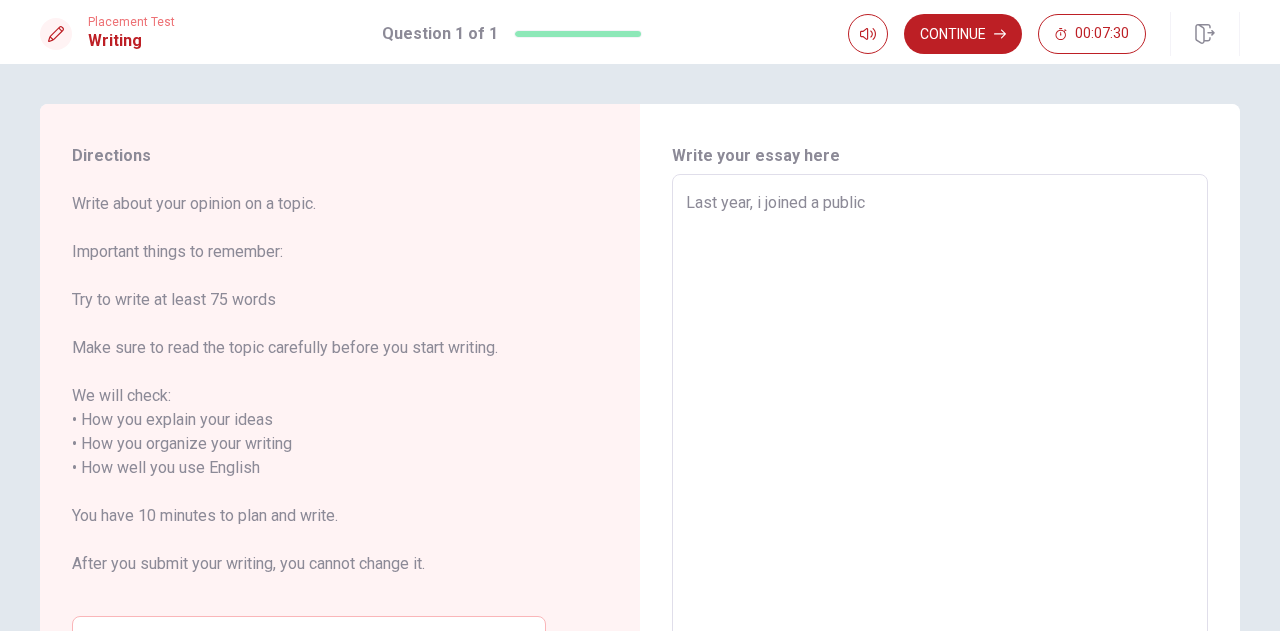 type on "Last year, i joined a public" 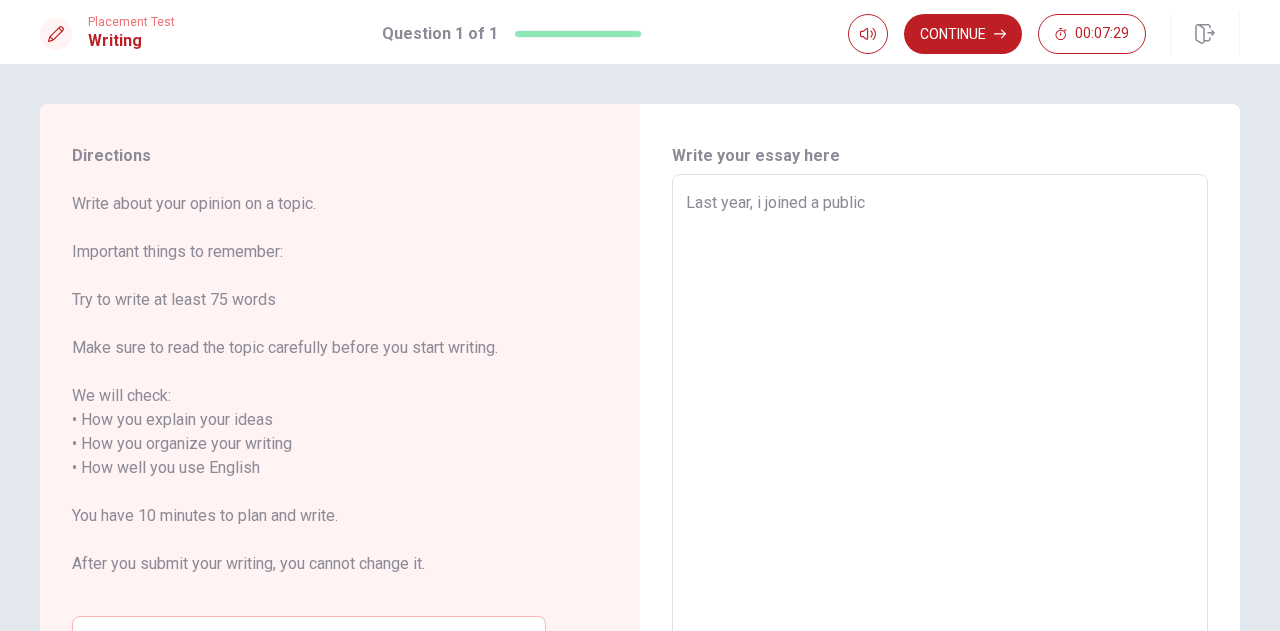 type on "Last year, i joined a public s" 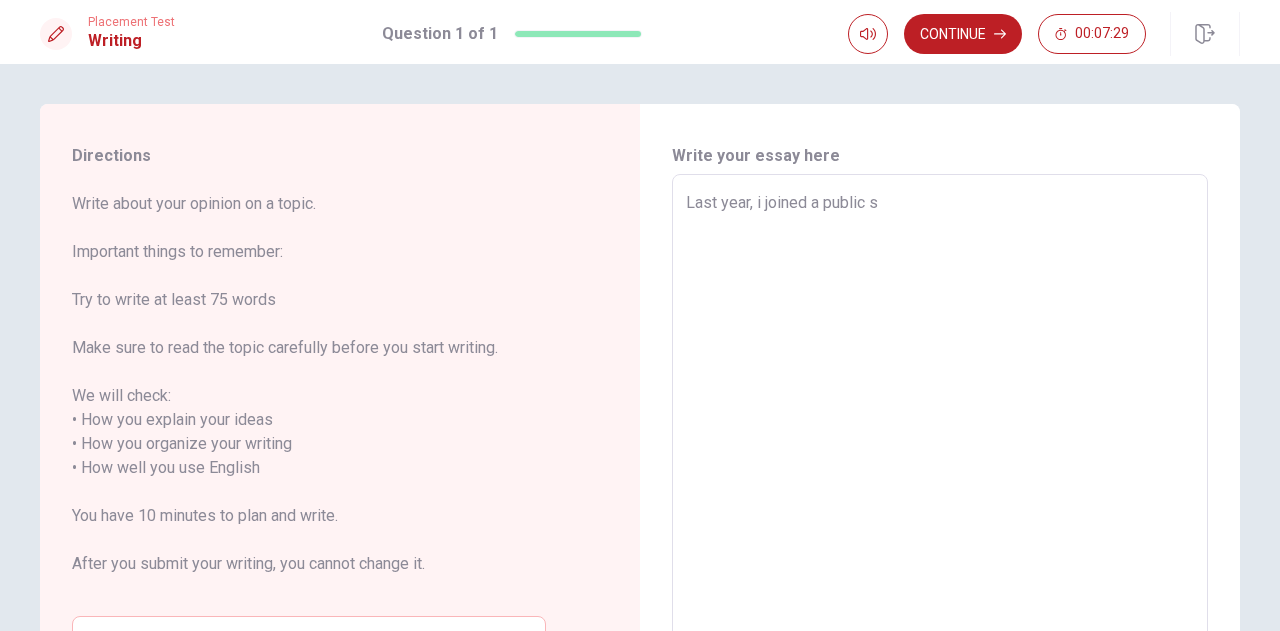type on "x" 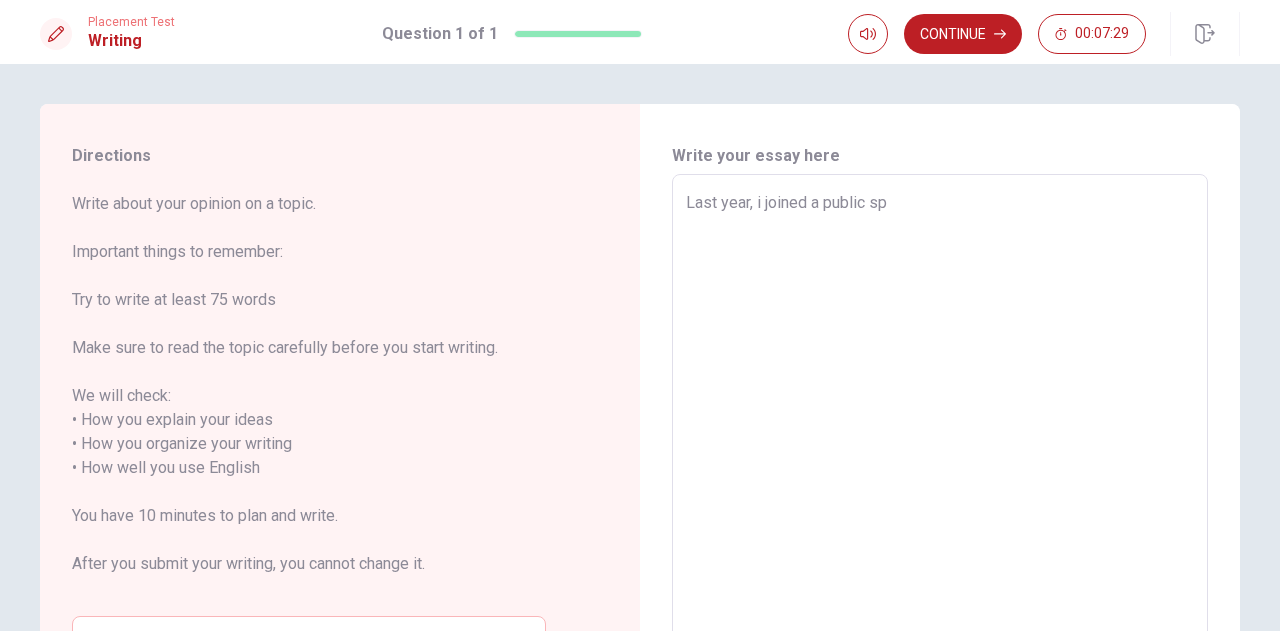 type on "x" 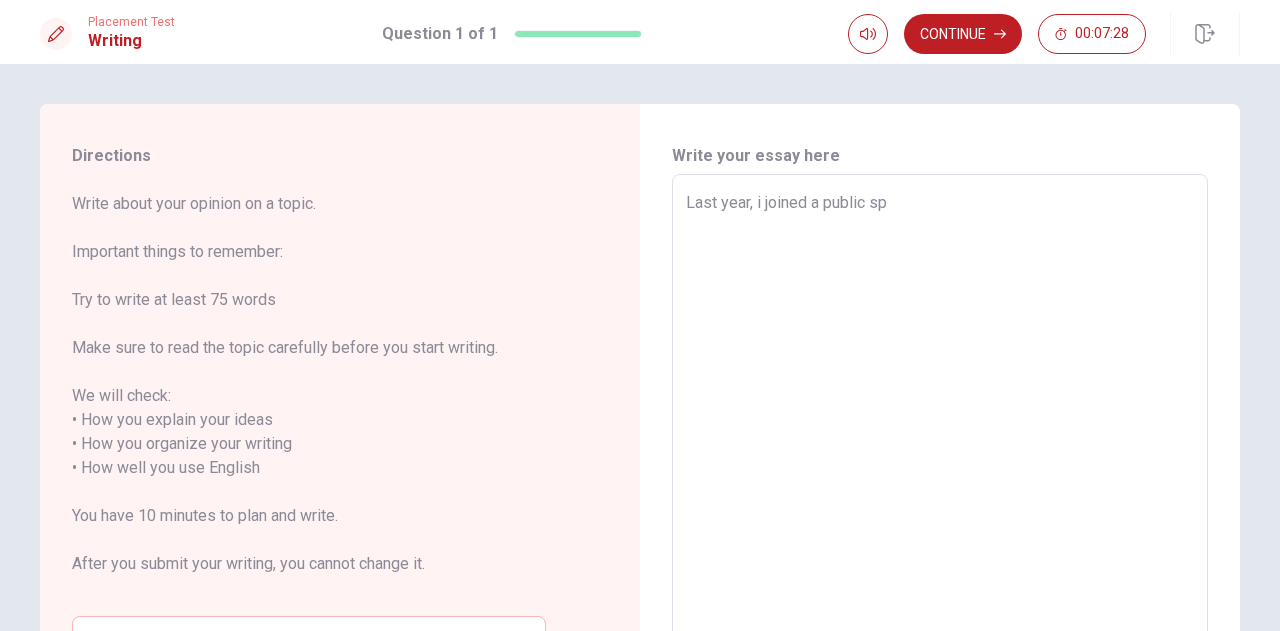 type on "Last year, i joined a public spe" 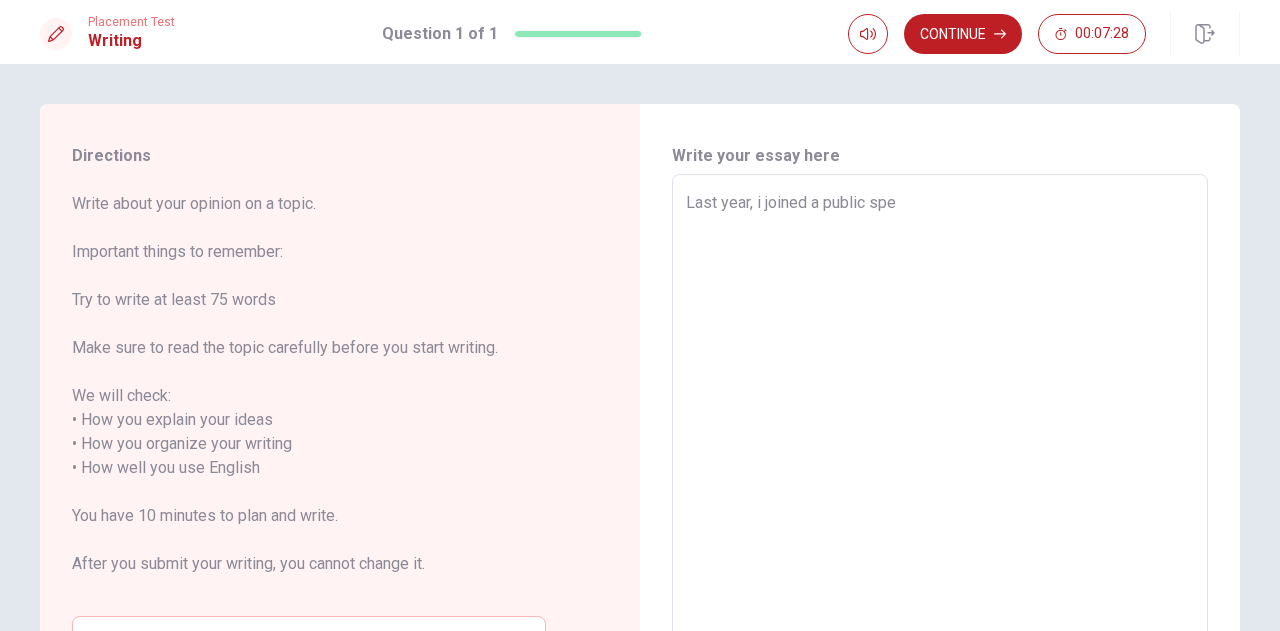 type on "x" 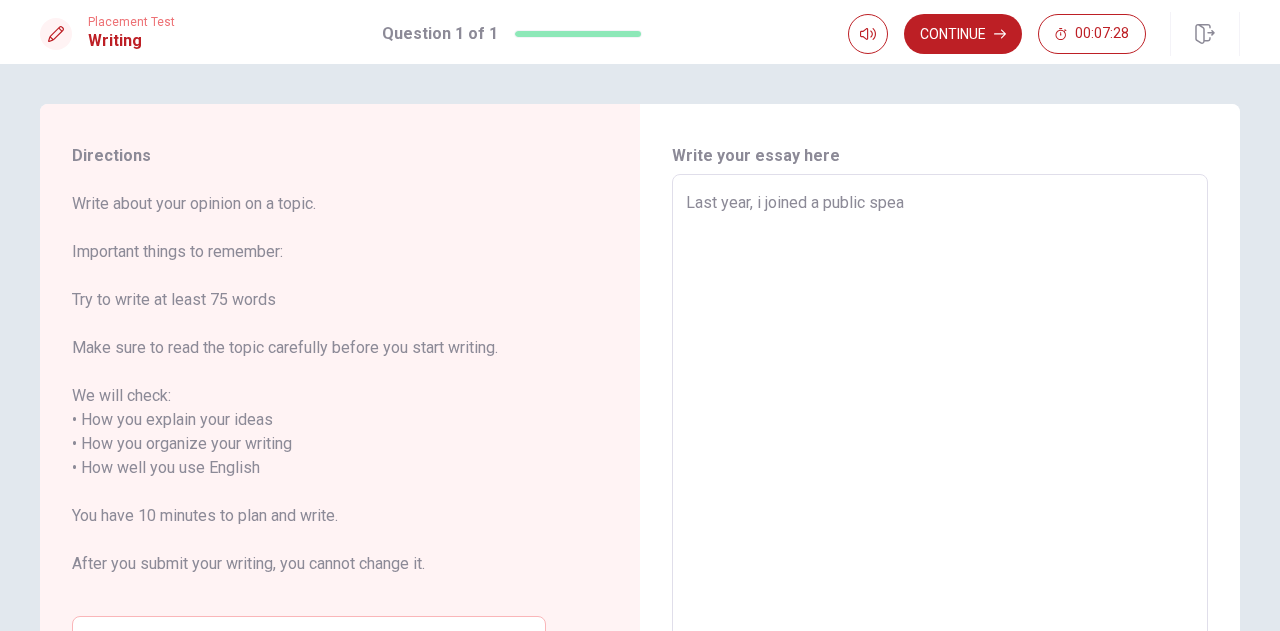 type on "x" 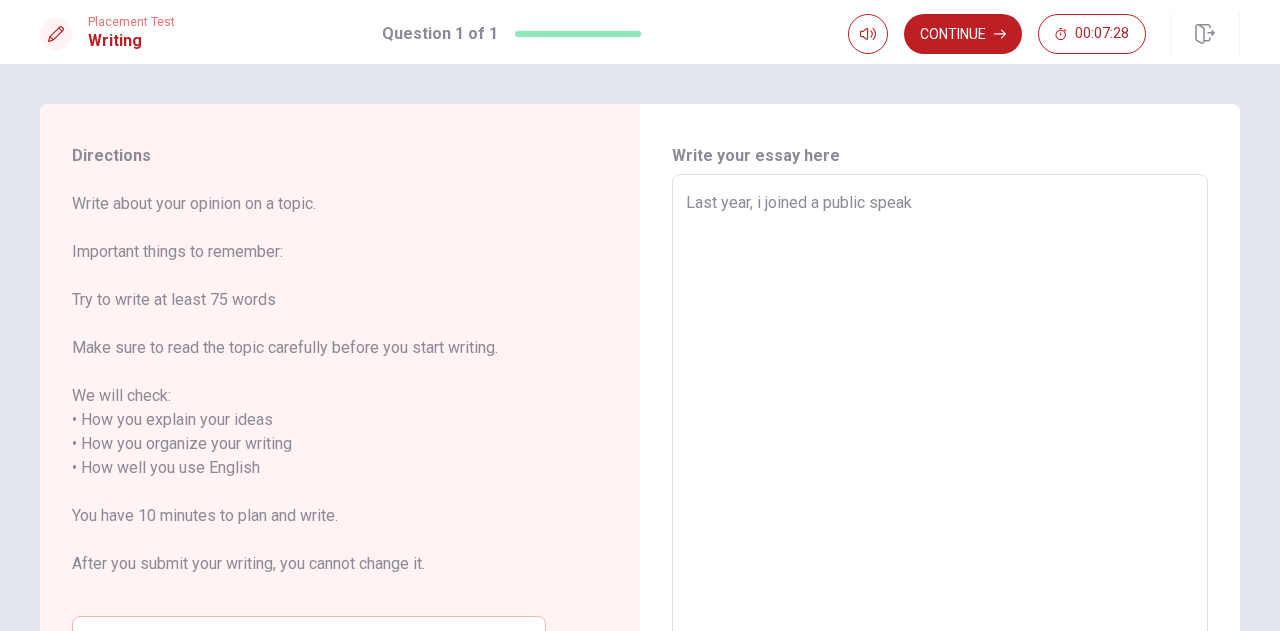 type on "x" 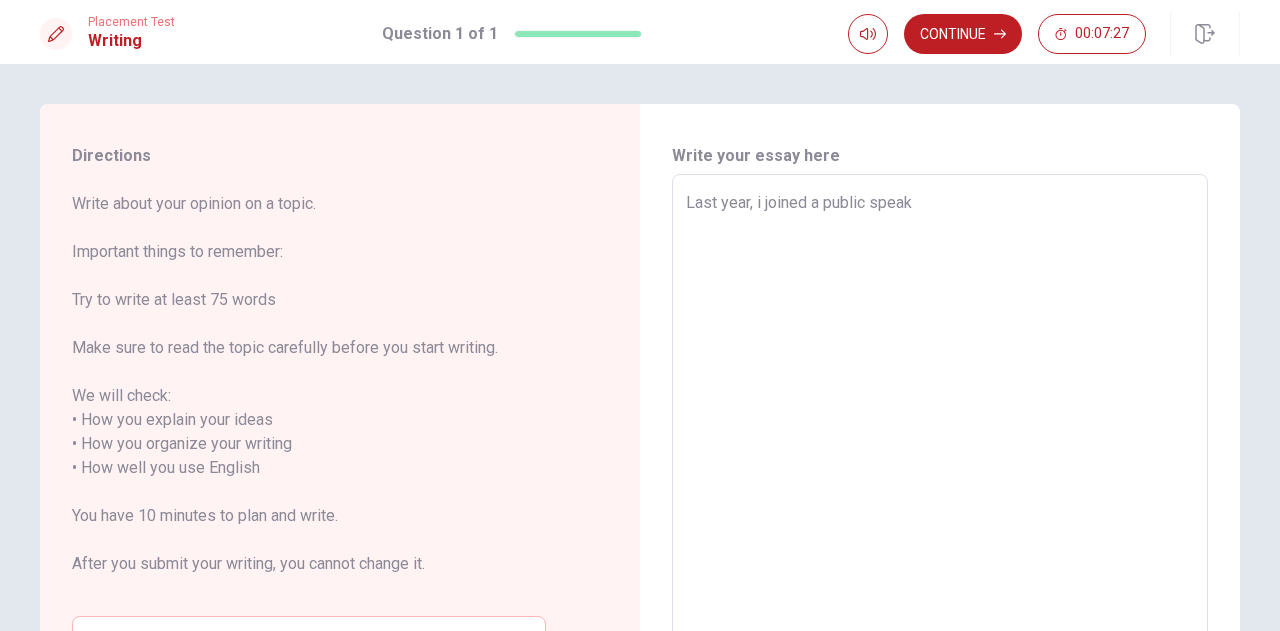 type on "Last year, i joined a public speaki" 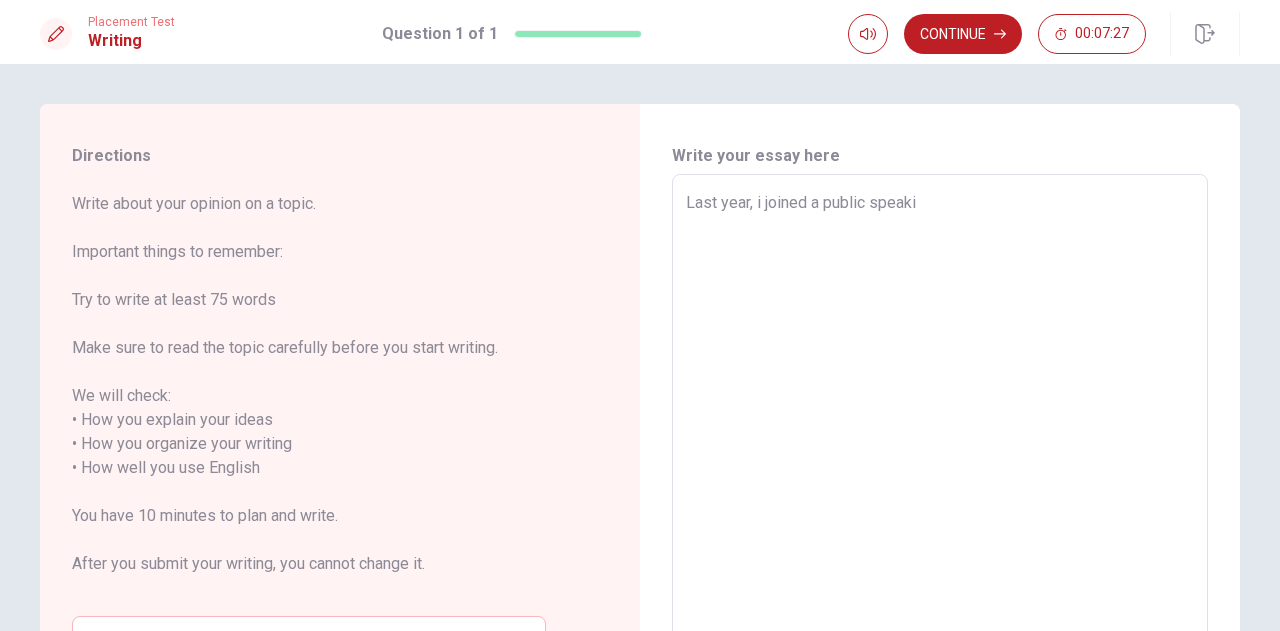 type on "x" 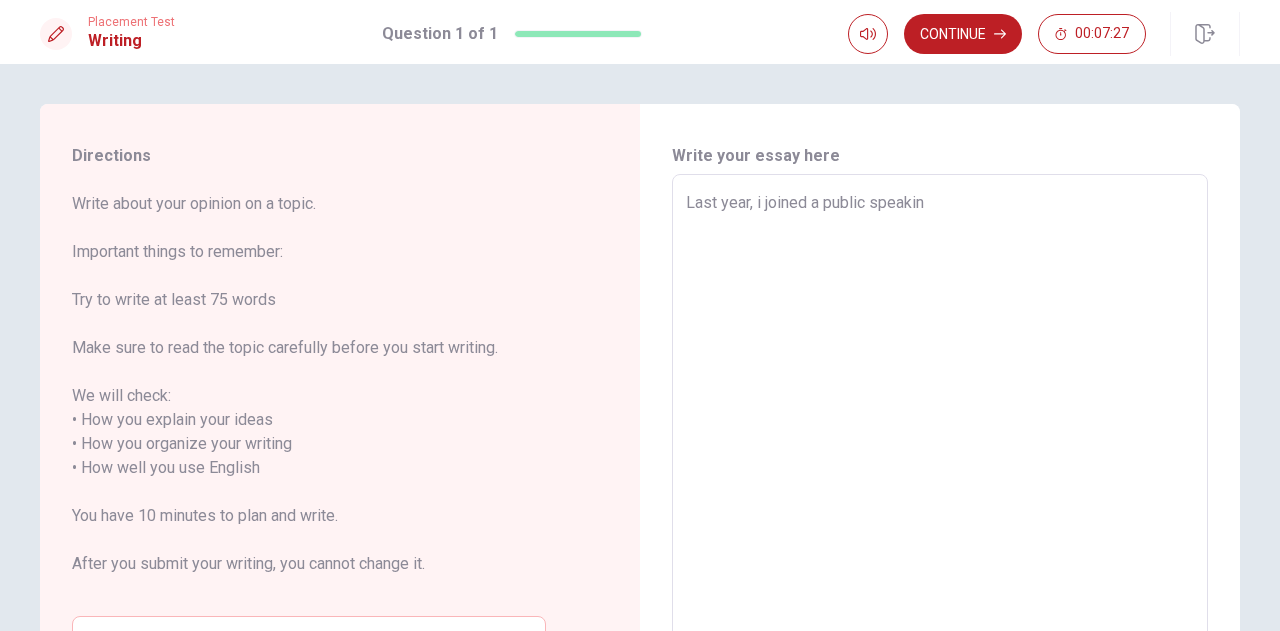 type on "x" 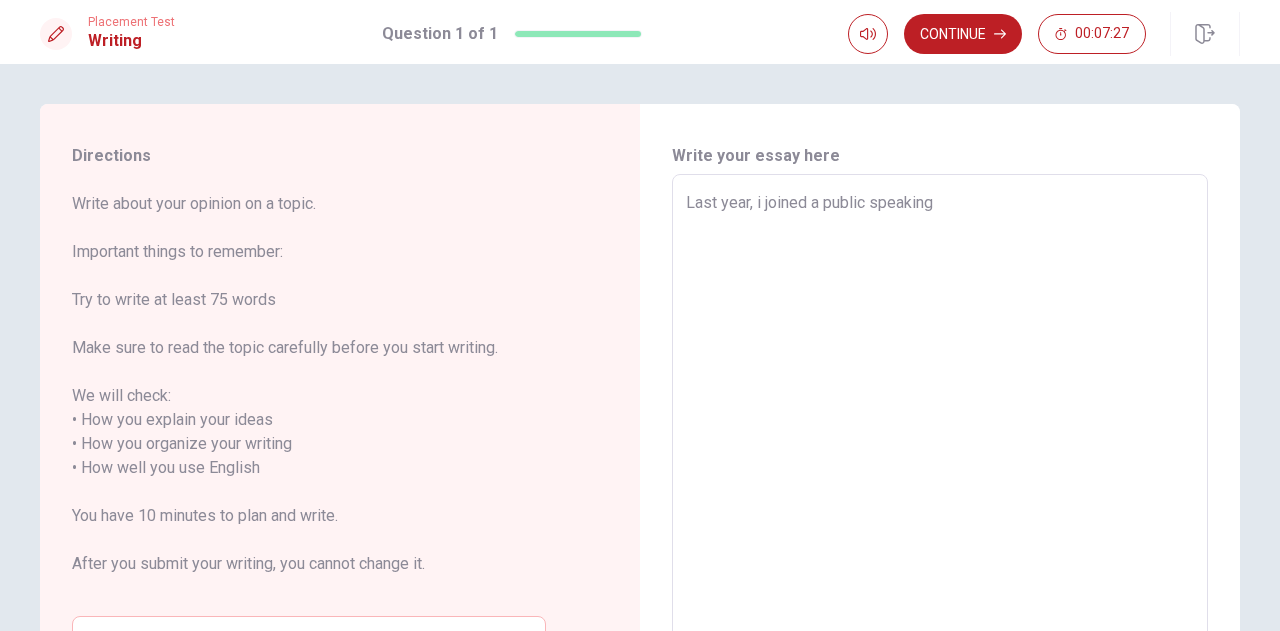 type on "x" 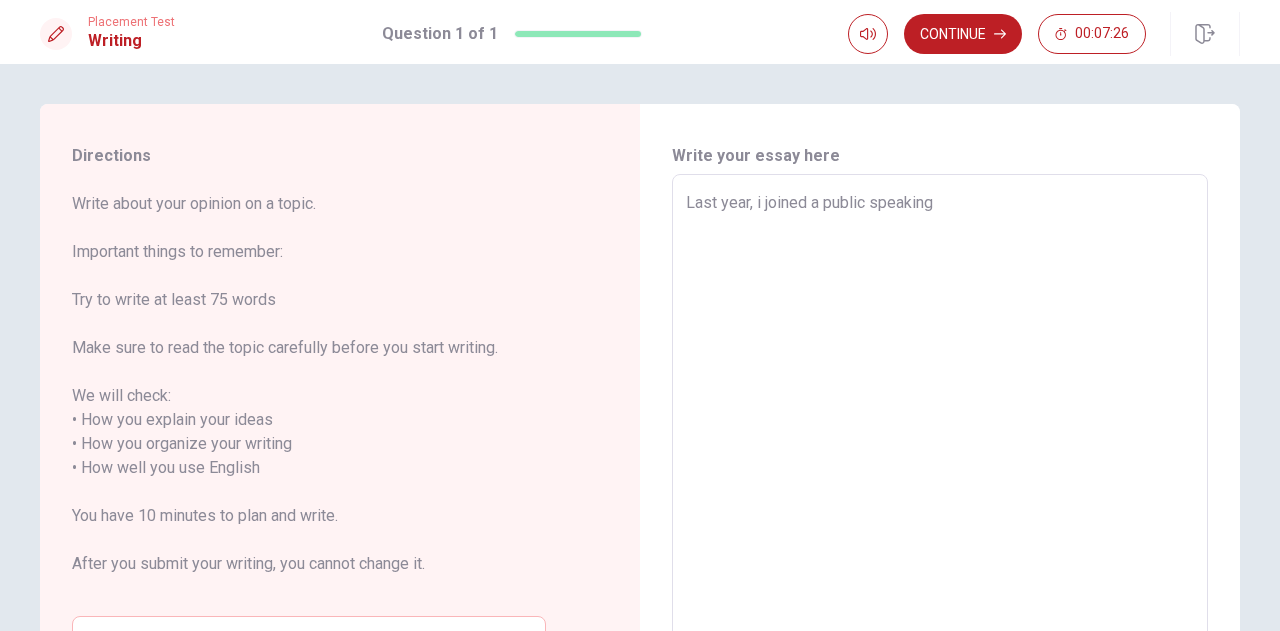 type on "x" 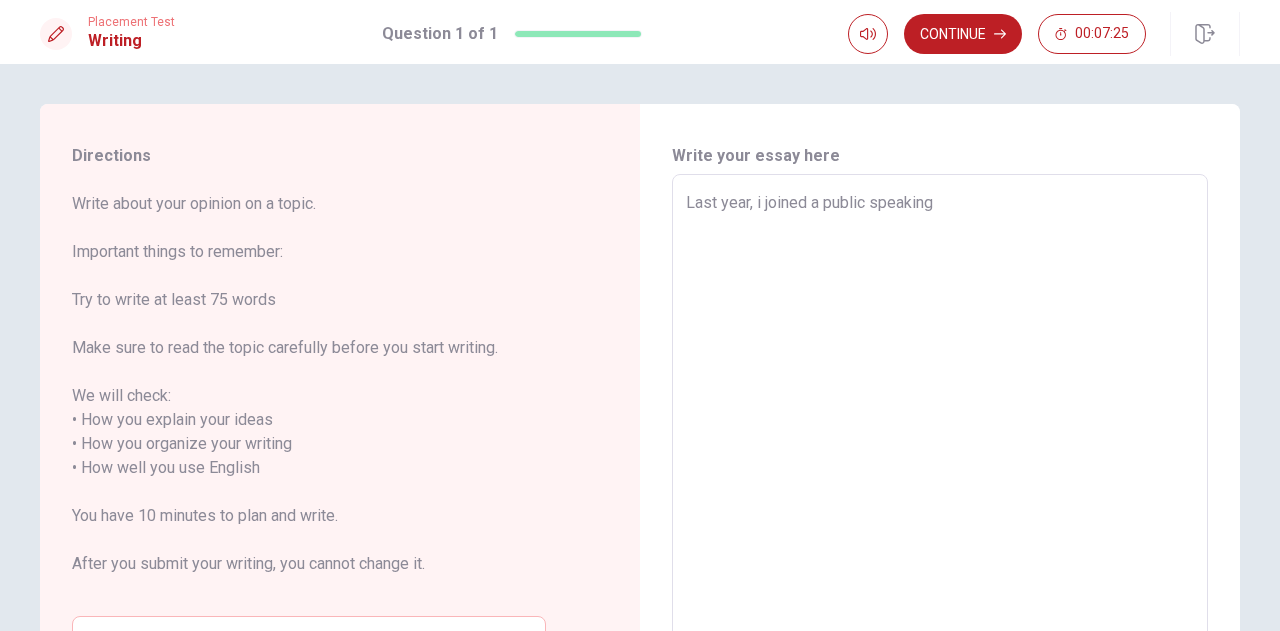 type on "Last year, i joined a public speaking c" 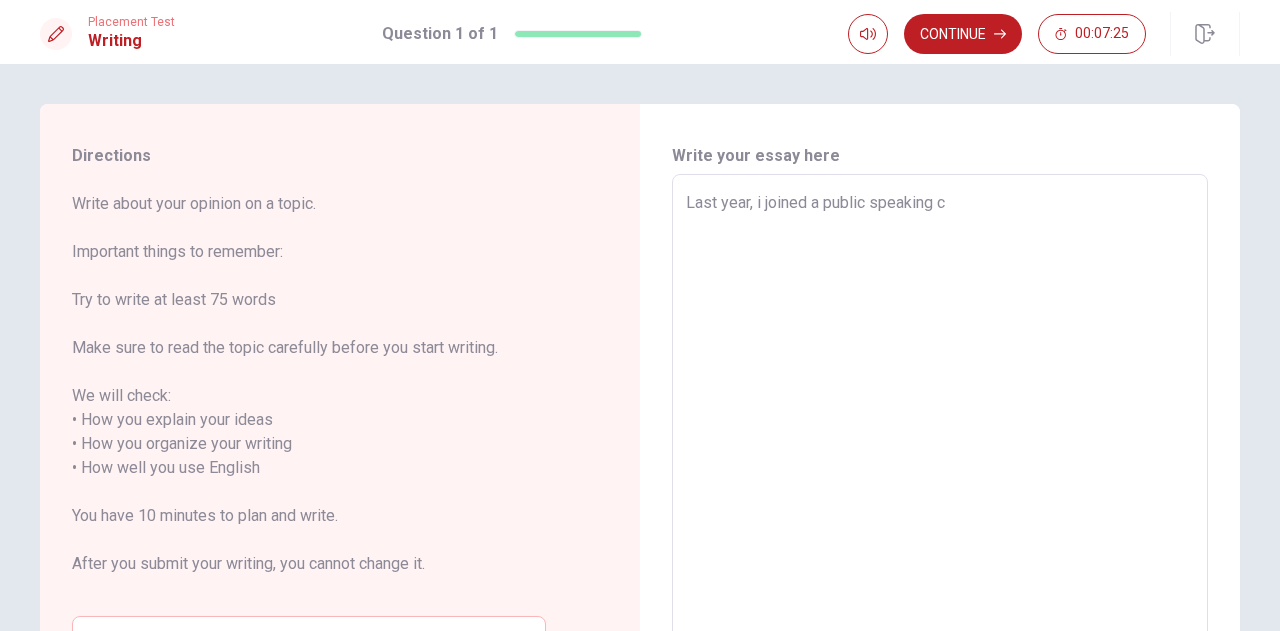 type on "x" 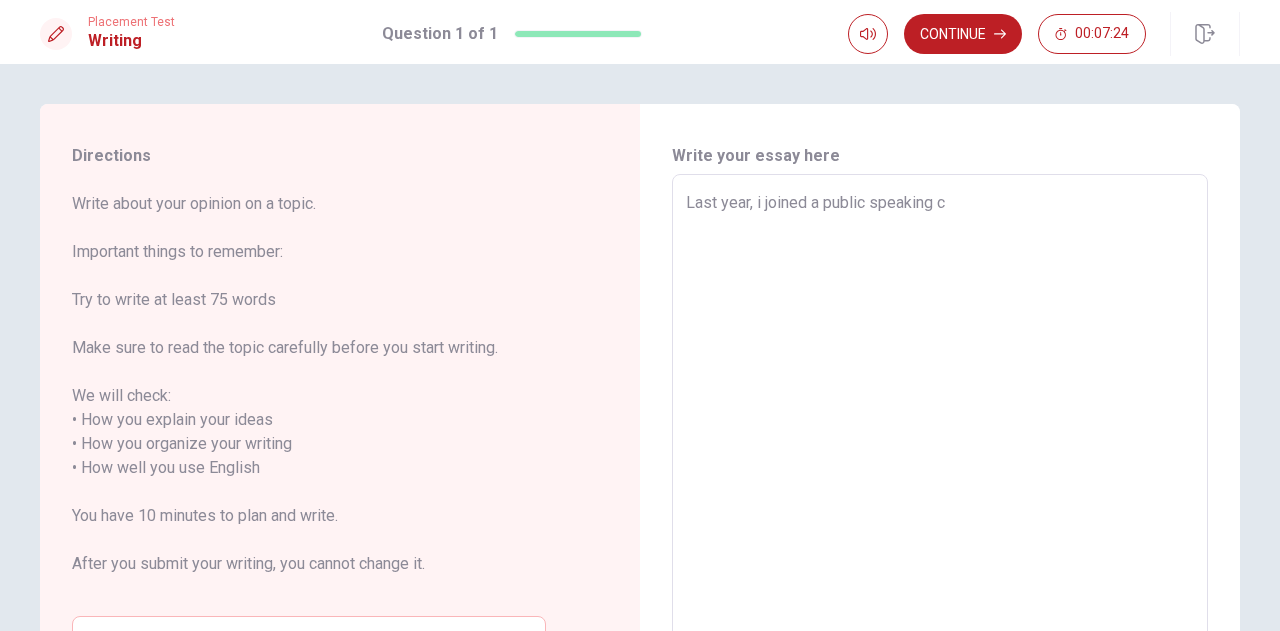 type on "Last year, i joined a public speaking co" 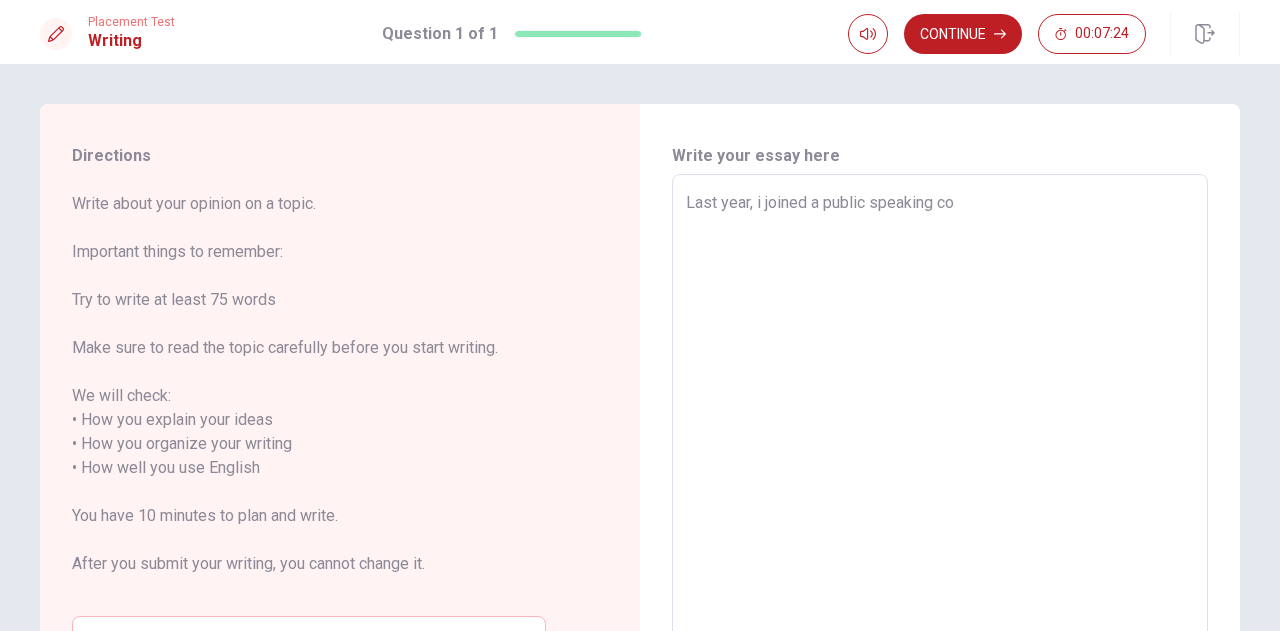 type on "x" 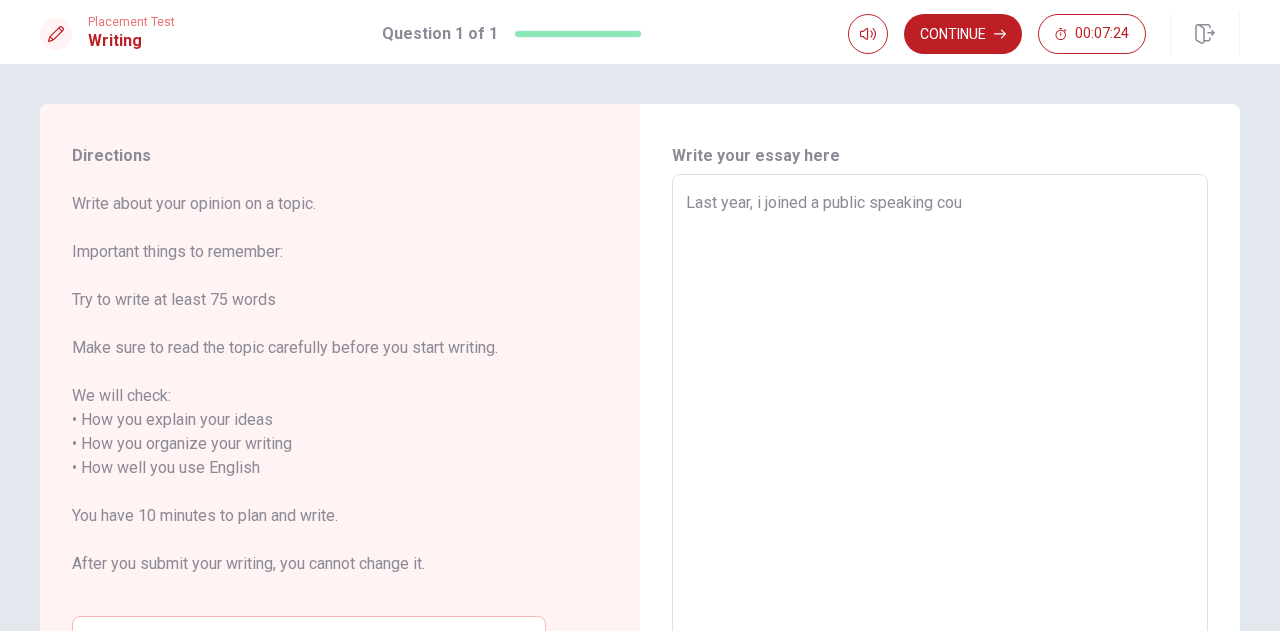 type on "x" 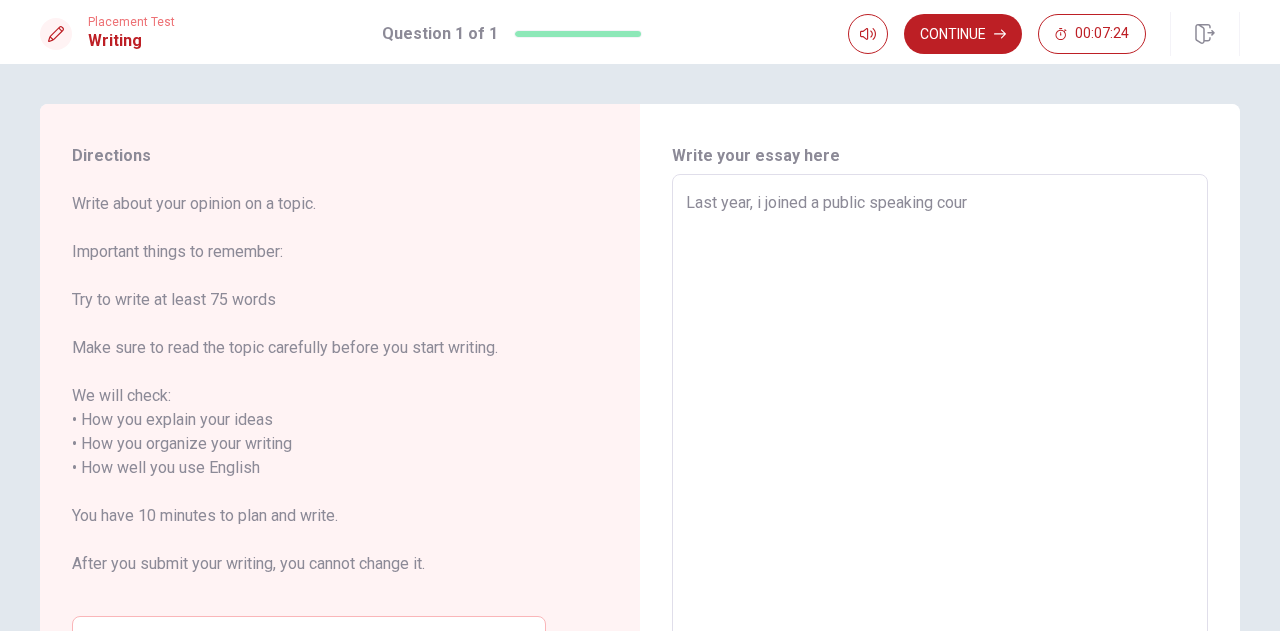 type on "x" 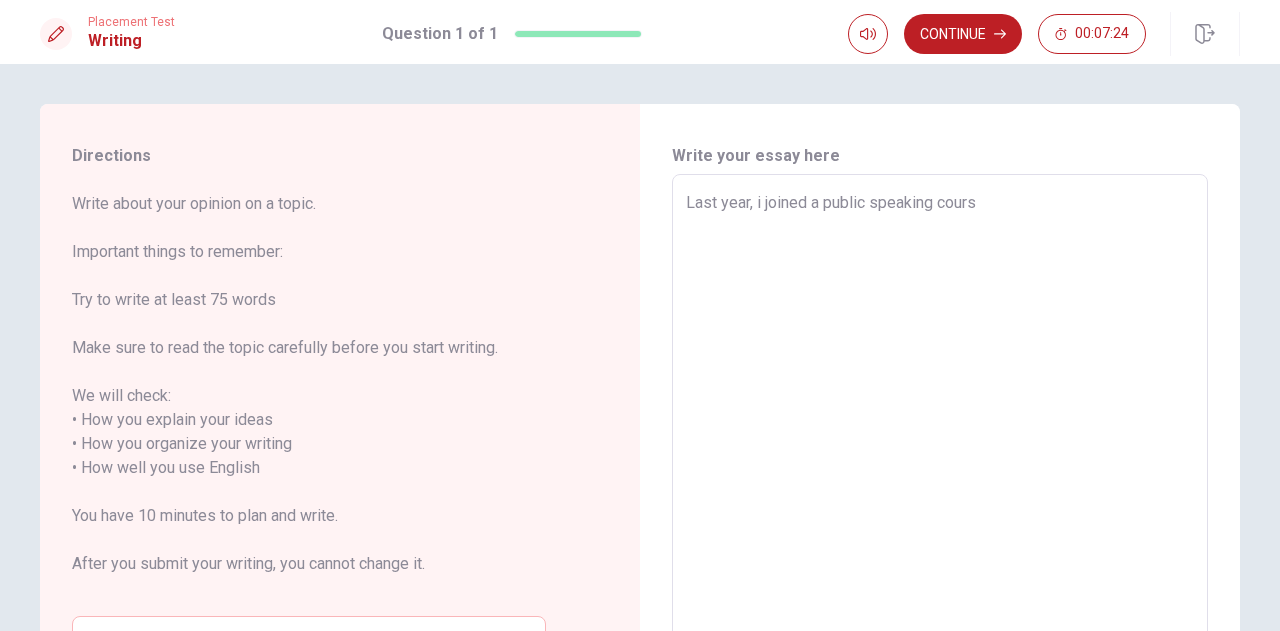 type on "x" 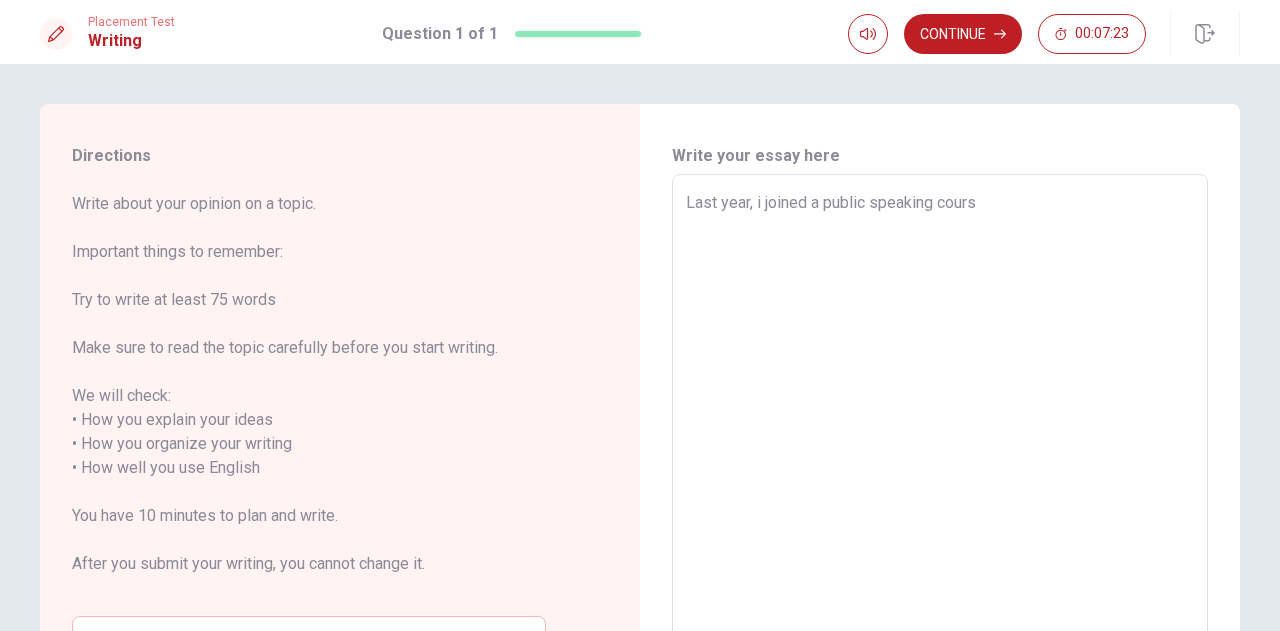 type on "Last year, i joined a public speaking course" 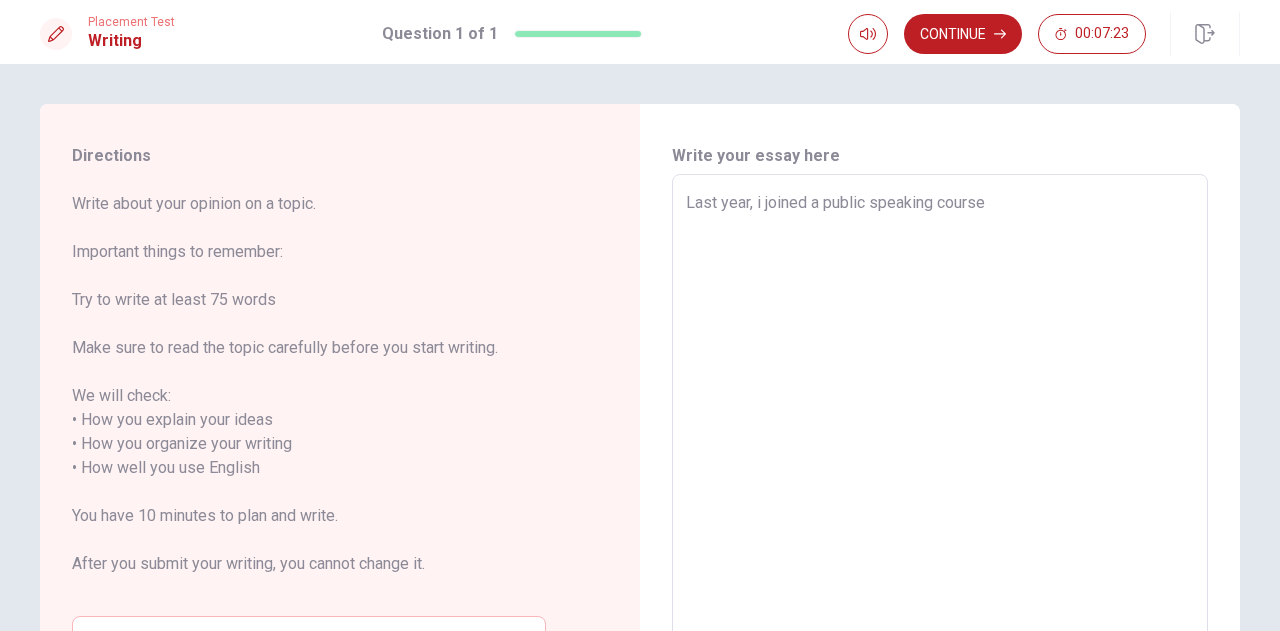 type on "x" 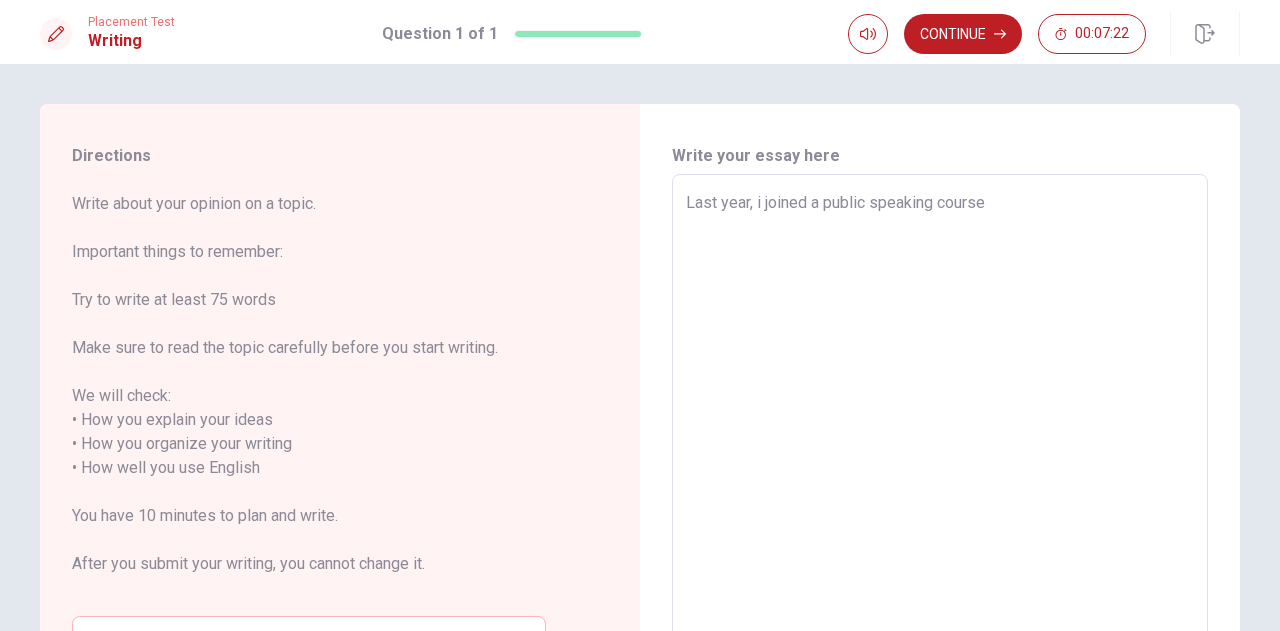 type on "Last year, i joined a public speaking course" 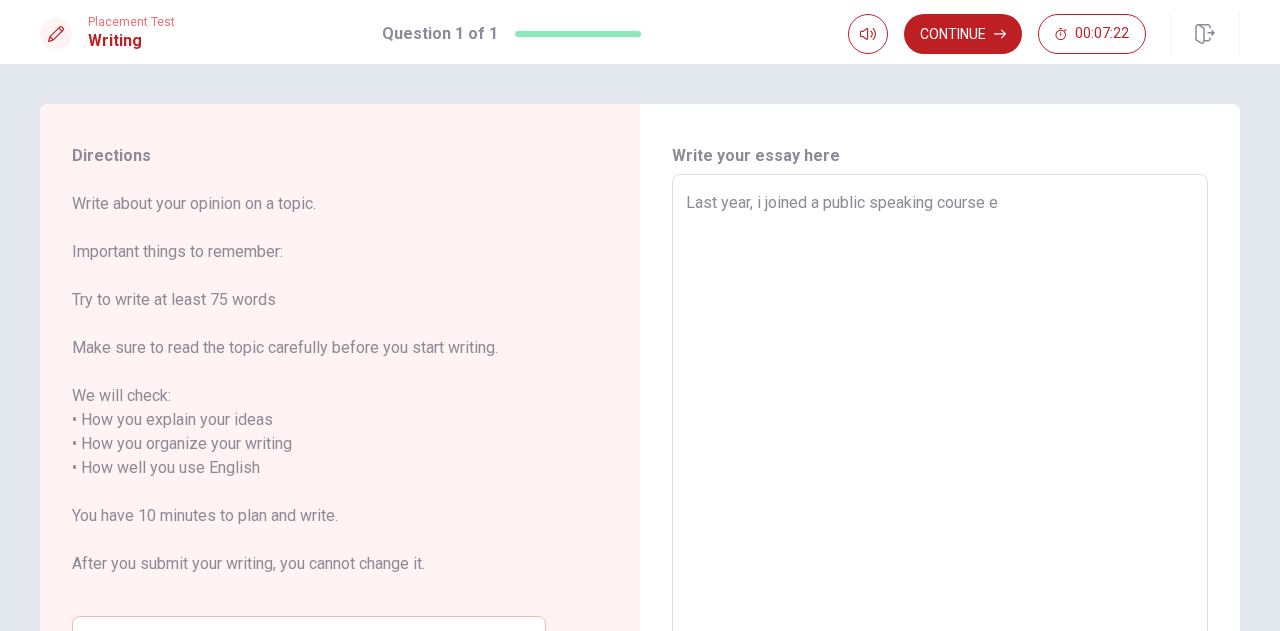 type on "x" 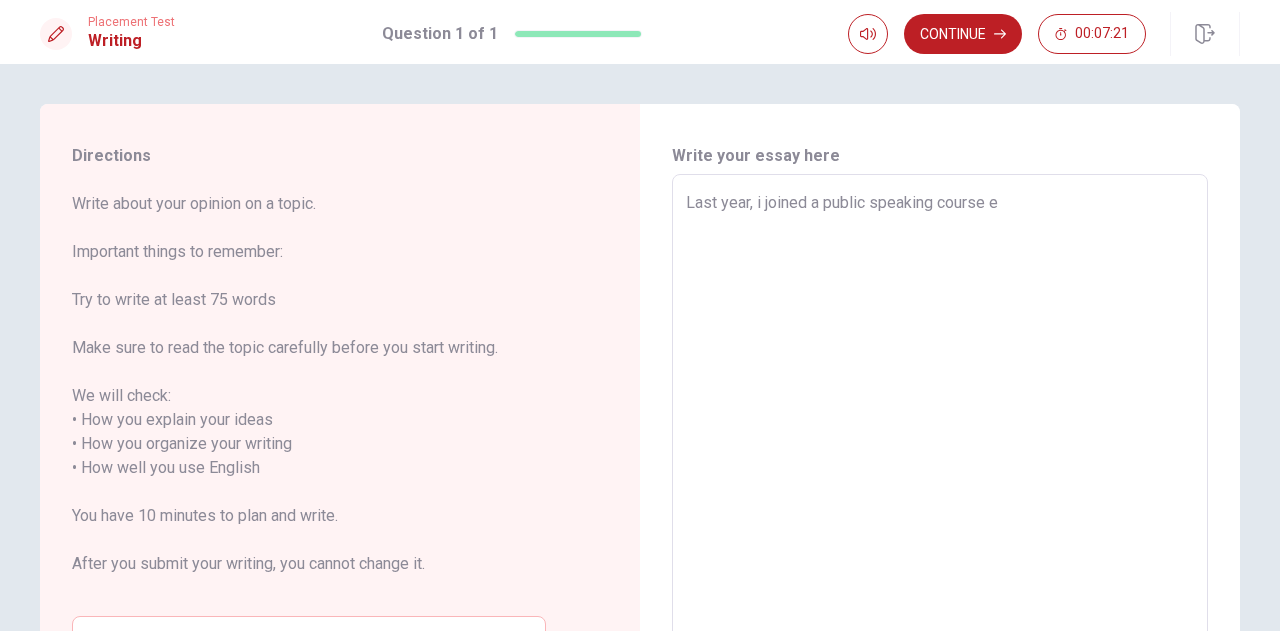 type on "Last year, i joined a public speaking course ev" 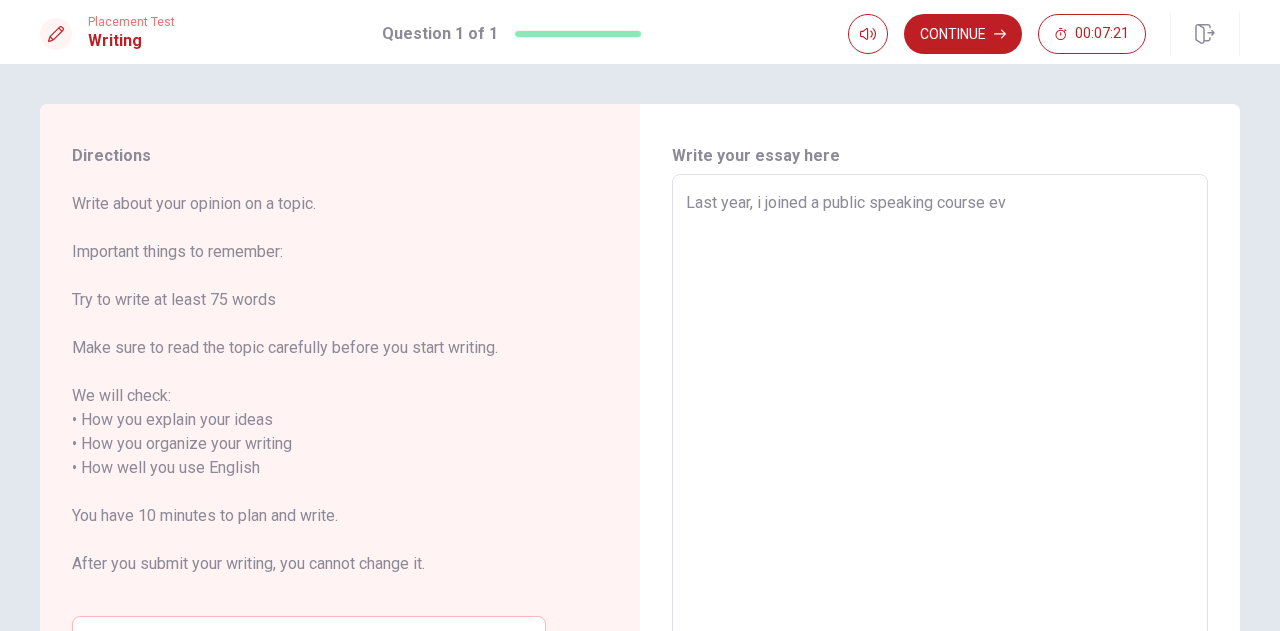 type on "x" 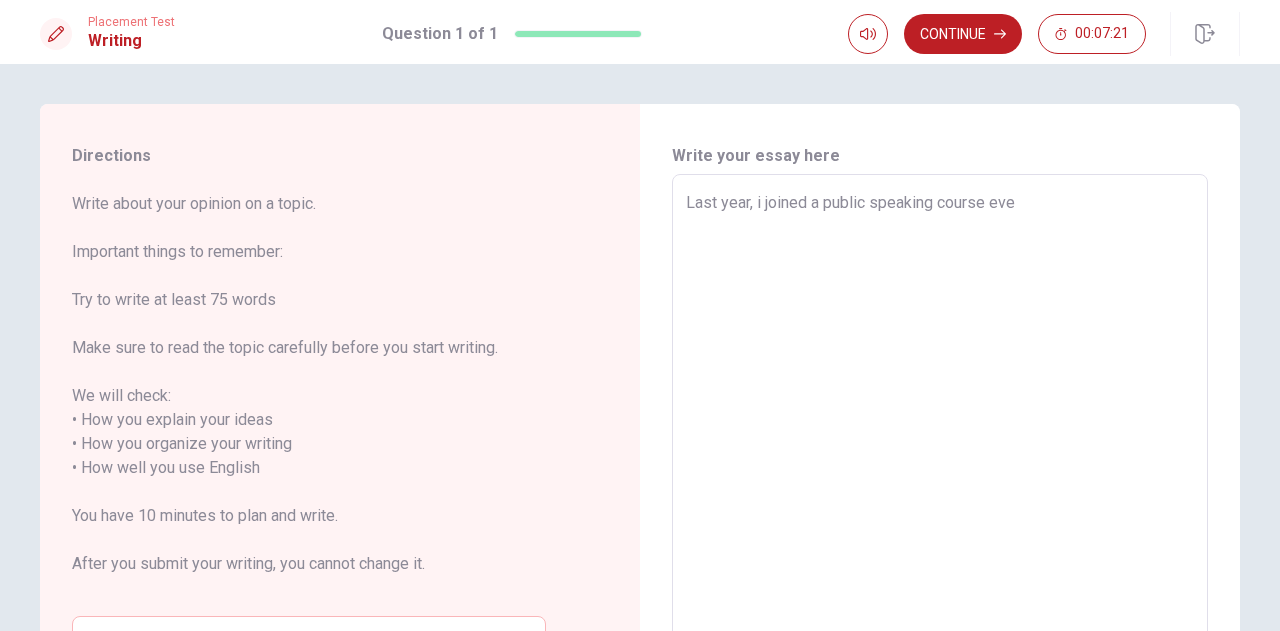 type on "x" 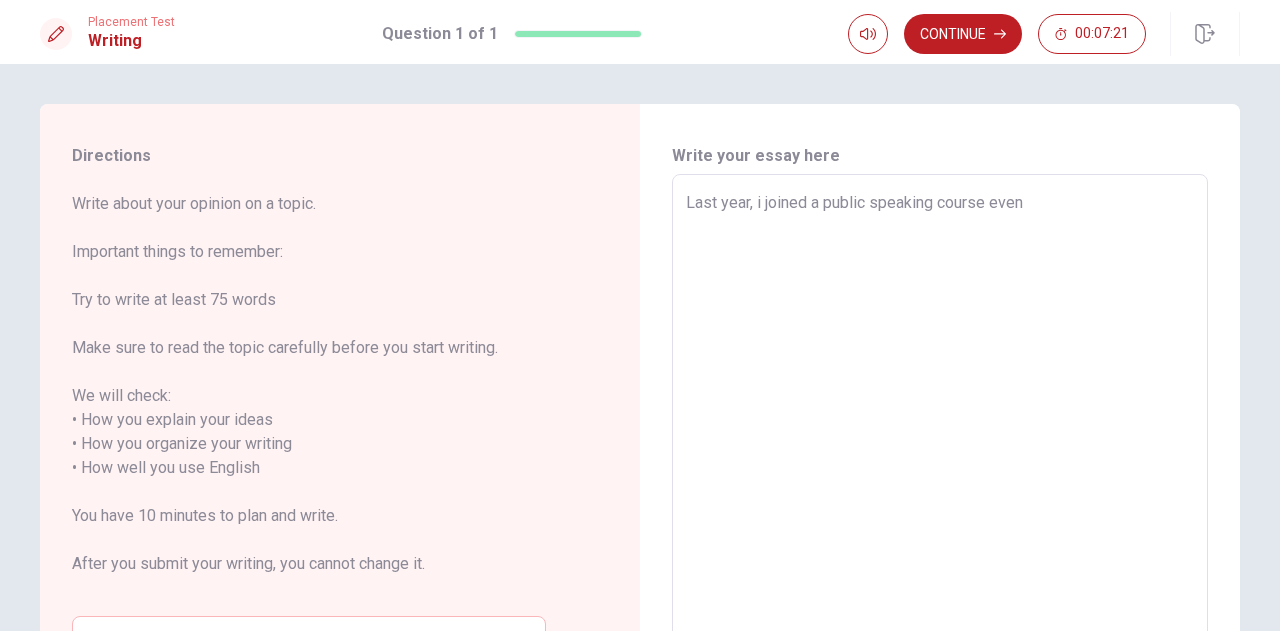 type on "x" 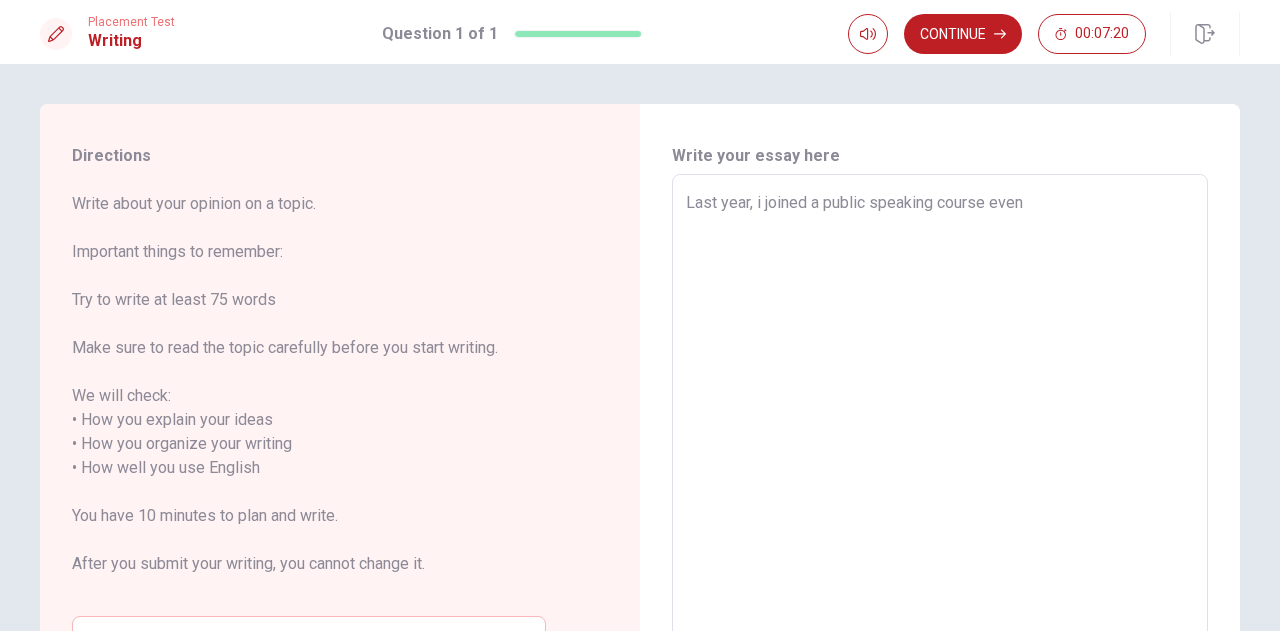 type on "x" 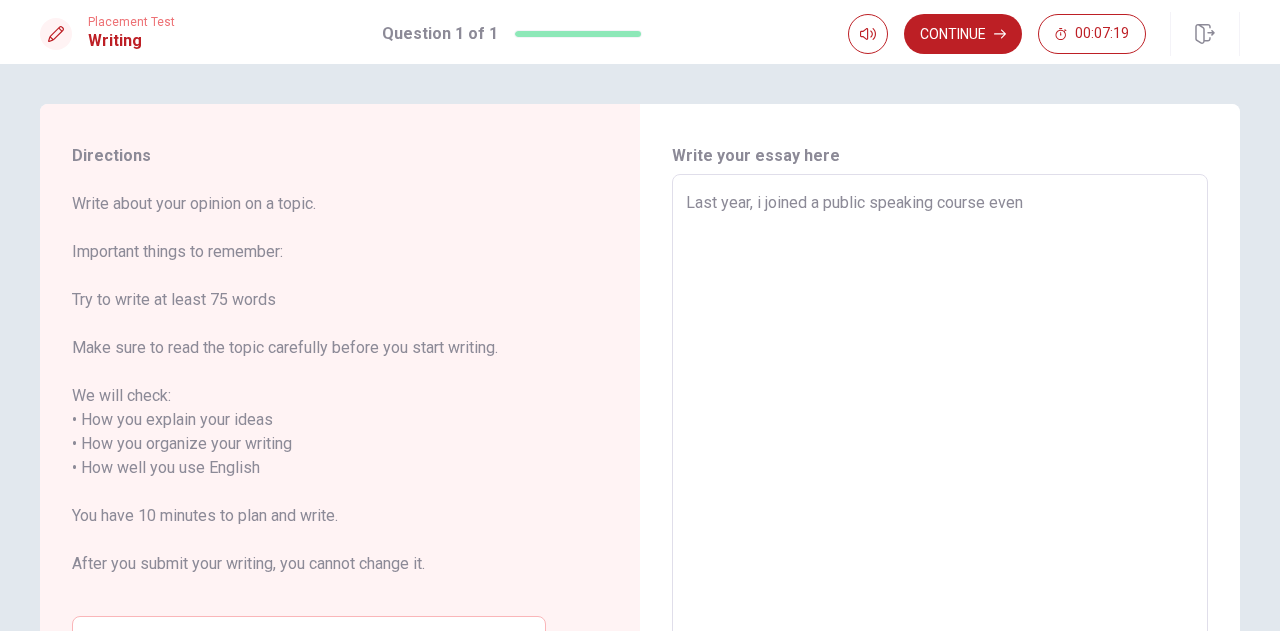 type on "Last year, i joined a public speaking course even t" 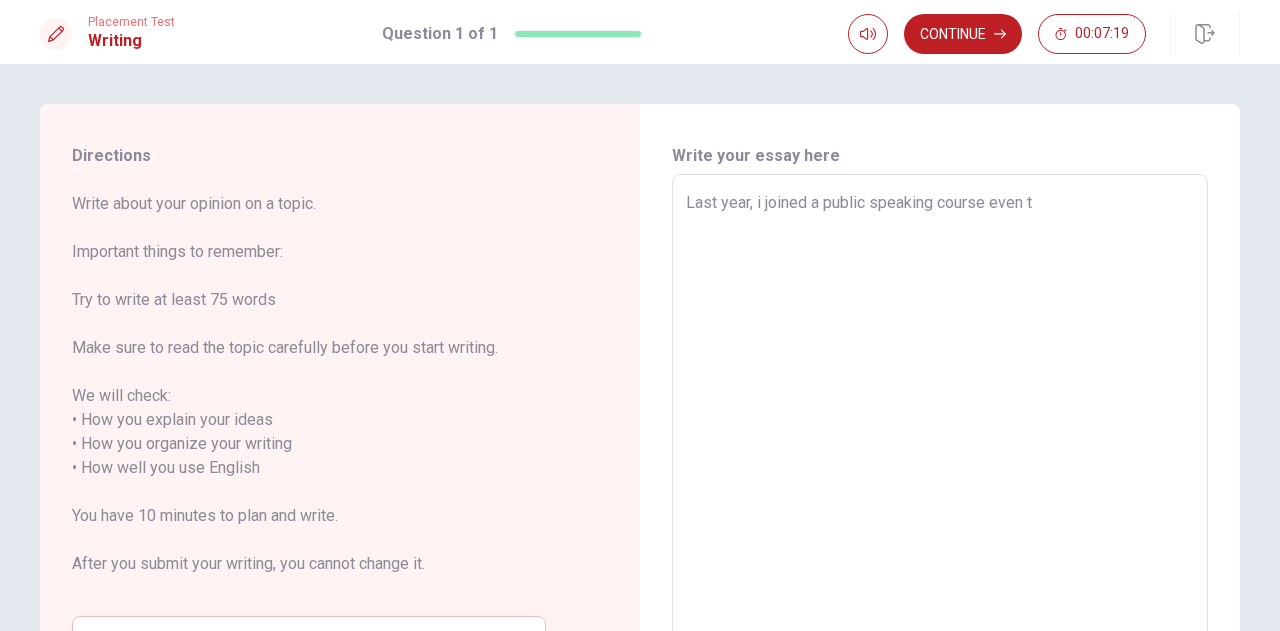 type on "x" 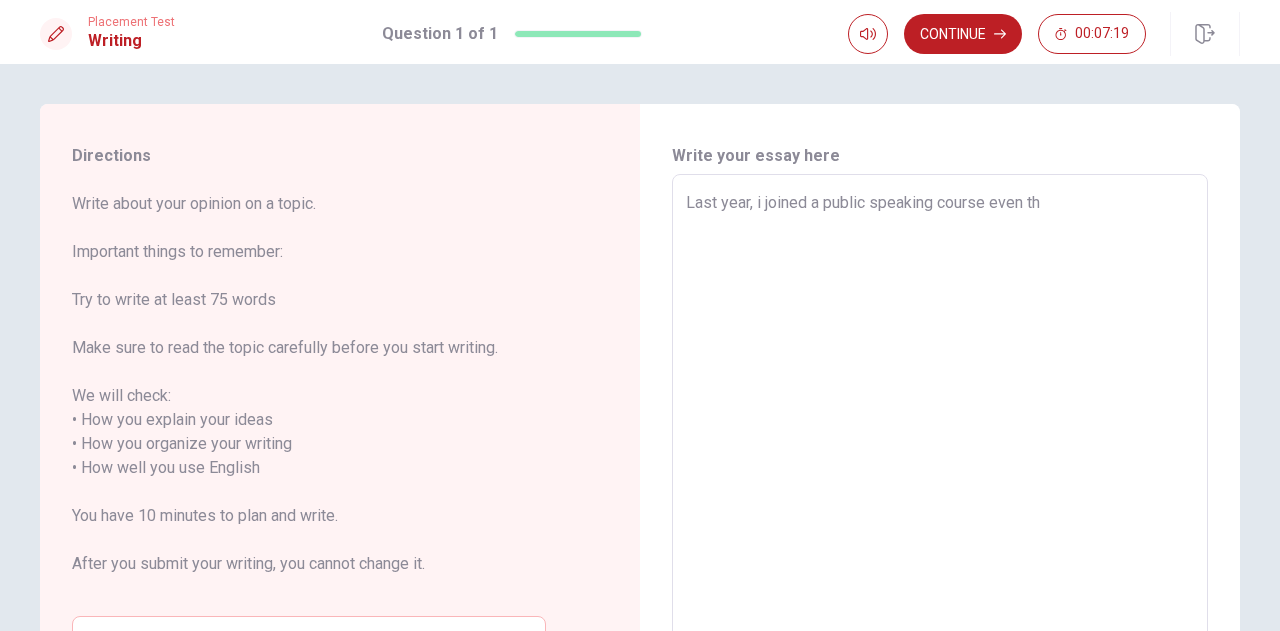 type on "x" 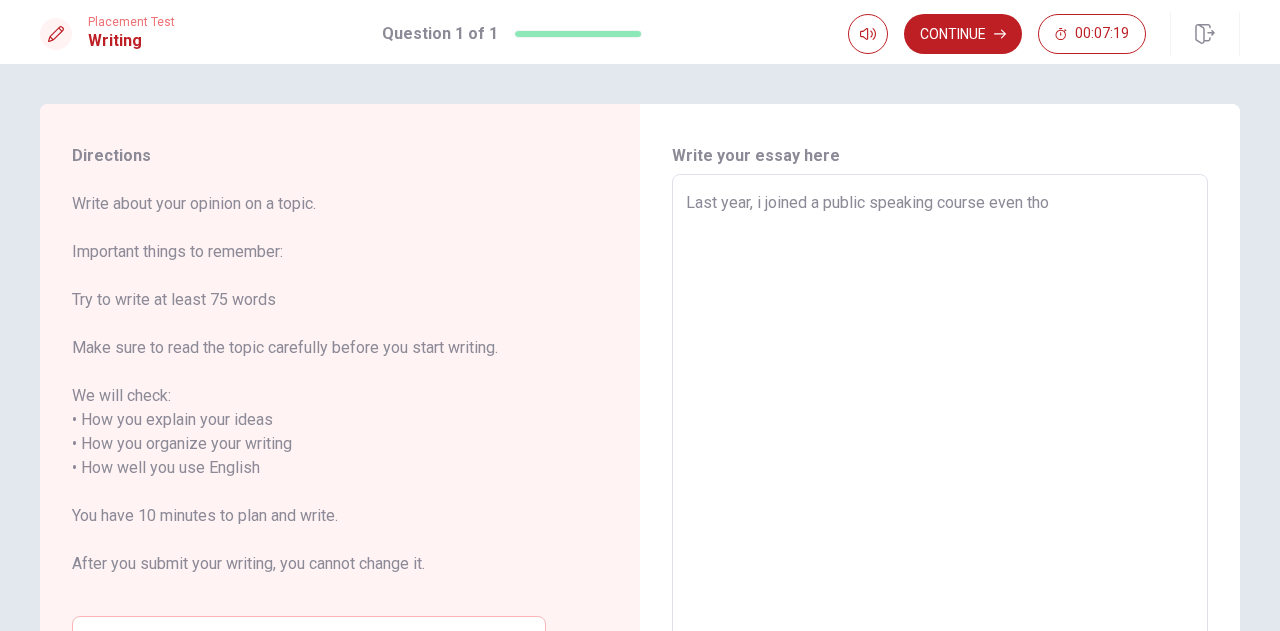 type on "x" 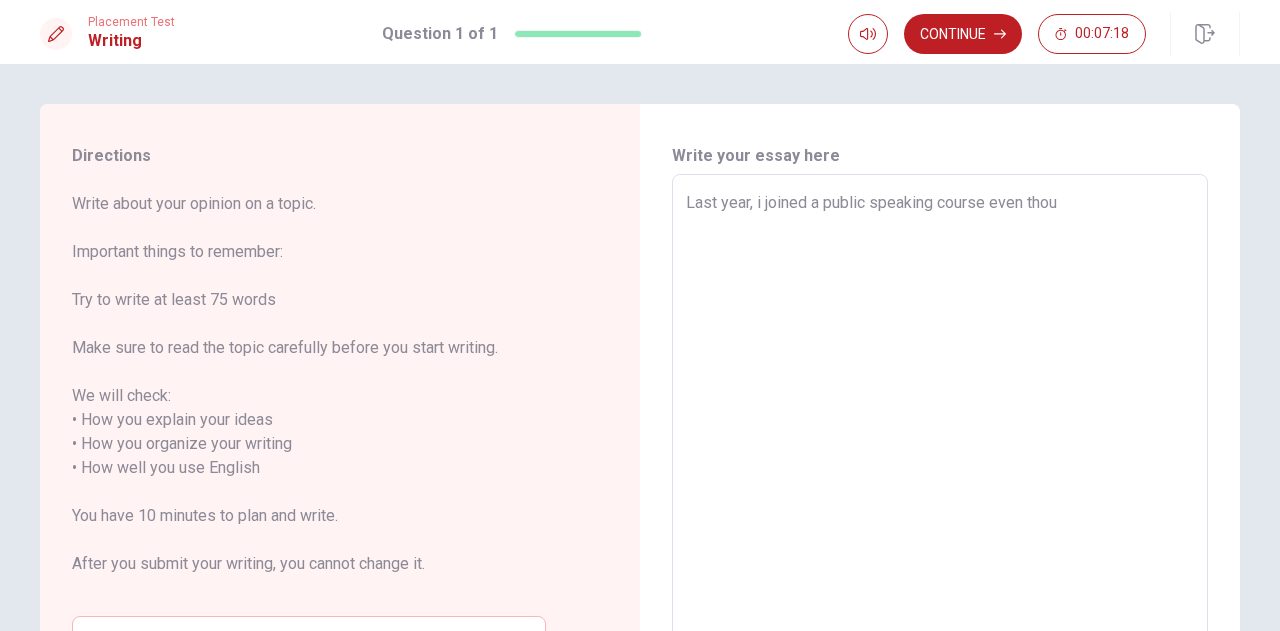type on "x" 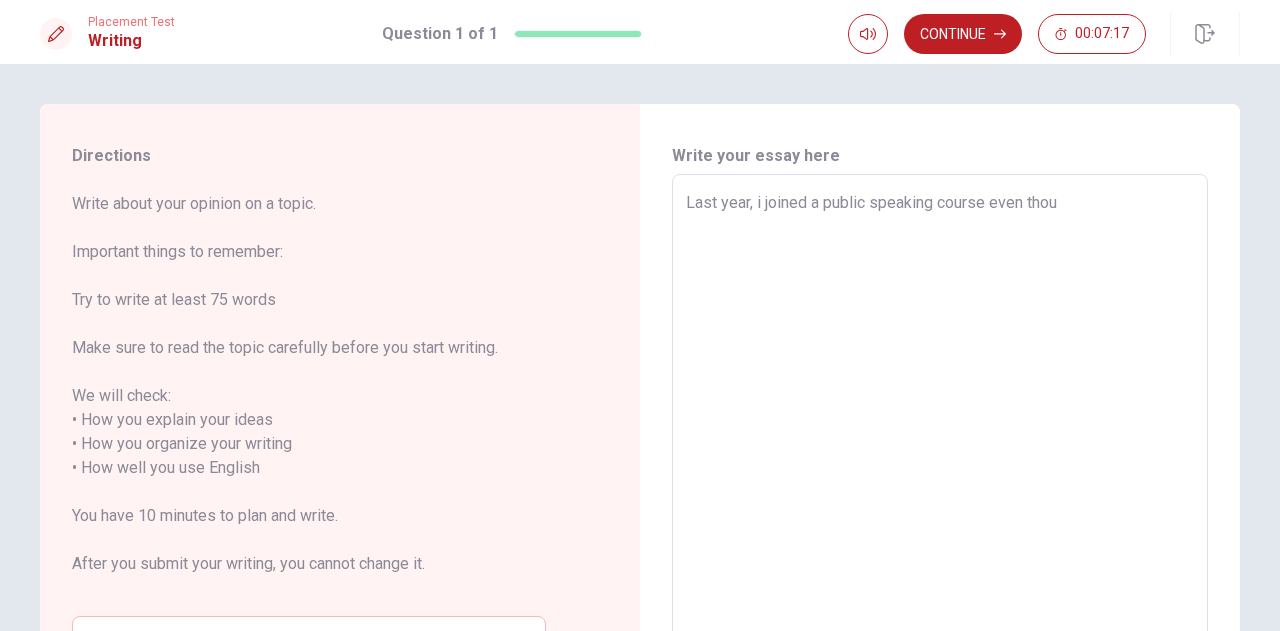 type on "Last year, i joined a public speaking course even thoug" 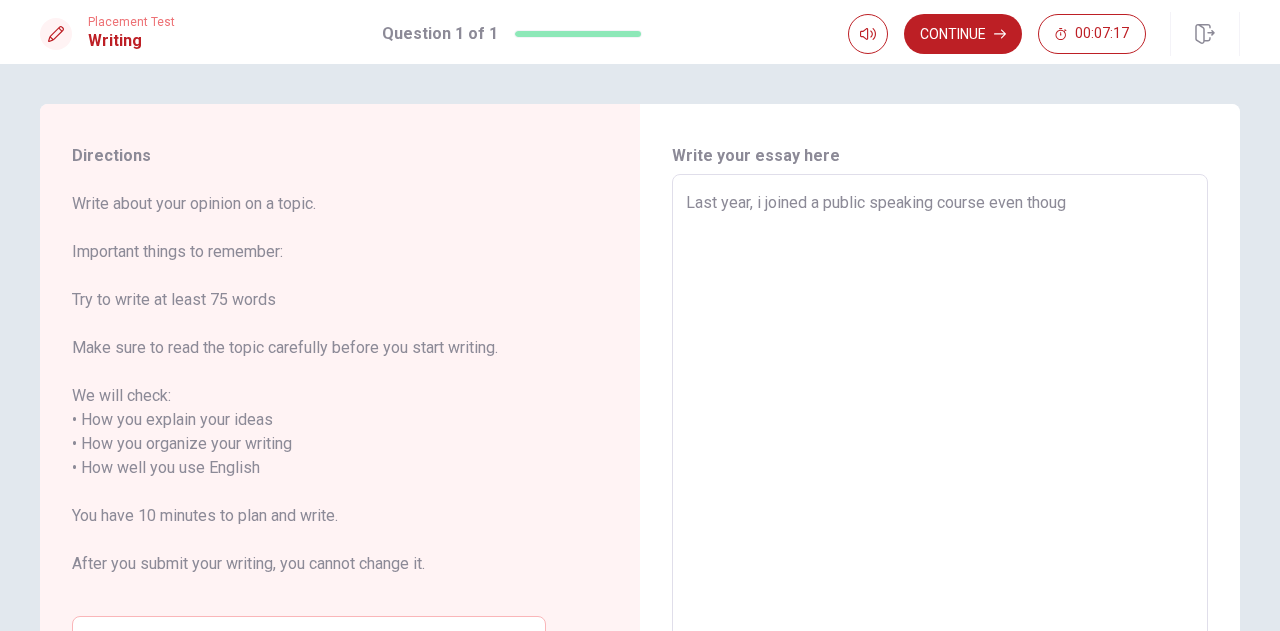 type on "x" 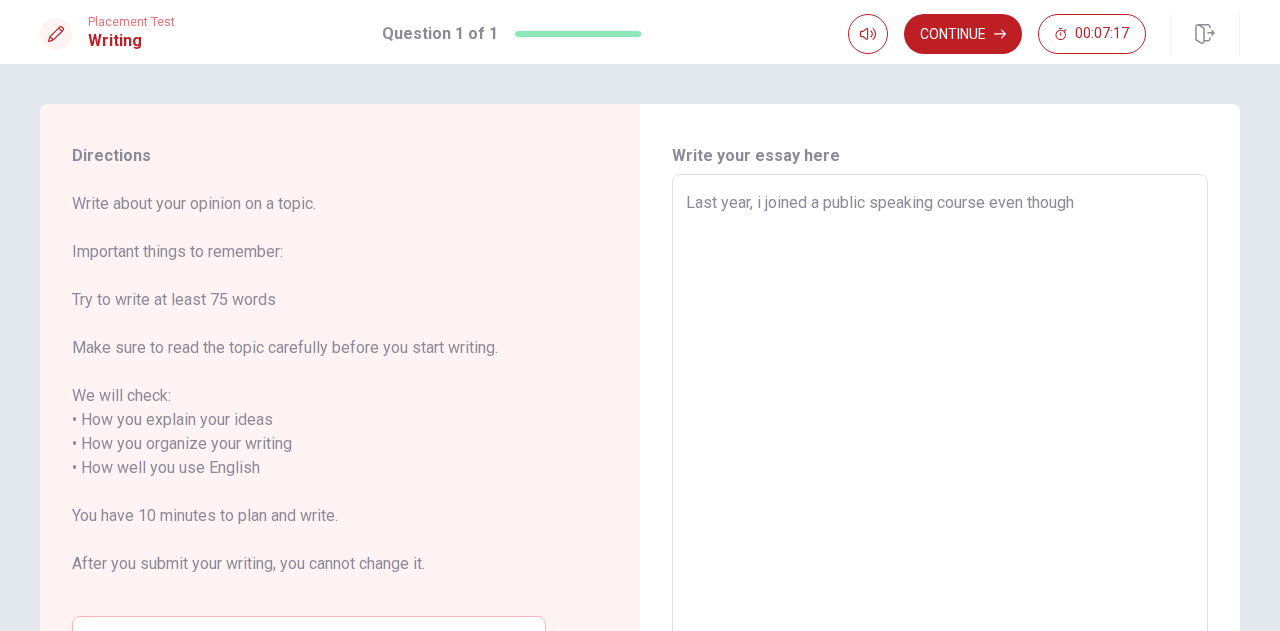 type on "x" 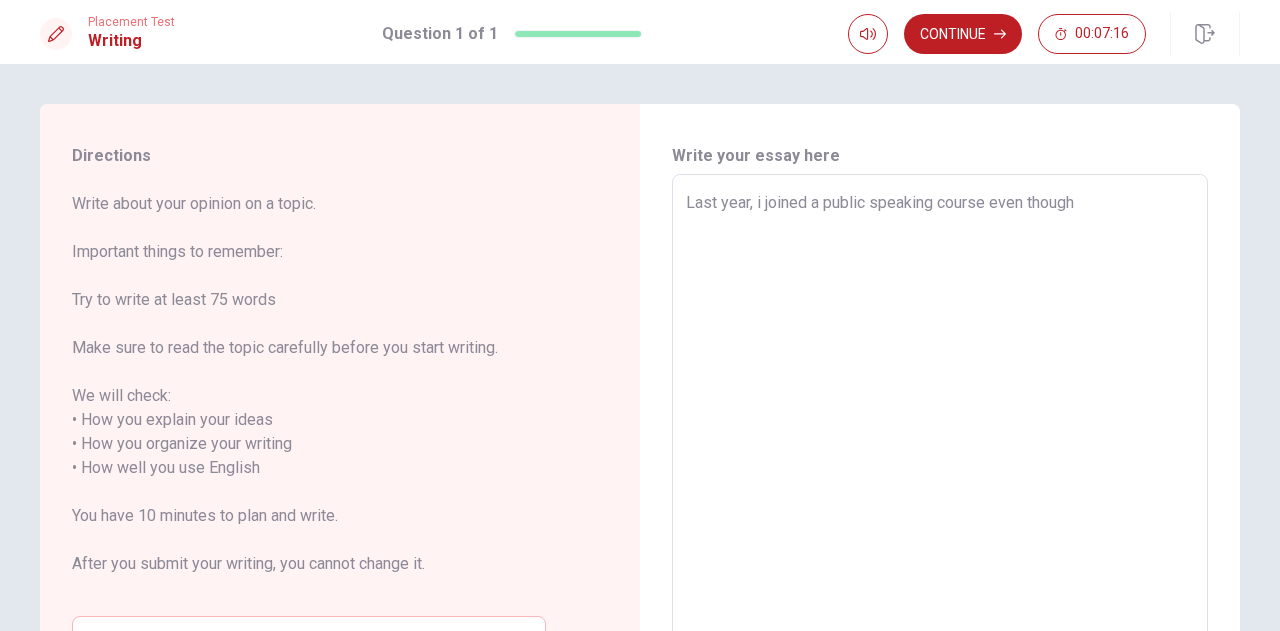 type on "x" 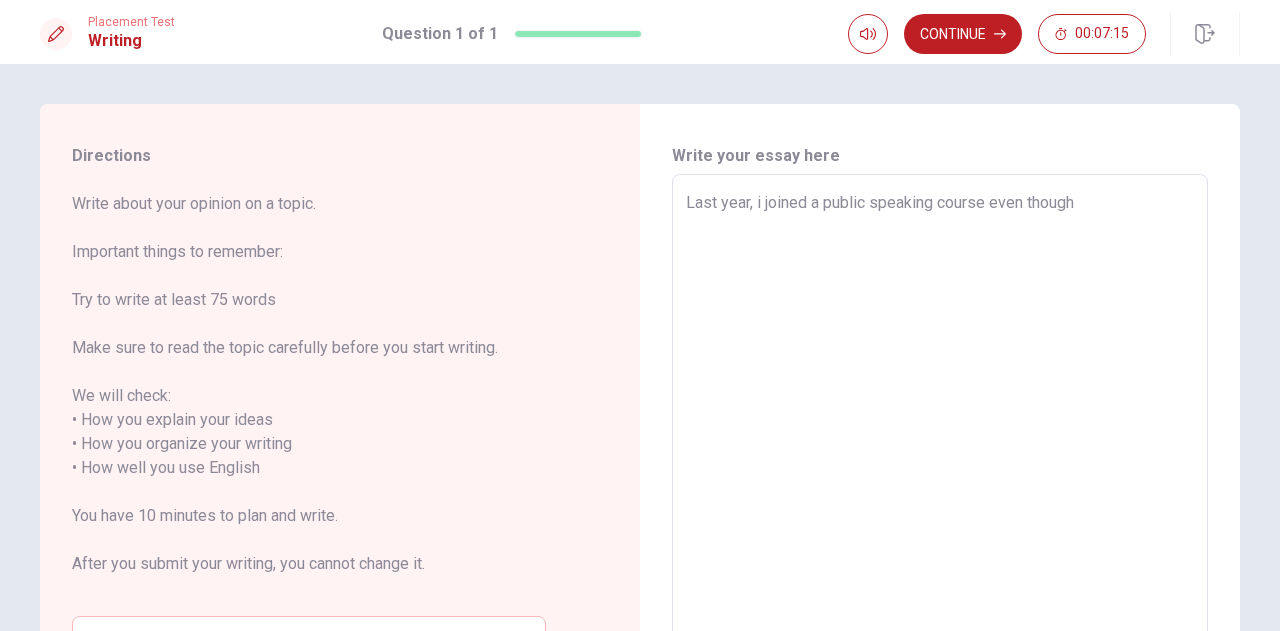 type on "Last year, i joined a public speaking course even though i" 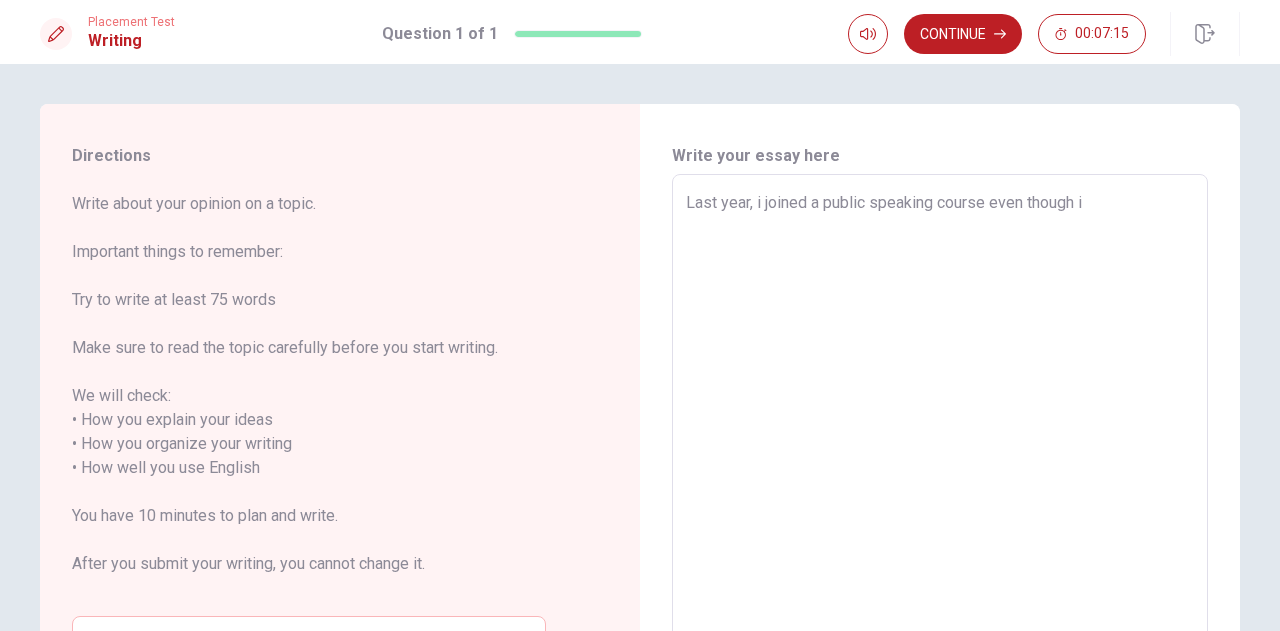 type on "x" 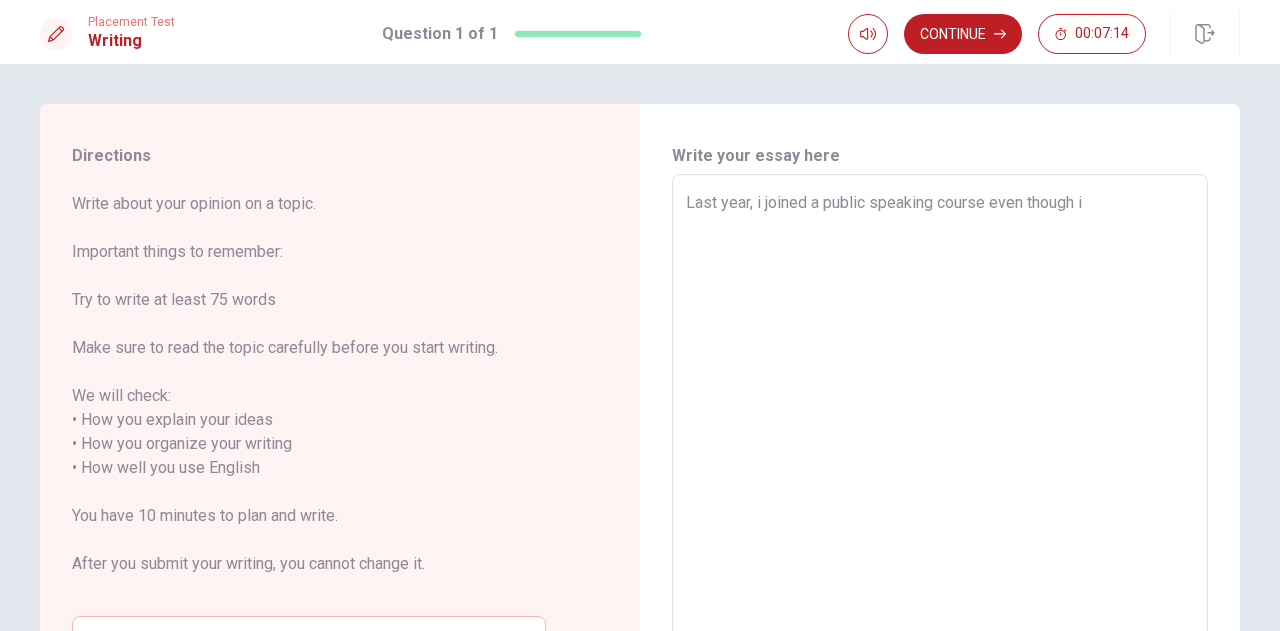 type on "Last year, i joined a public speaking course even though i w" 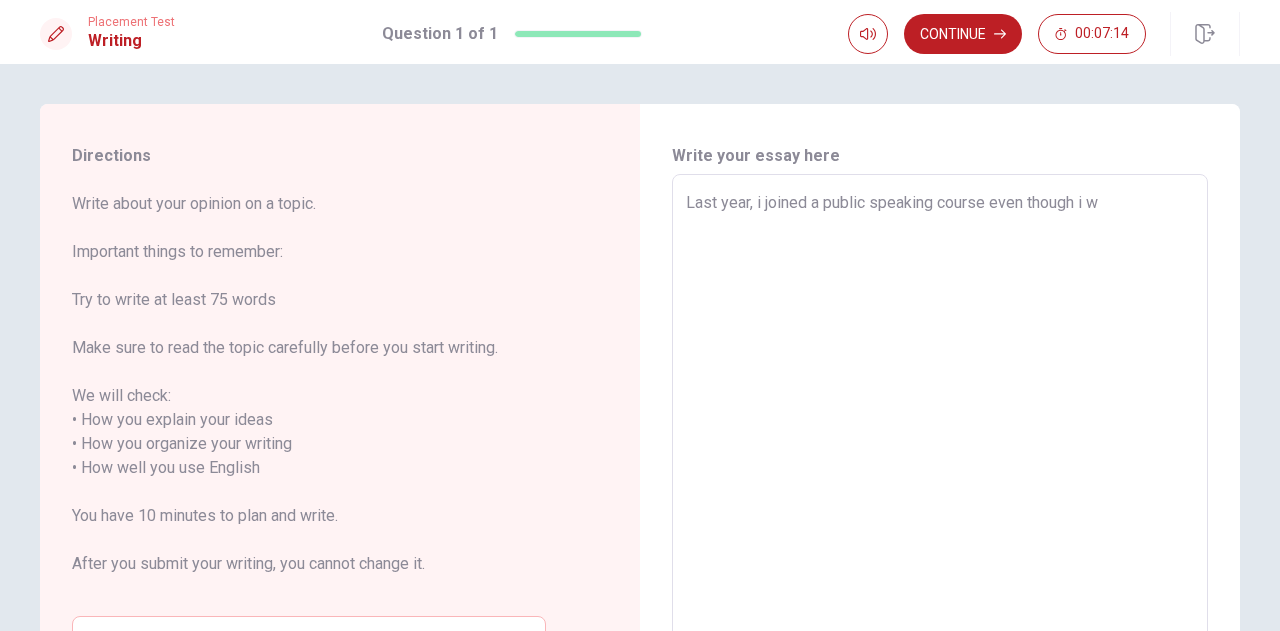 type on "x" 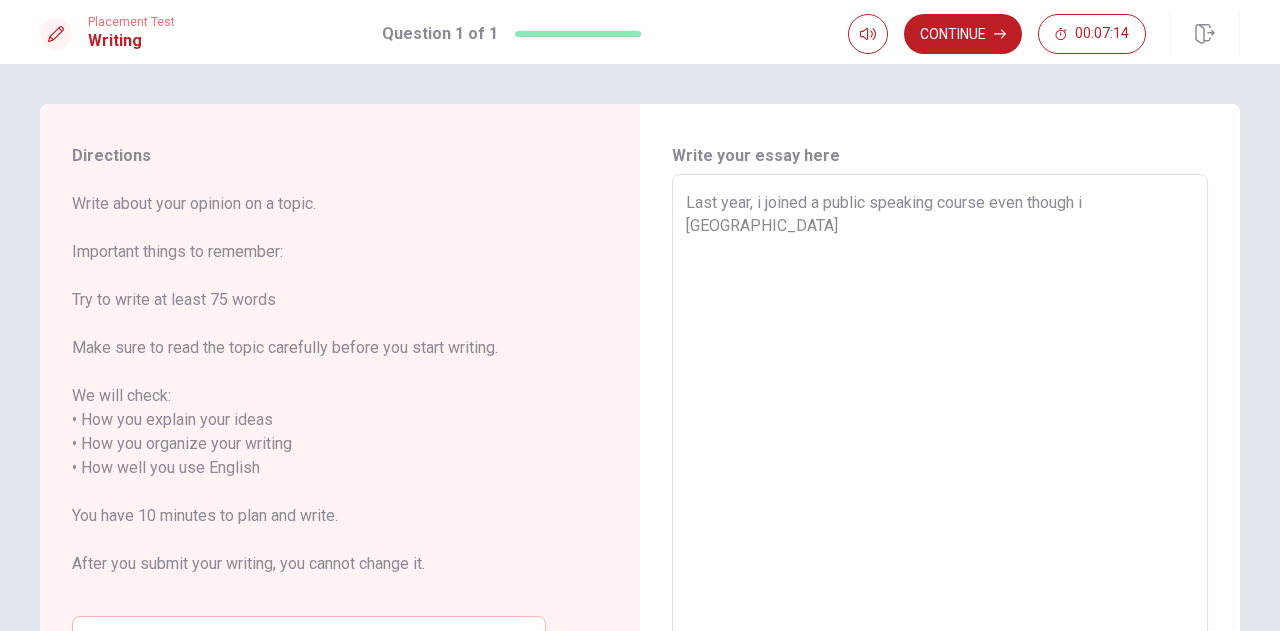 type on "x" 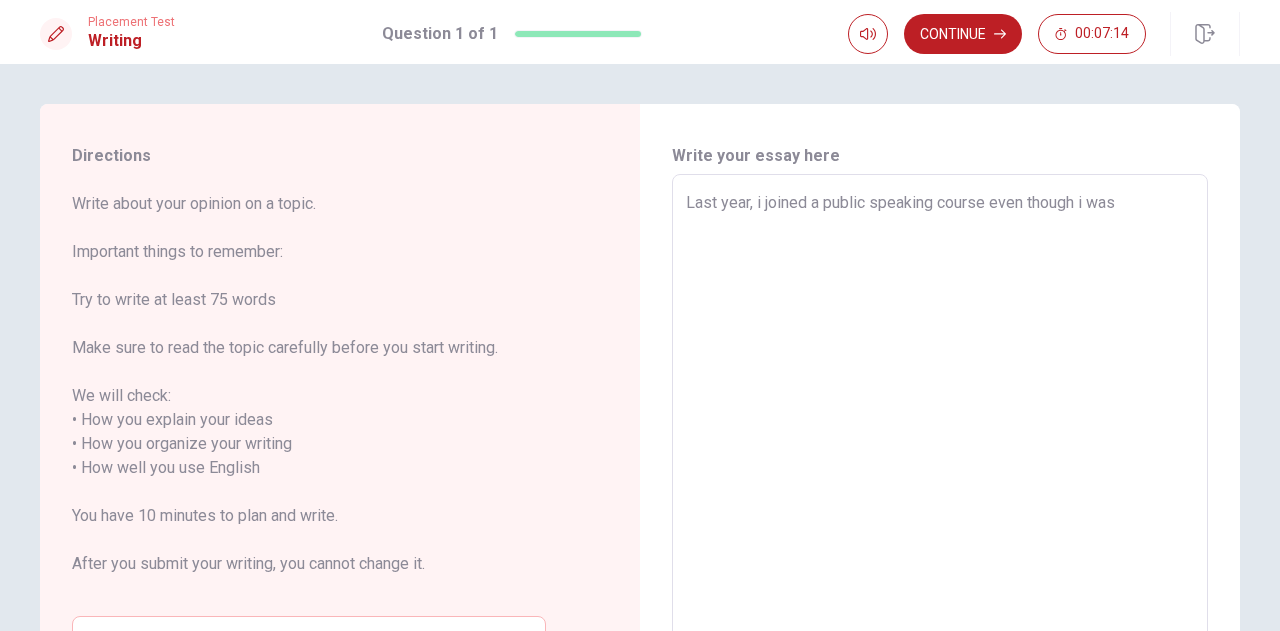 type on "x" 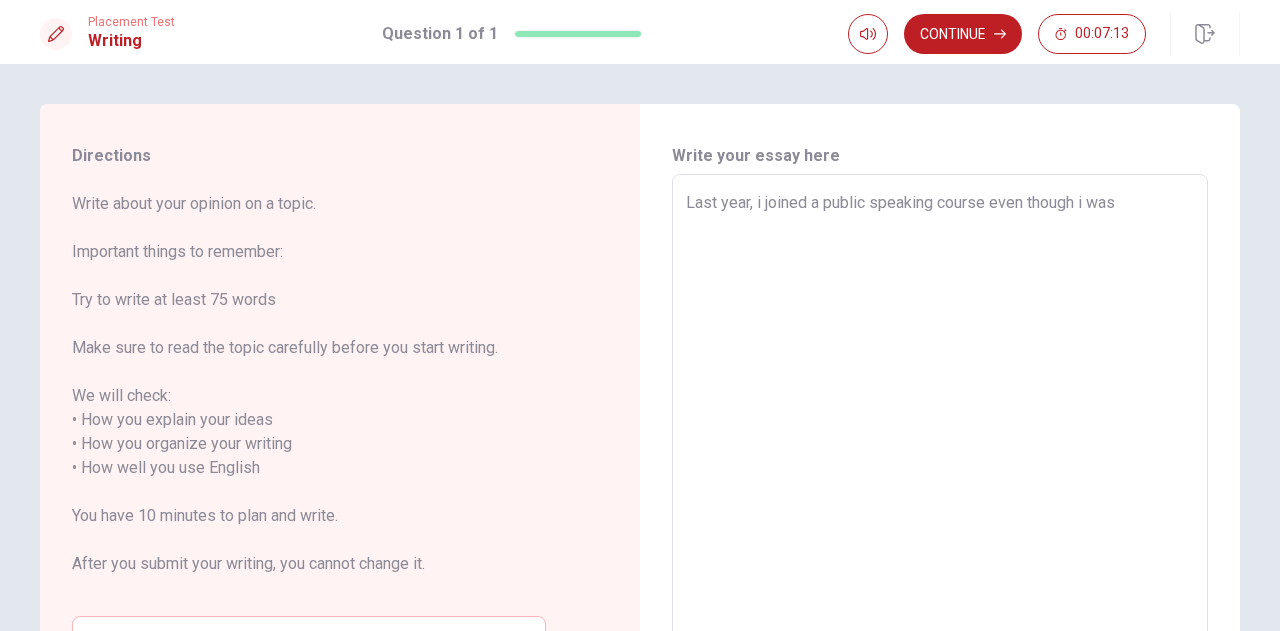 type on "Last year, i joined a public speaking course even though i was" 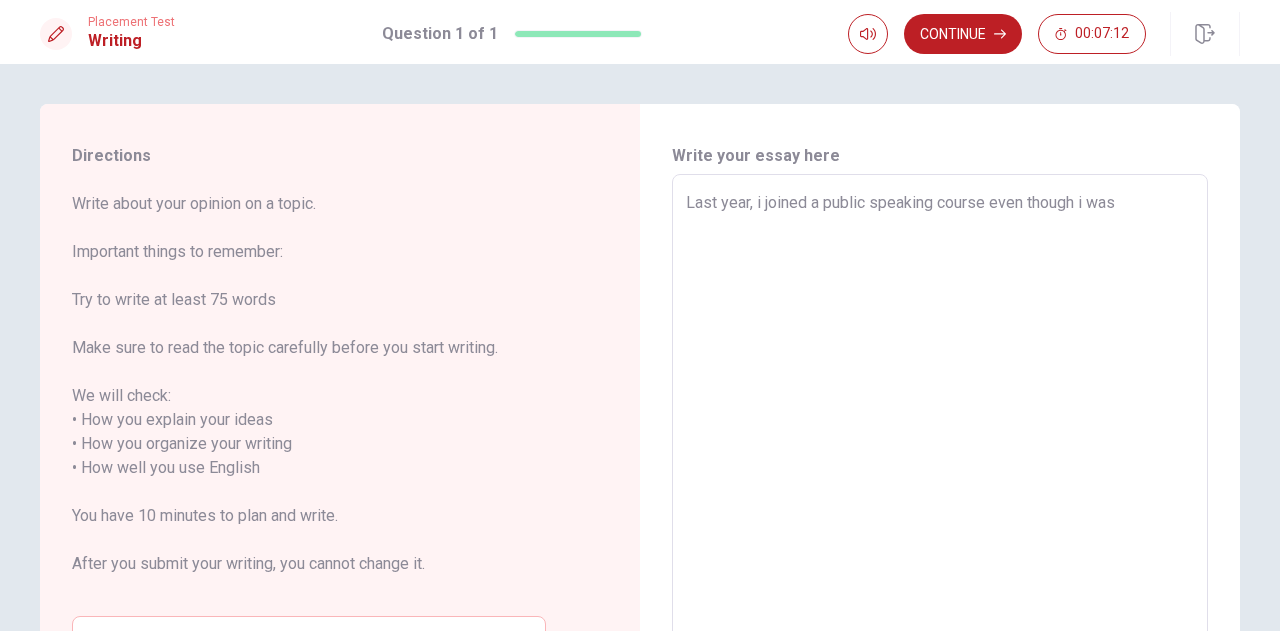 type on "Last year, i joined a public speaking course even though i was v" 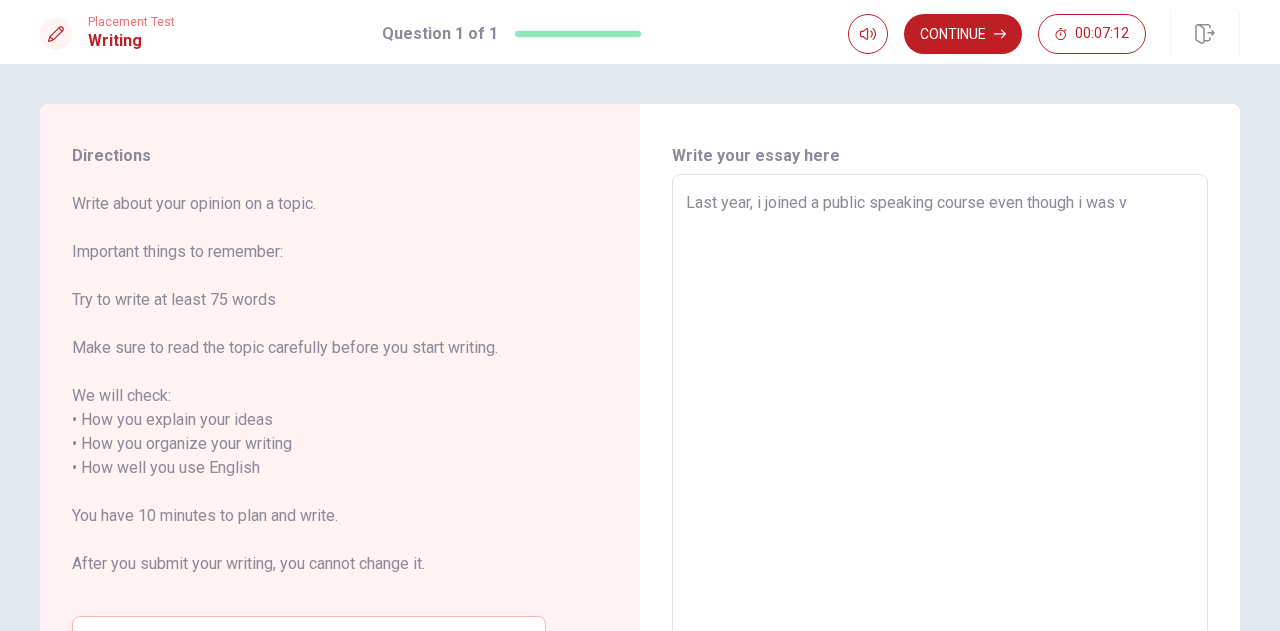 type on "x" 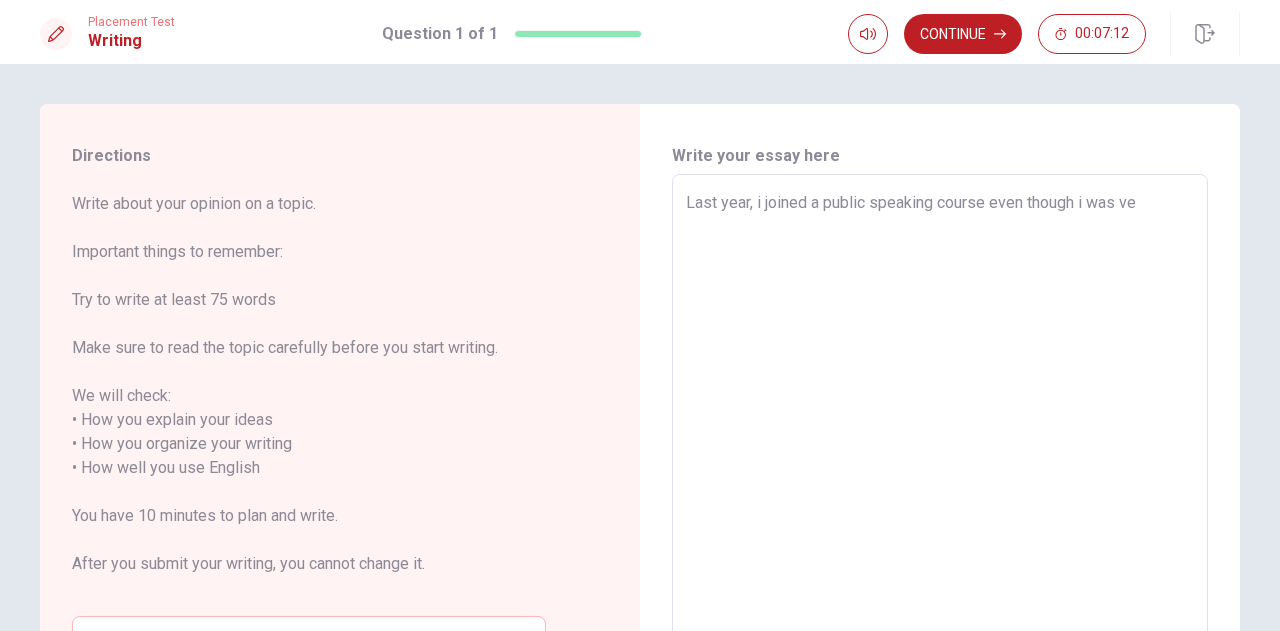 type on "x" 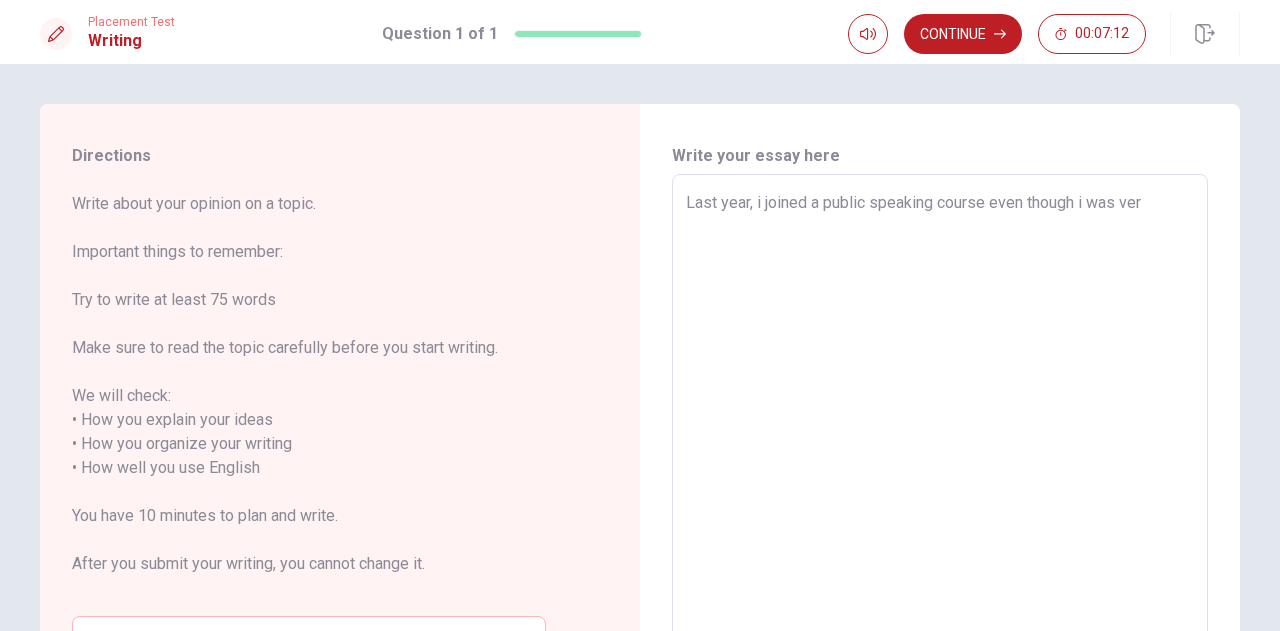type on "x" 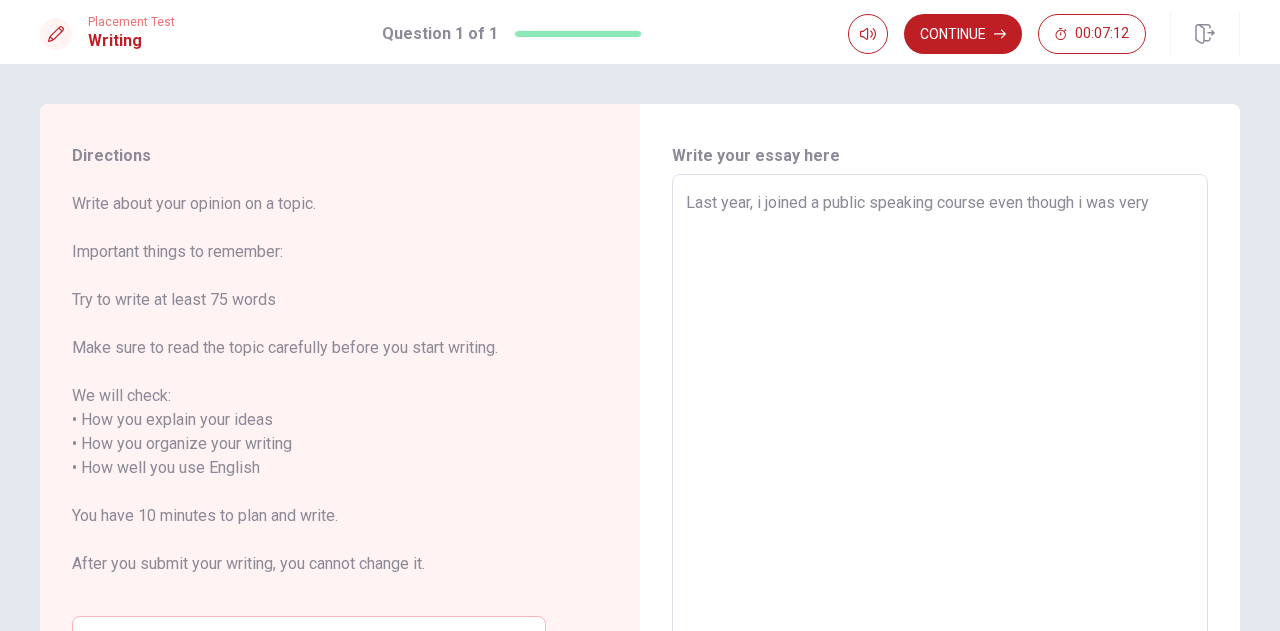 type on "x" 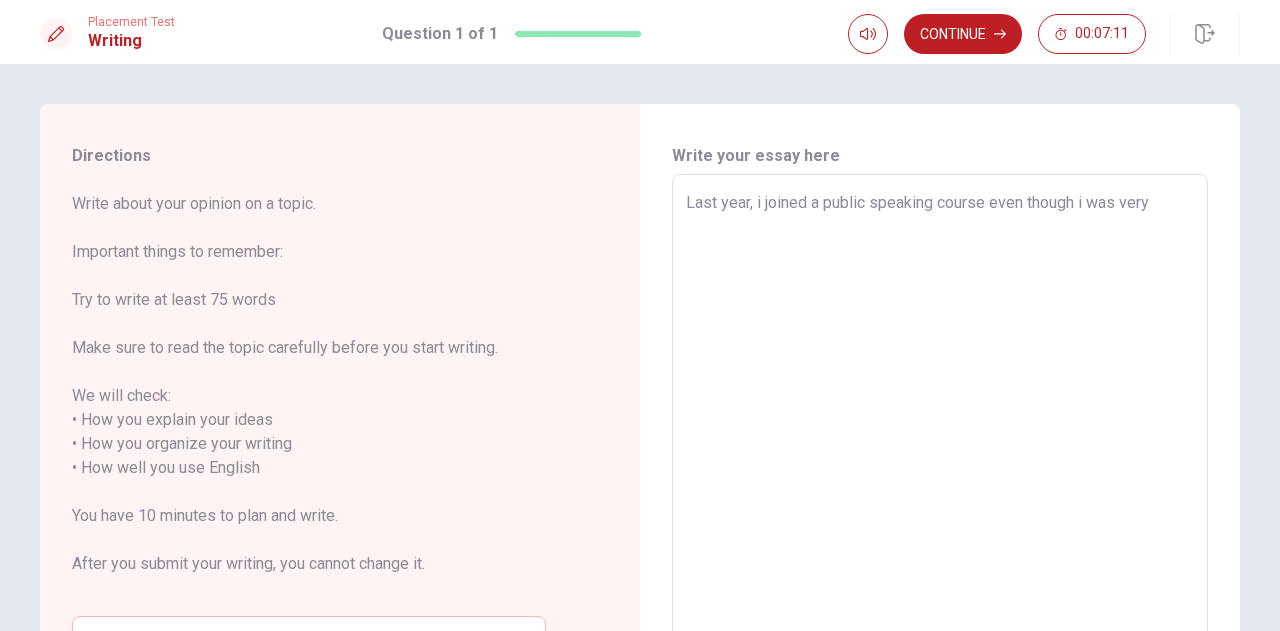 type on "Last year, i joined a public speaking course even though i was very" 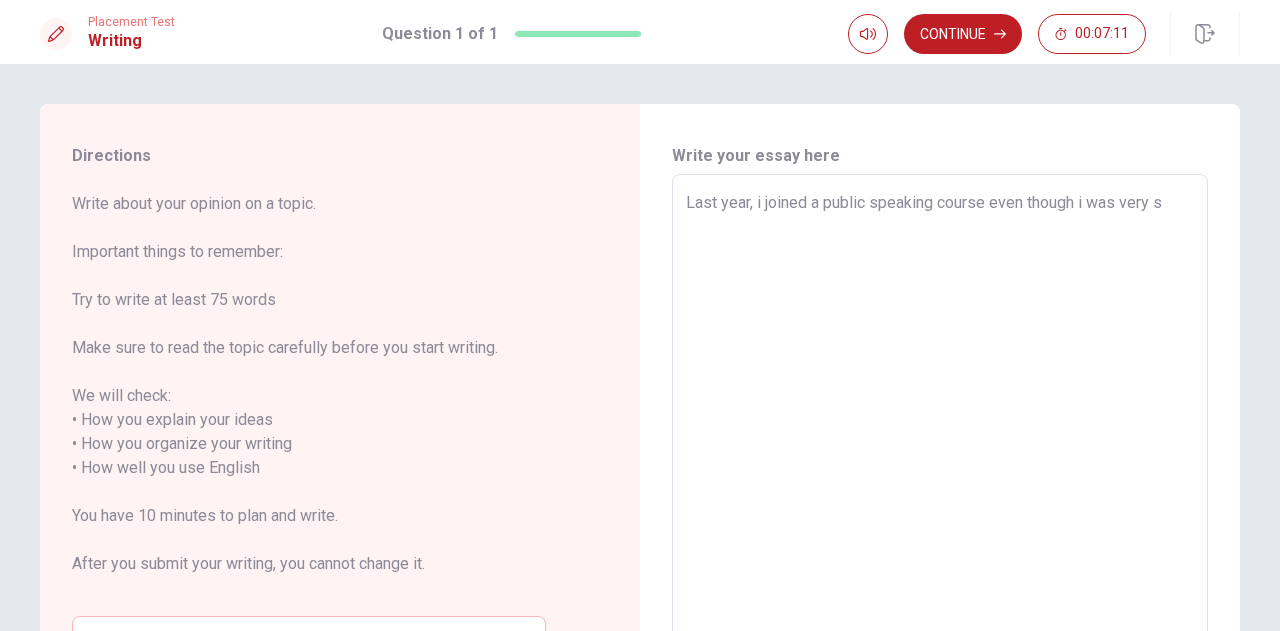 type on "x" 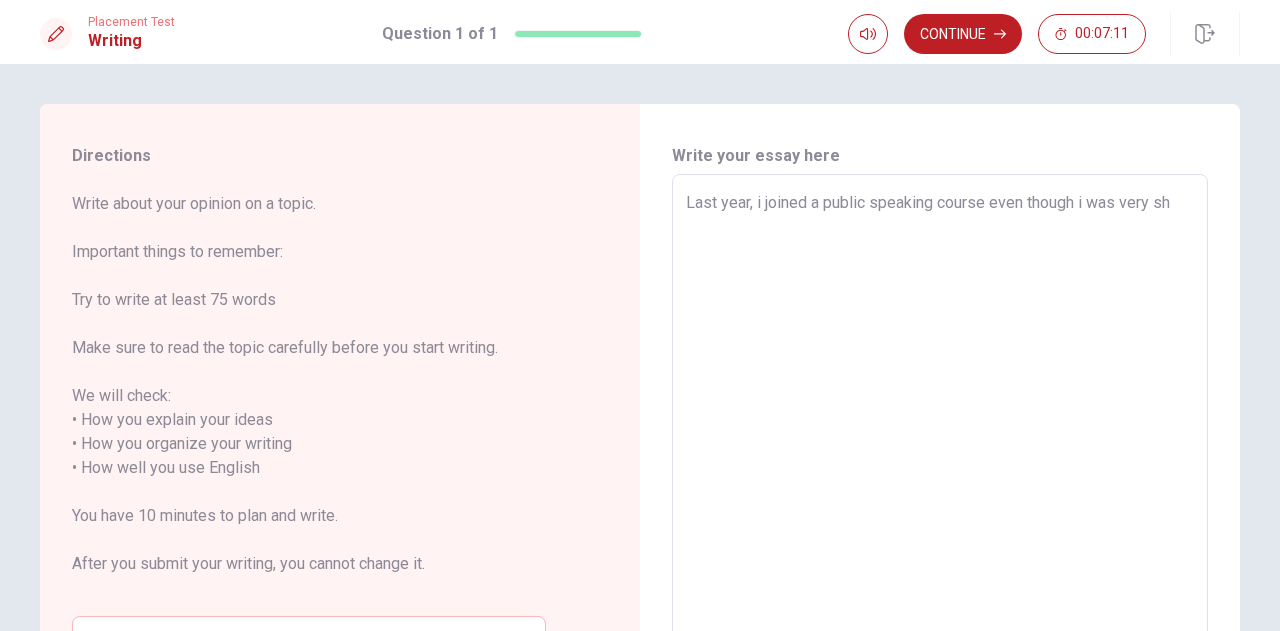type on "x" 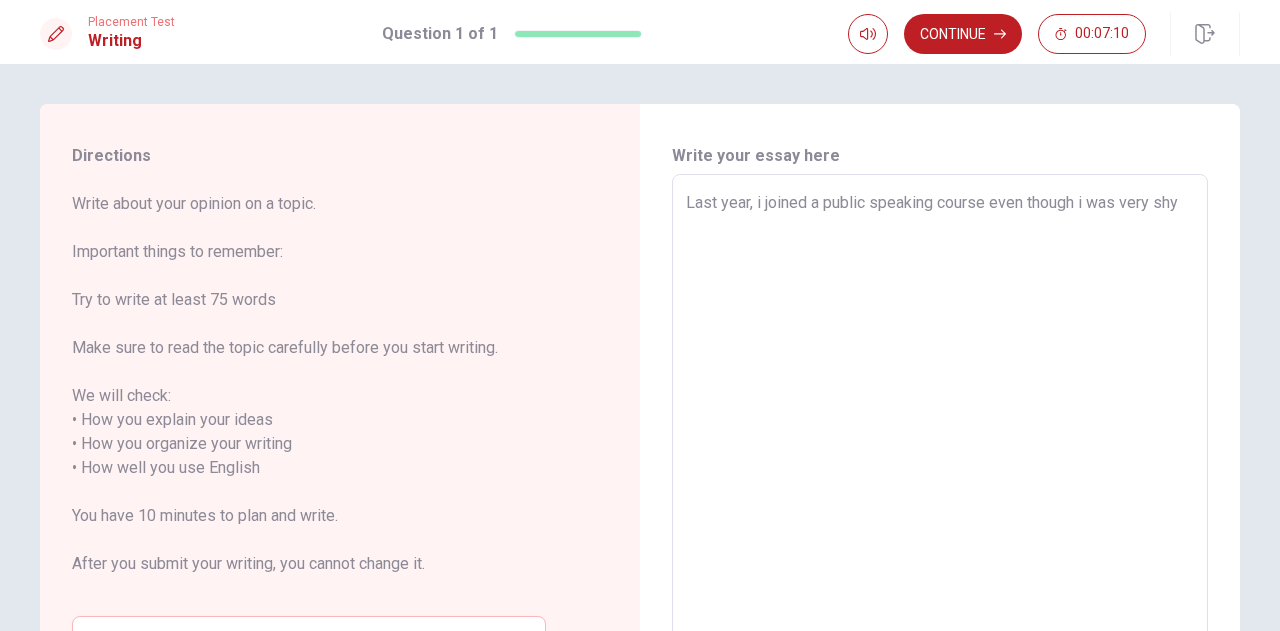 type on "x" 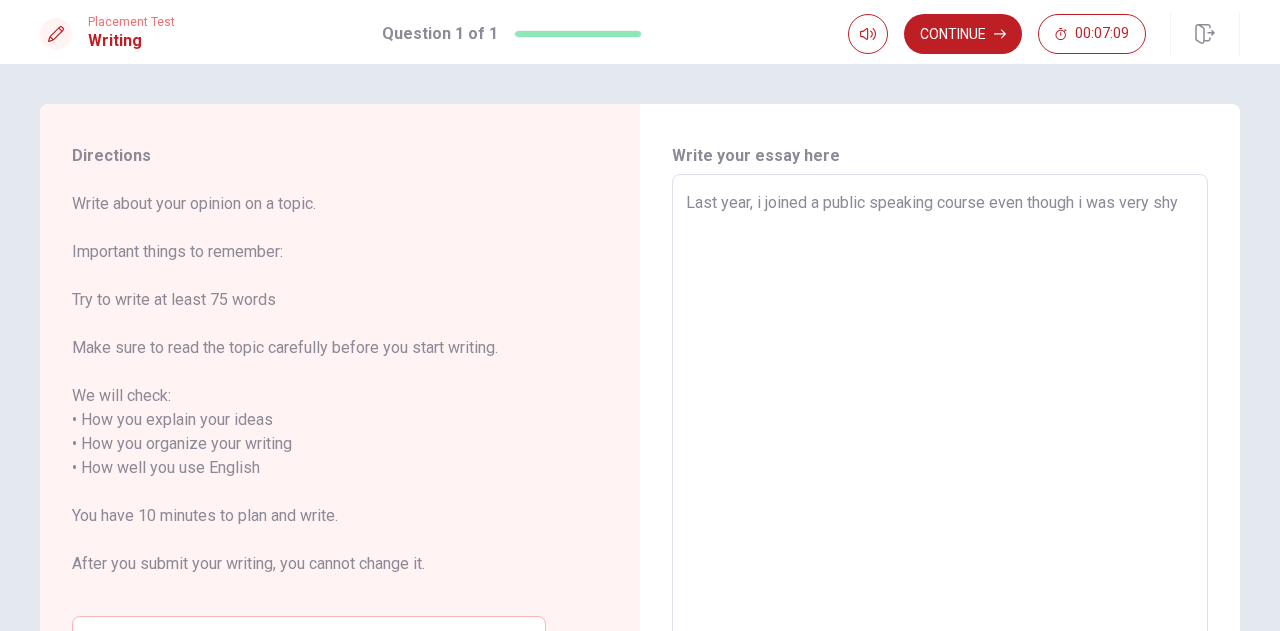type on "Last year, i joined a public speaking course even though i was very shy." 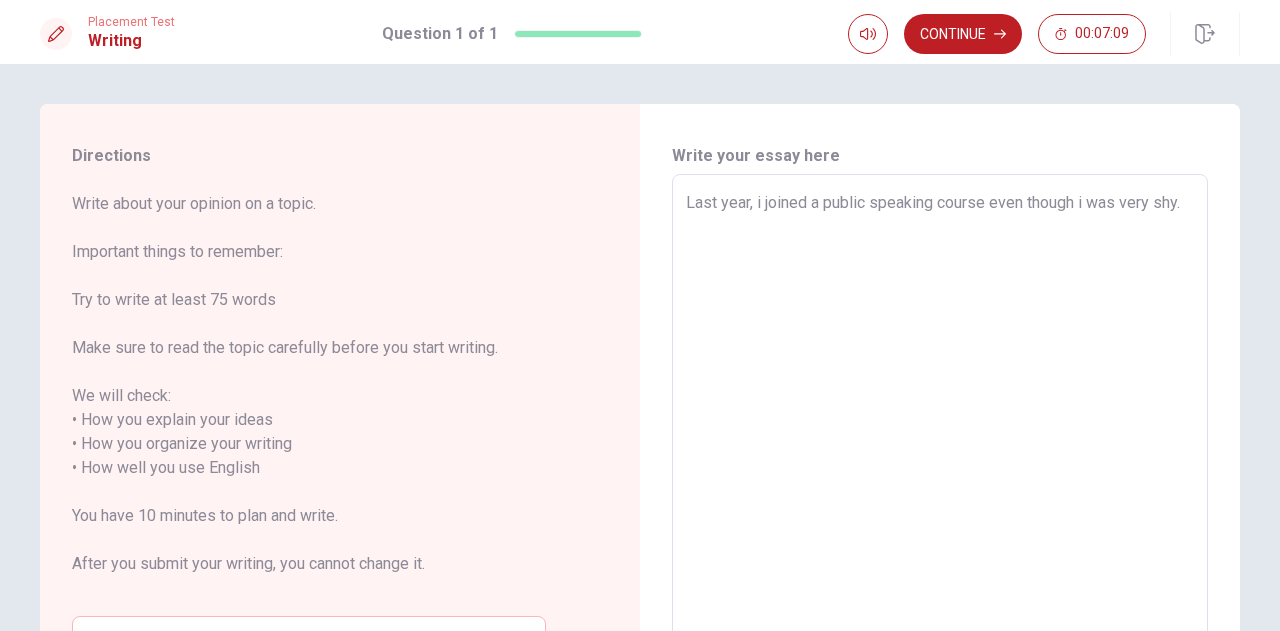 type on "x" 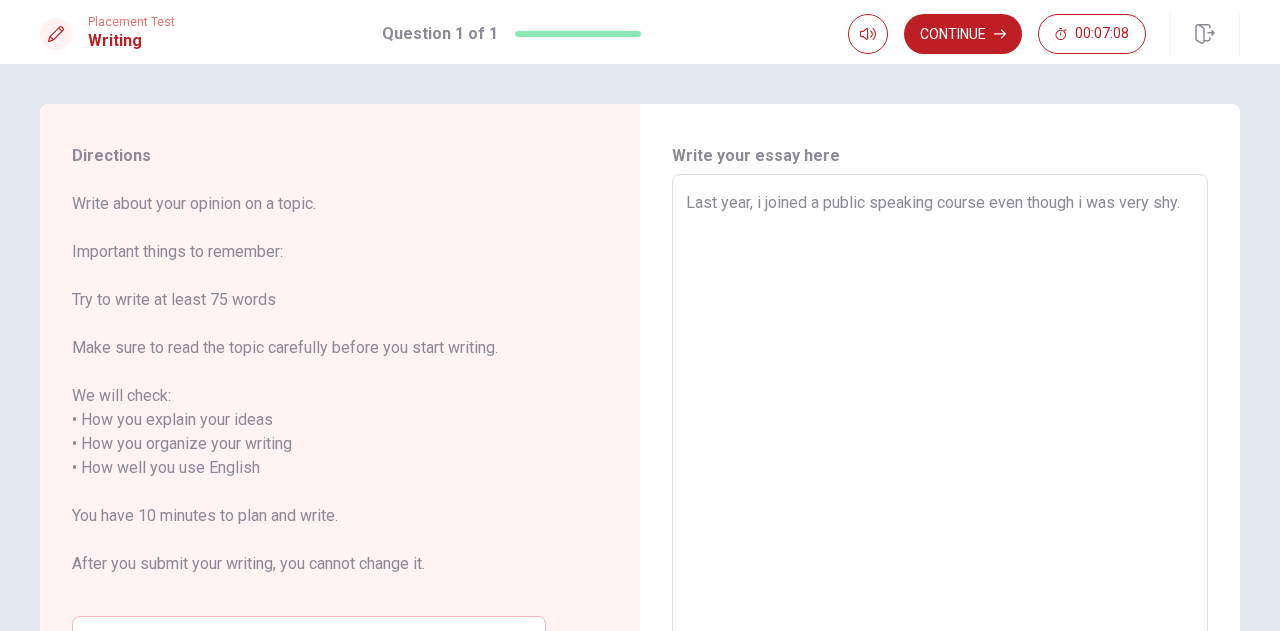 type on "Last year, i joined a public speaking course even though i was very shy." 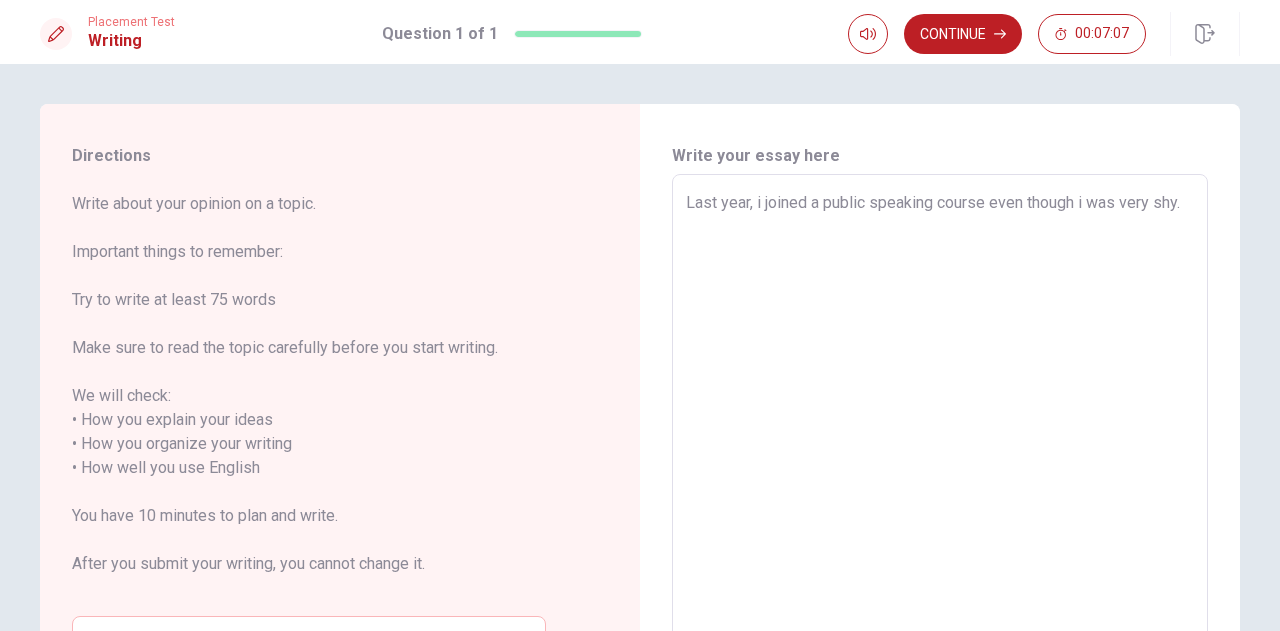 type on "x" 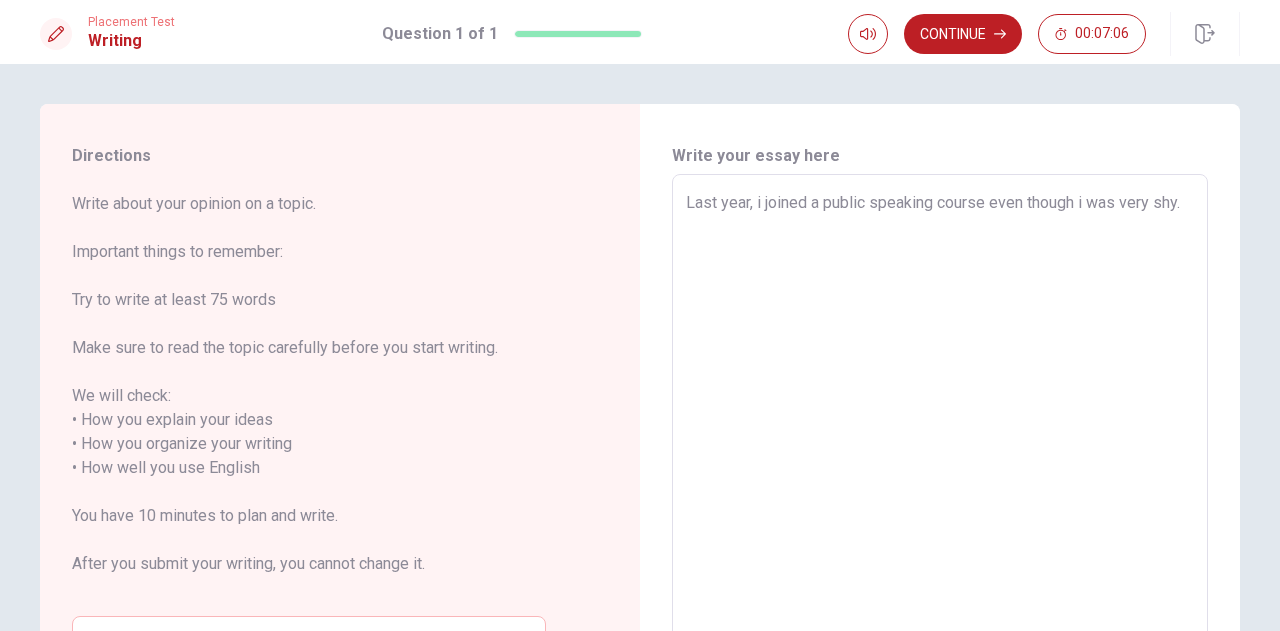 type on "Last year, i joined a public speaking course even though i was very shy. S" 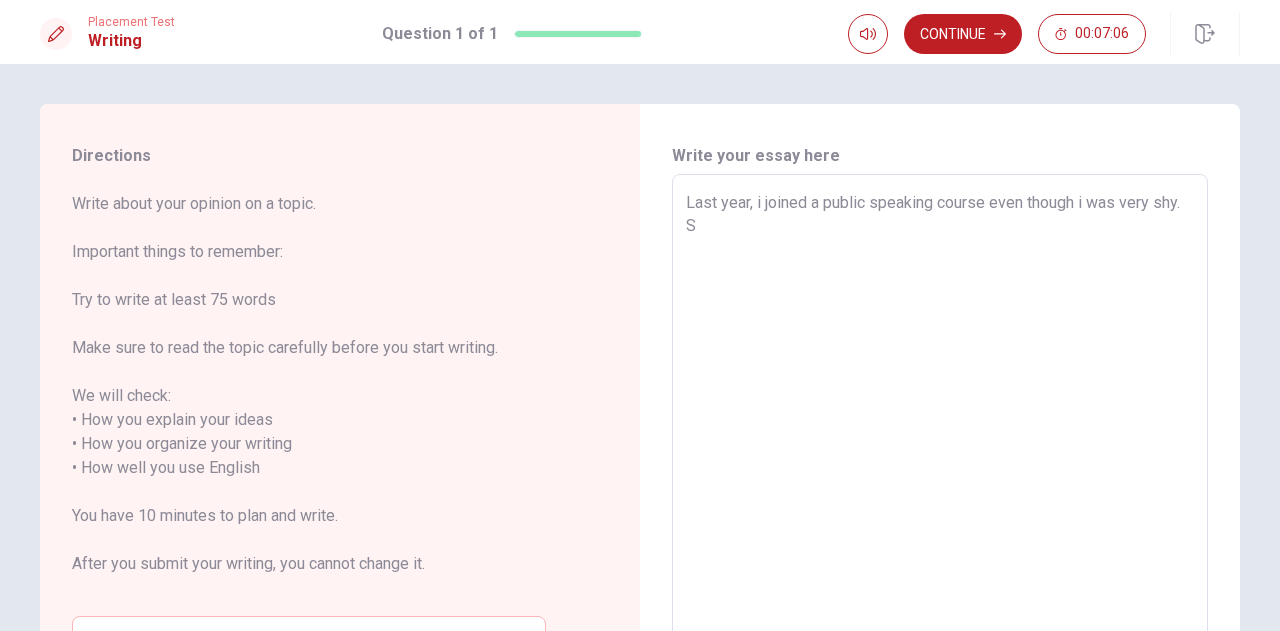 type on "x" 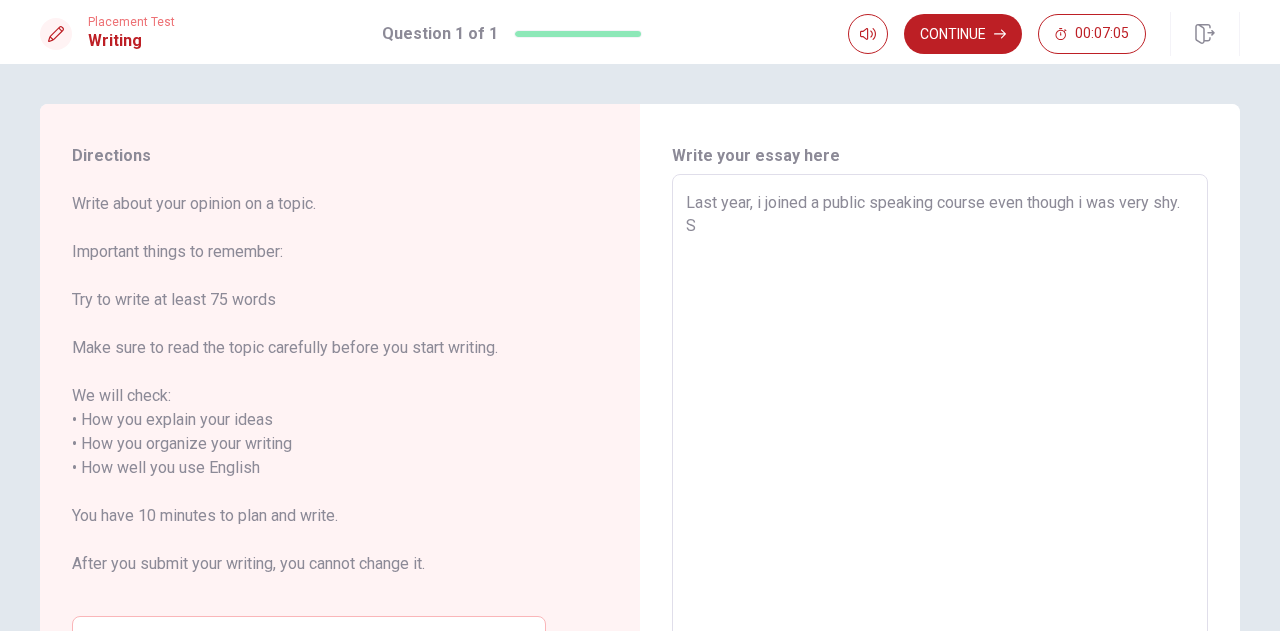 type on "Last year, i joined a public speaking course even though i was very shy. Sp" 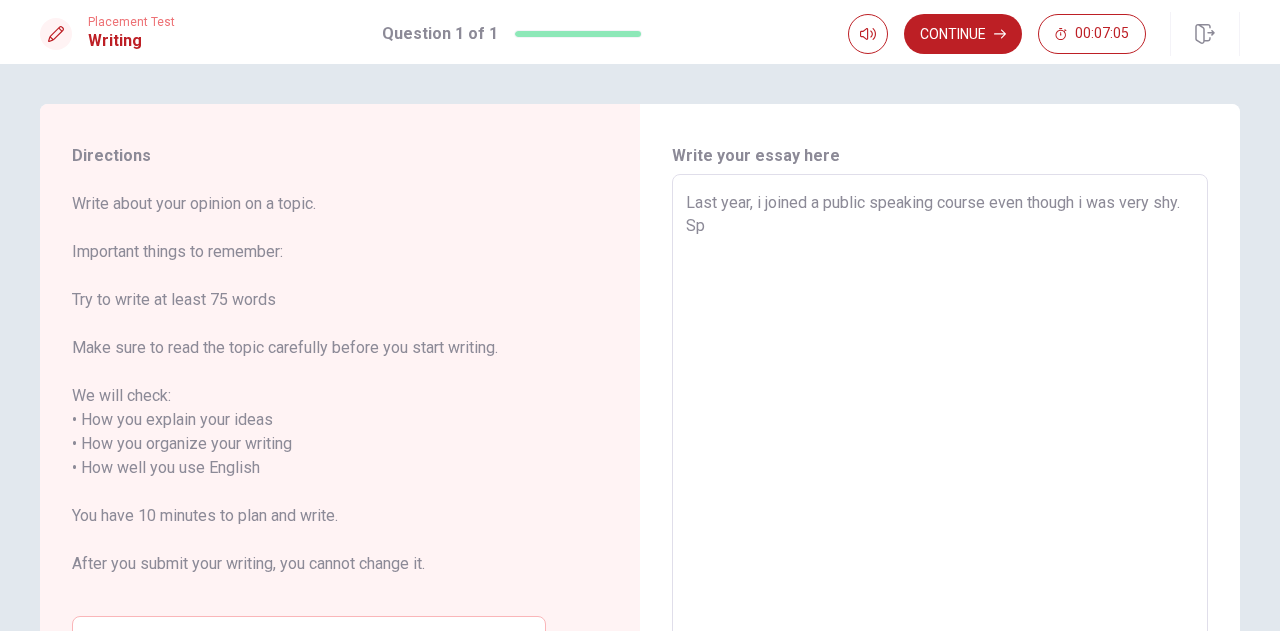 type on "x" 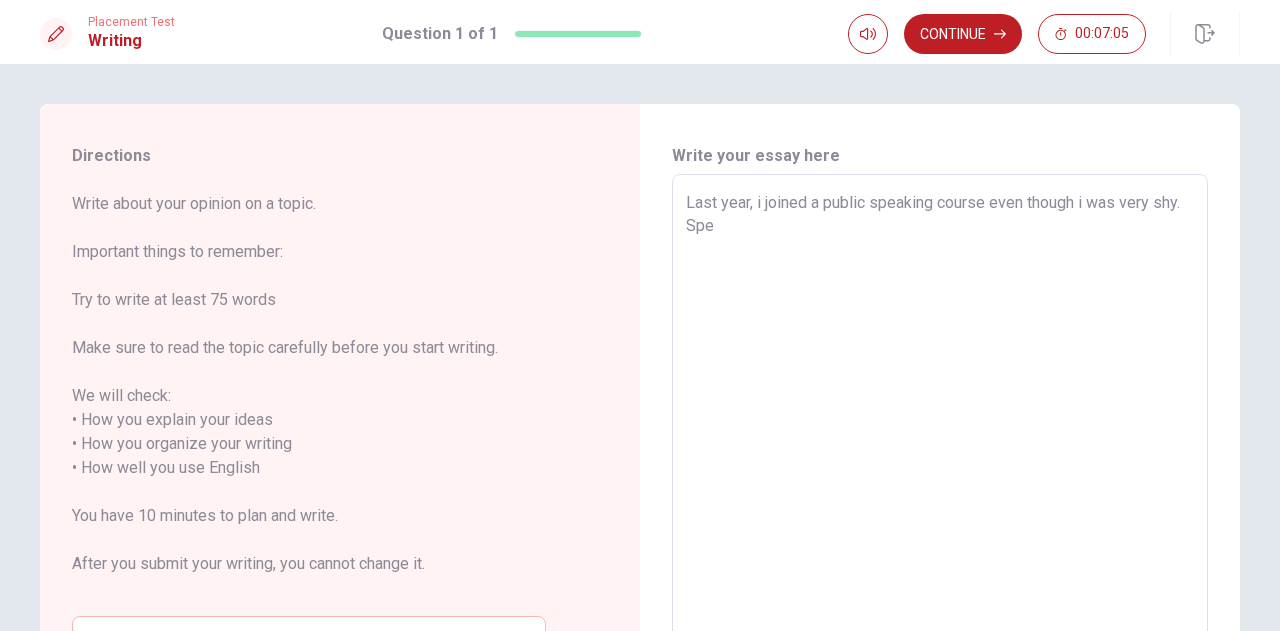 type on "x" 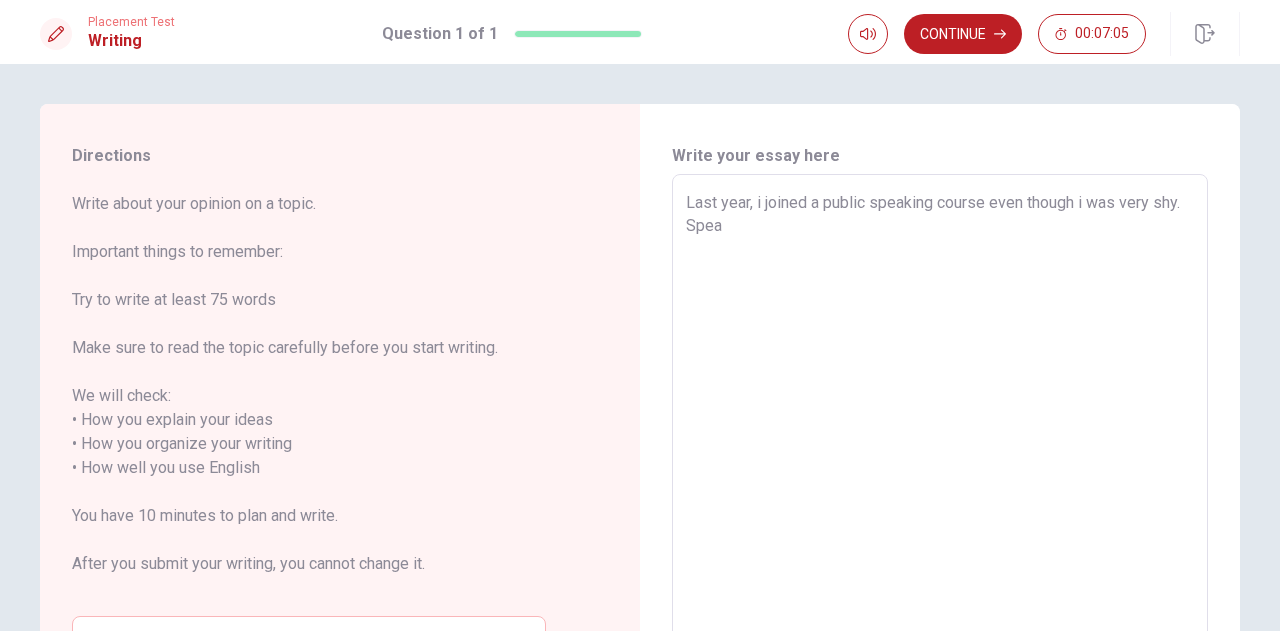 type on "x" 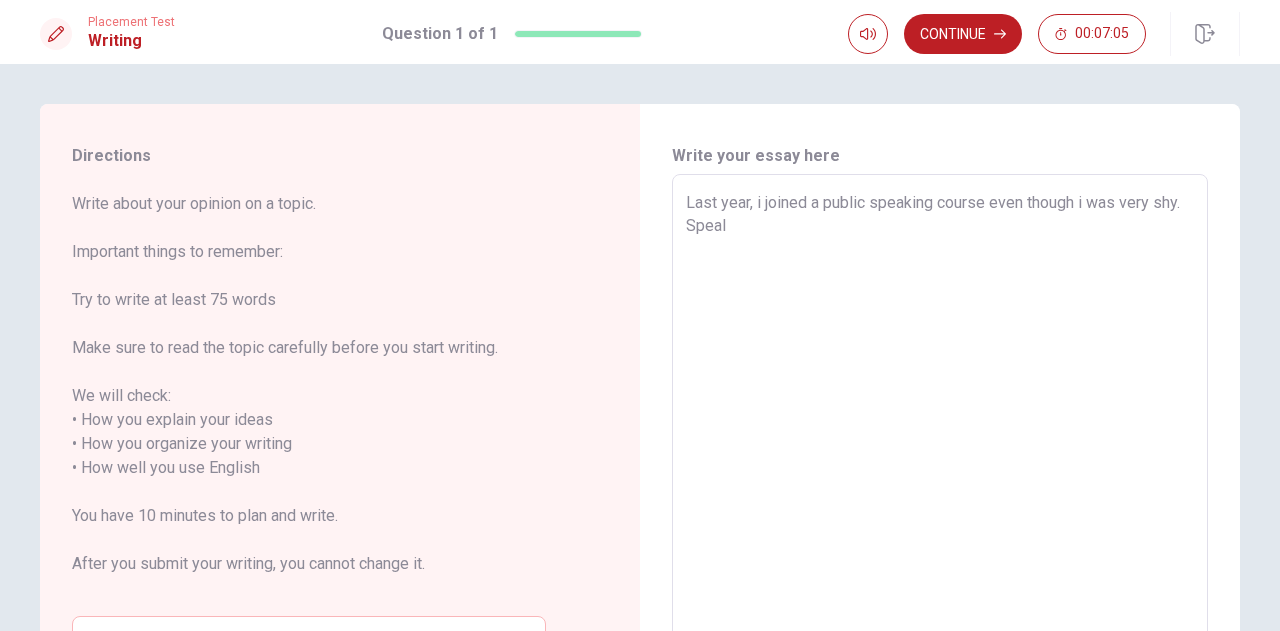 type on "x" 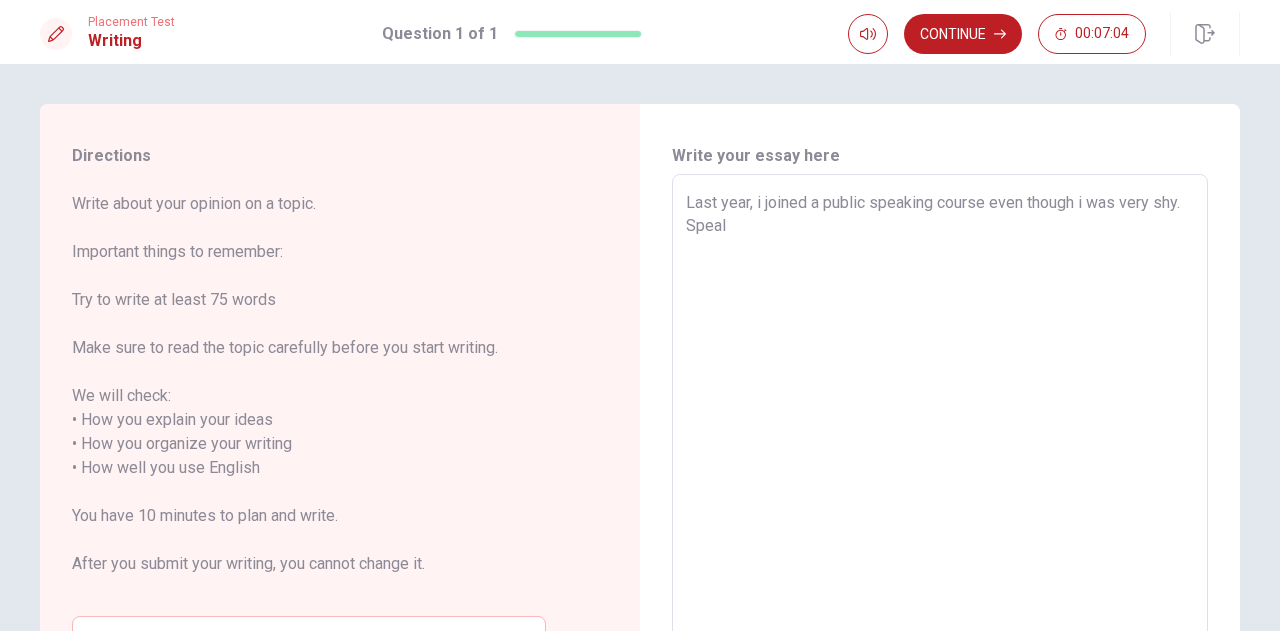 type on "Last year, i joined a public speaking course even though i was very shy. Spea" 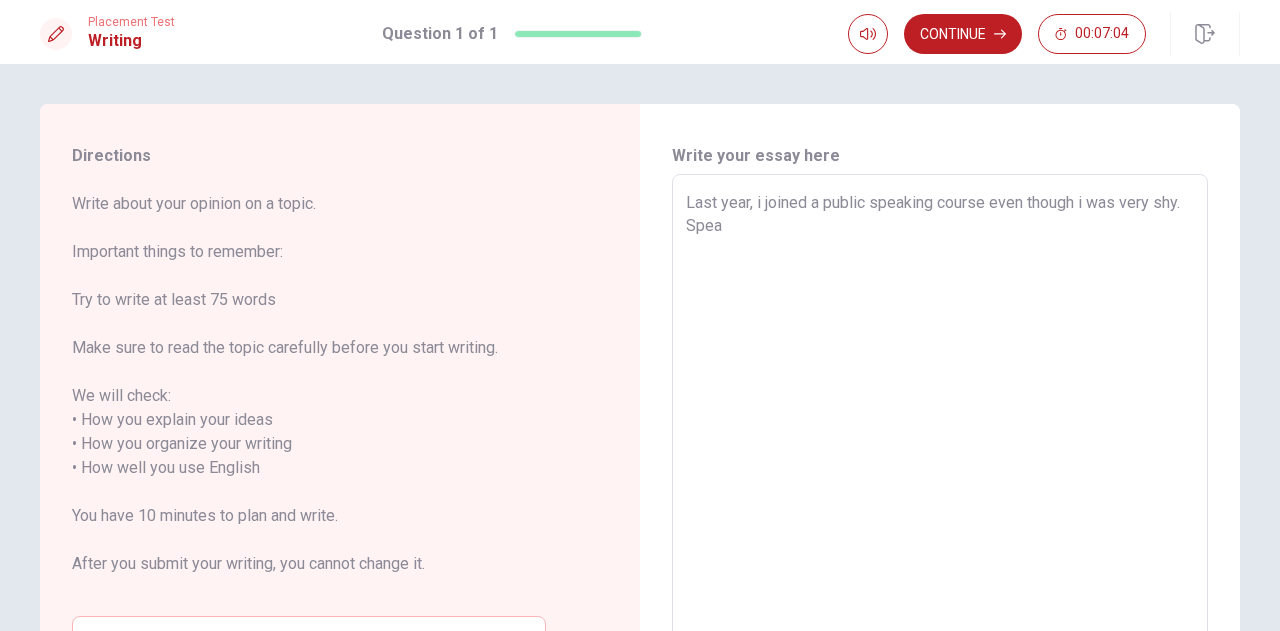 type on "x" 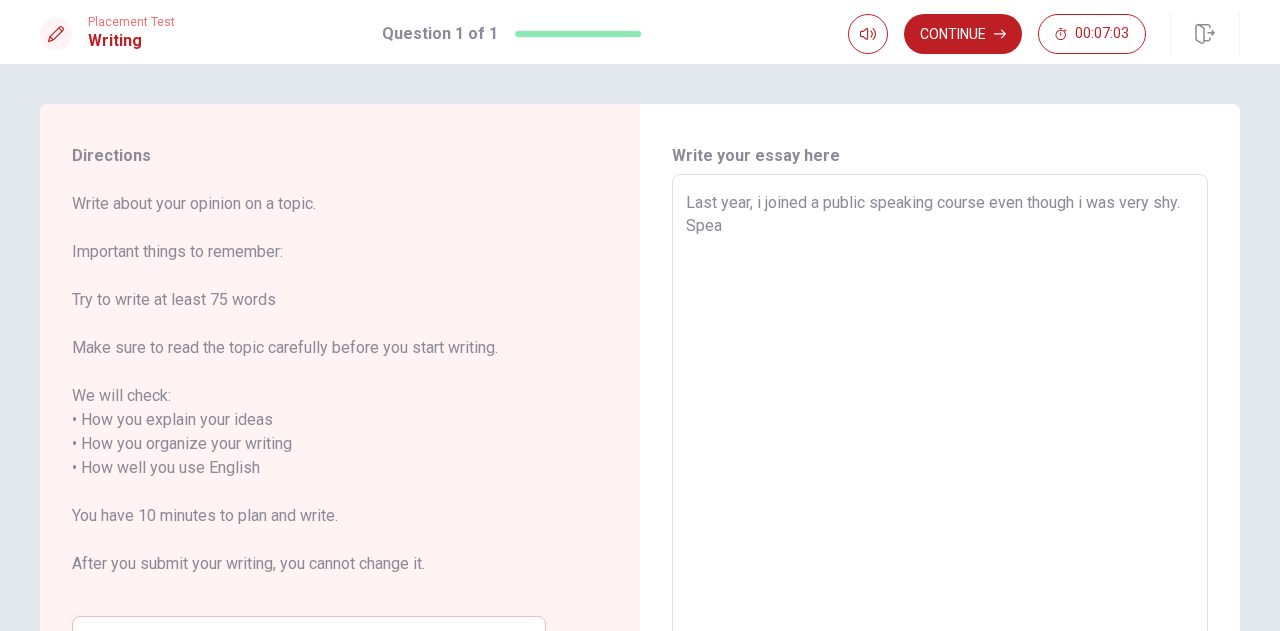 type on "Last year, i joined a public speaking course even though i was very shy. Speak" 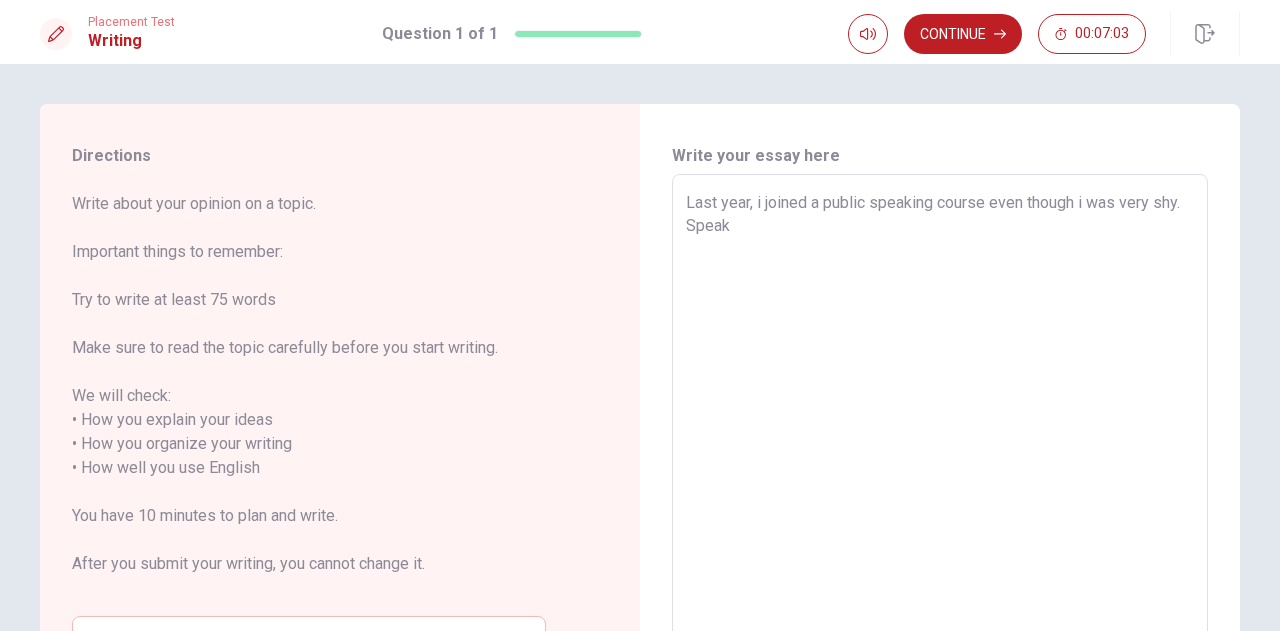 type on "x" 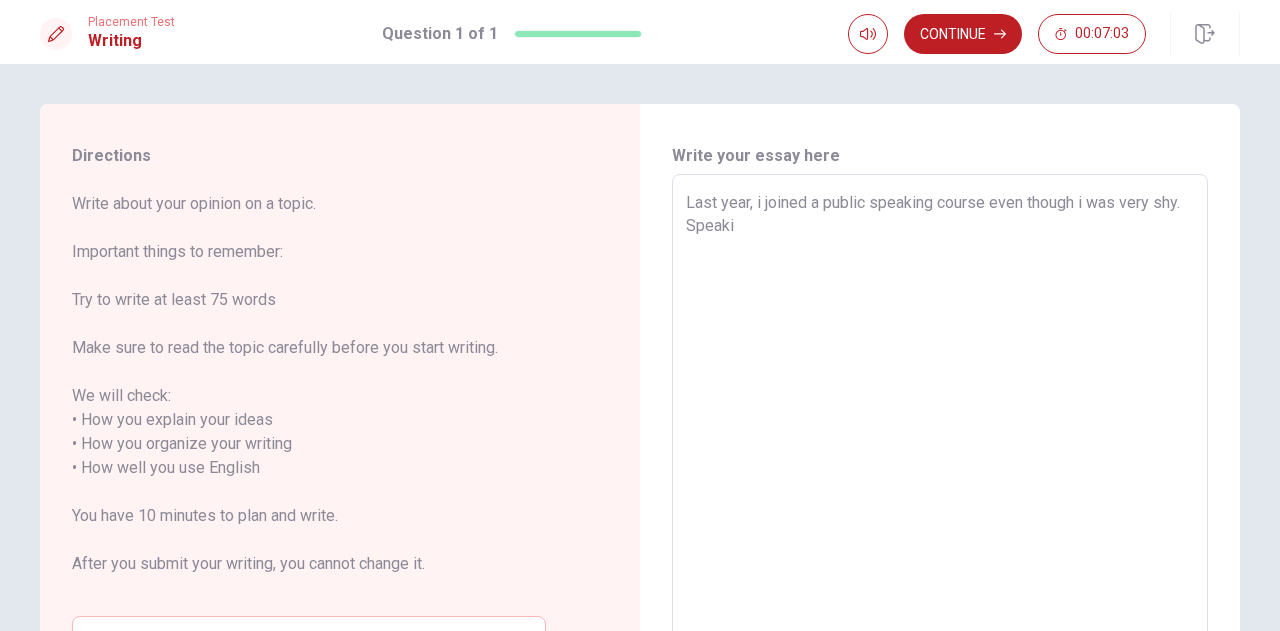 type on "x" 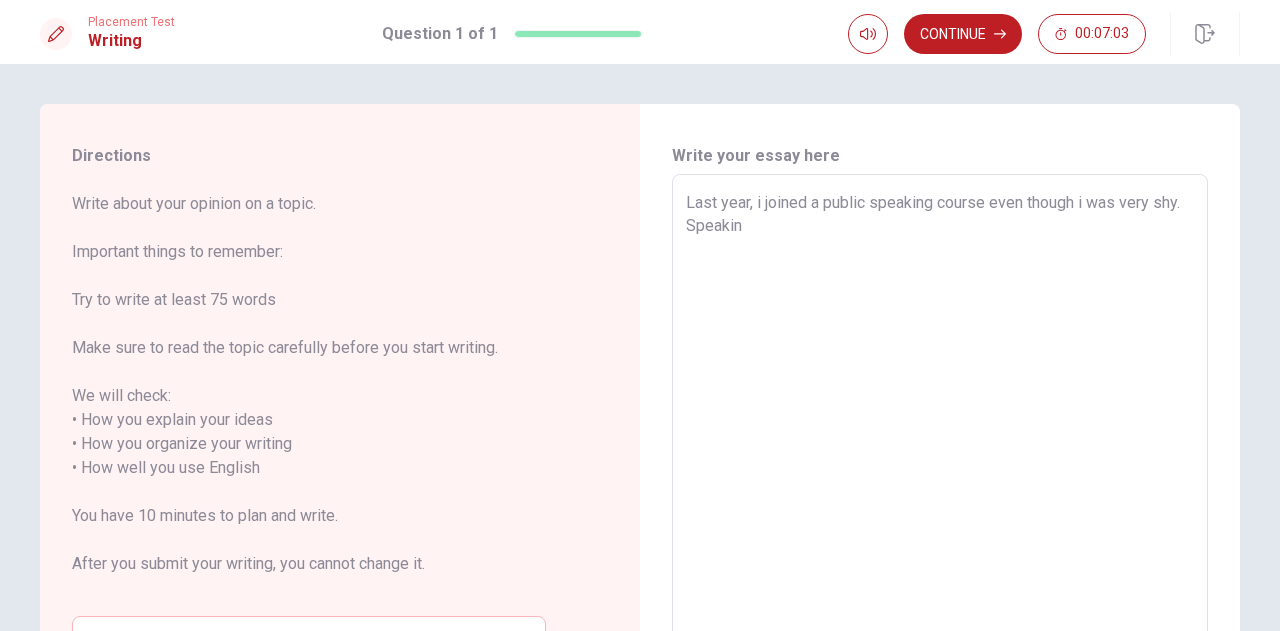 type on "x" 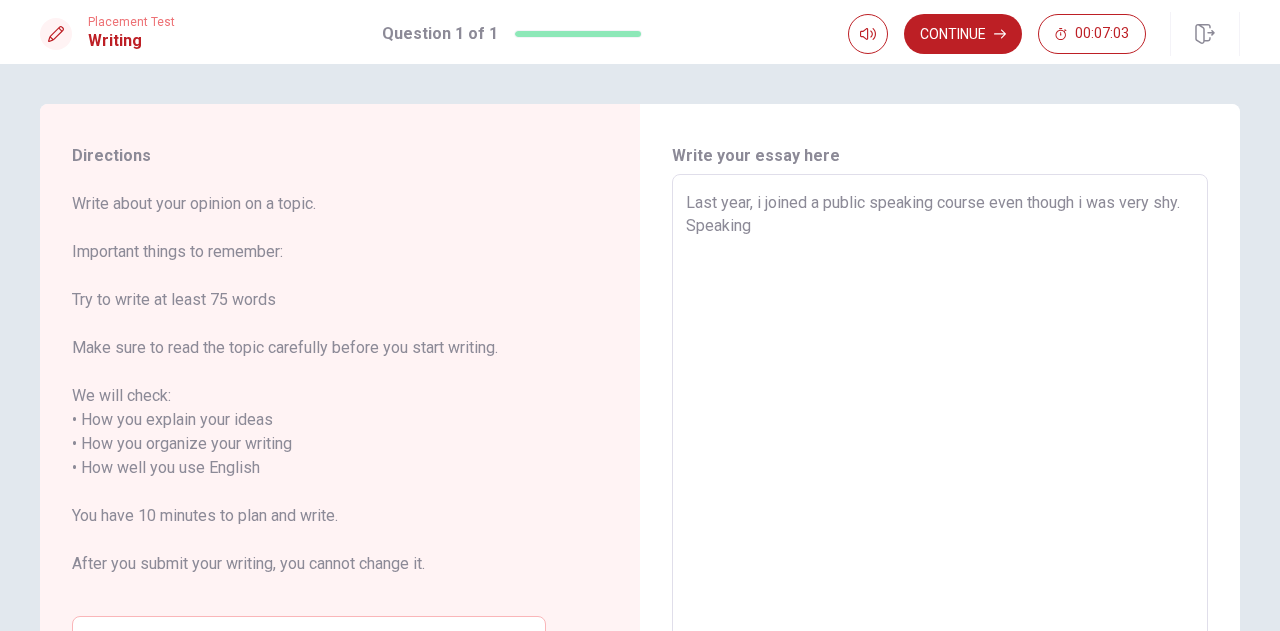 type on "x" 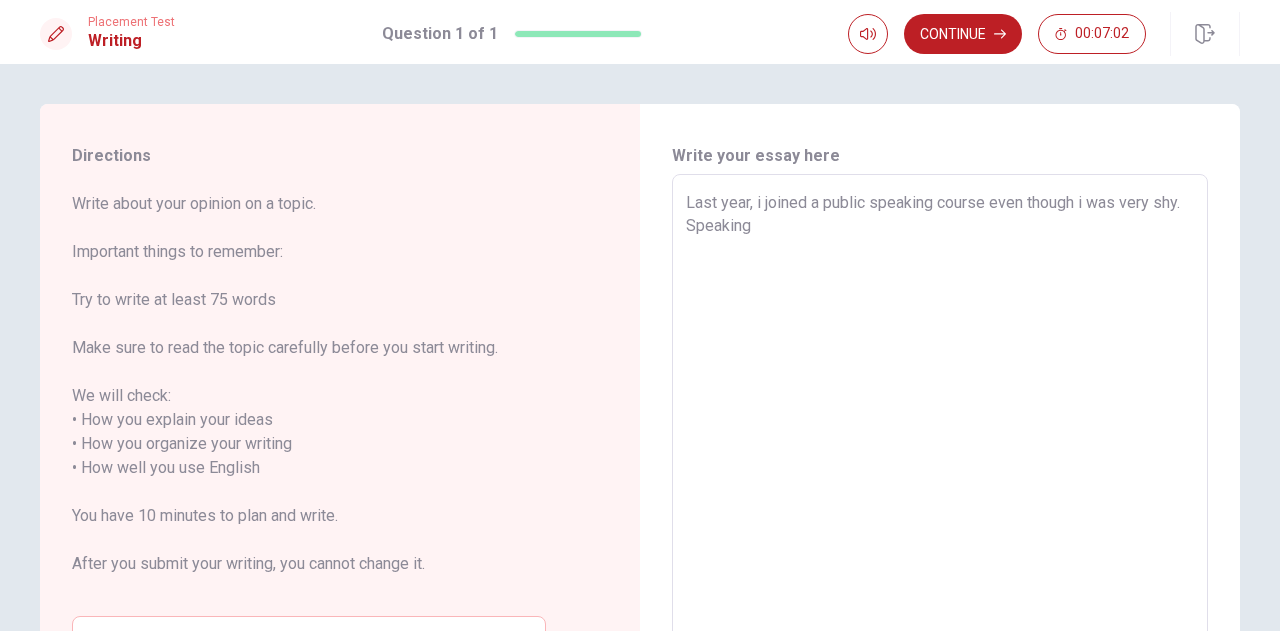 type on "Last year, i joined a public speaking course even though i was very shy. Speaking" 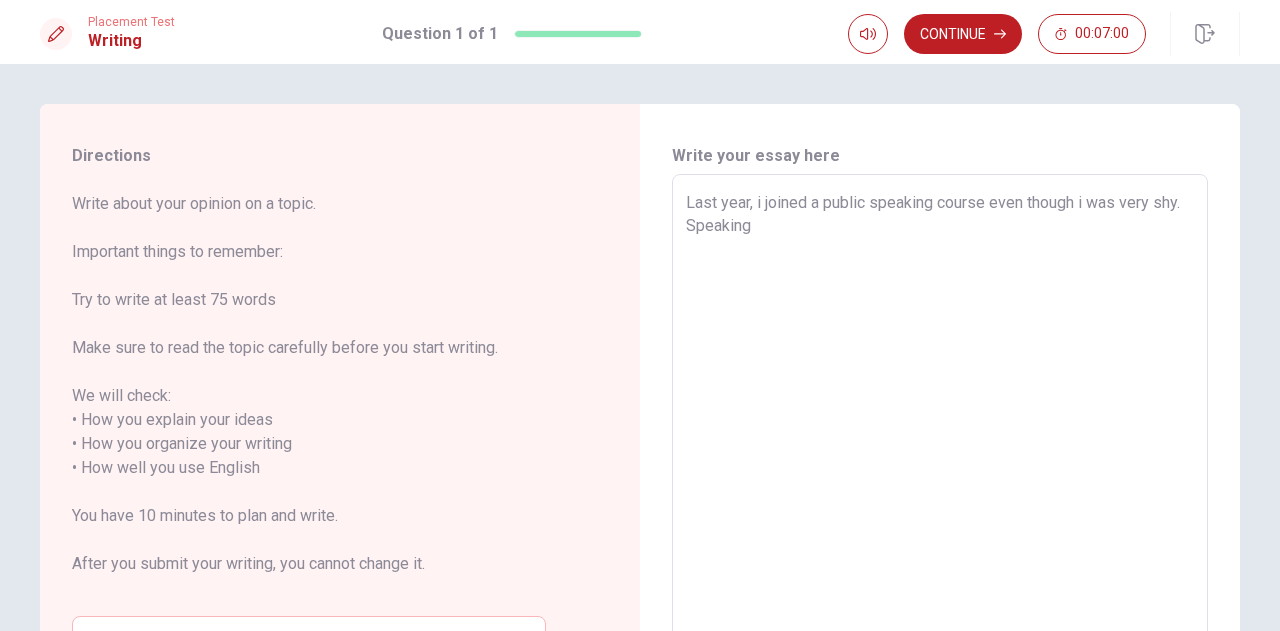 type on "x" 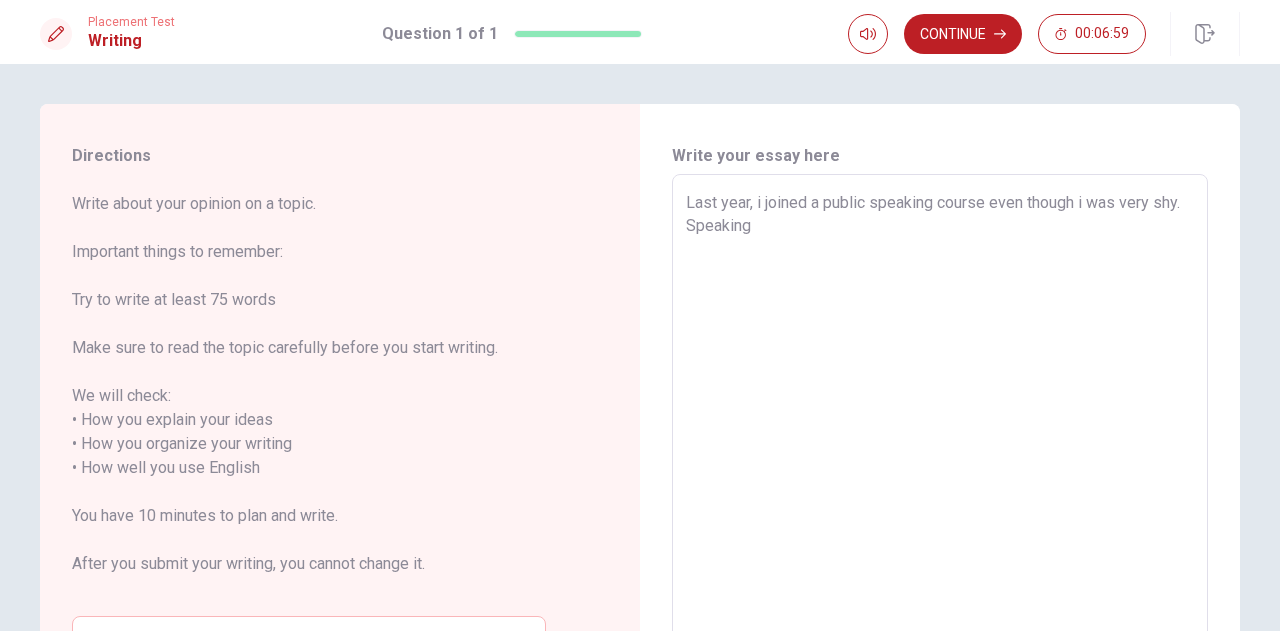type on "Last year, i joined a public speaking course even though i was very shy. Speaking i" 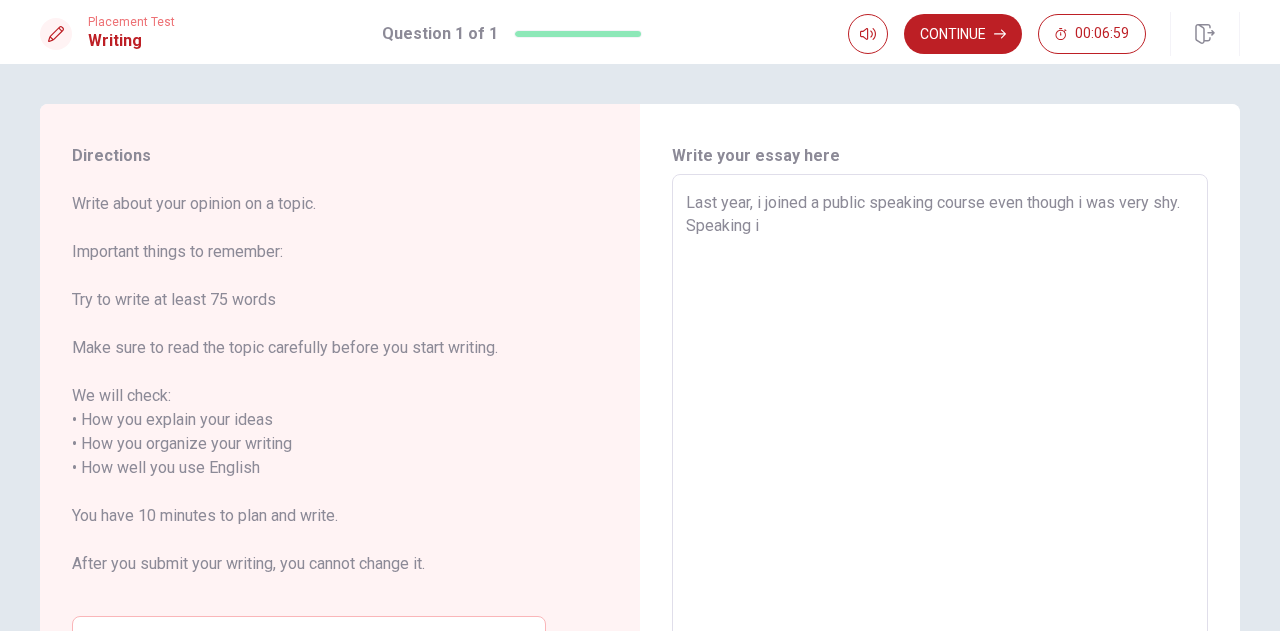 type on "x" 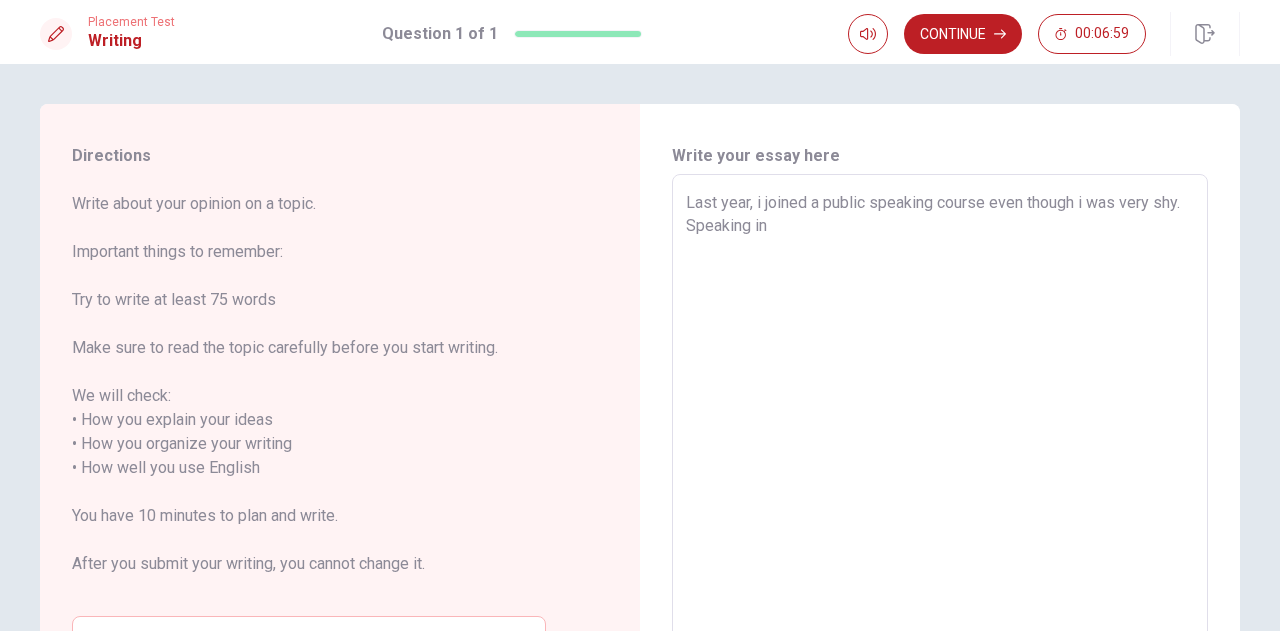 type on "x" 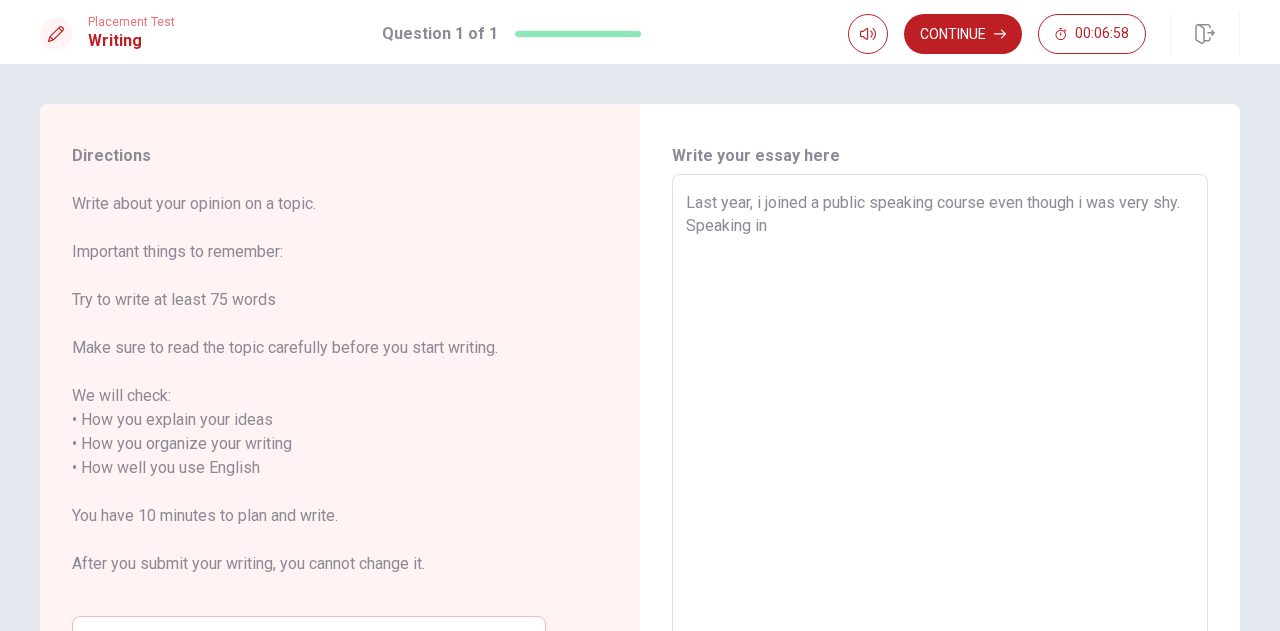 type on "Last year, i joined a public speaking course even though i was very shy. Speaking in" 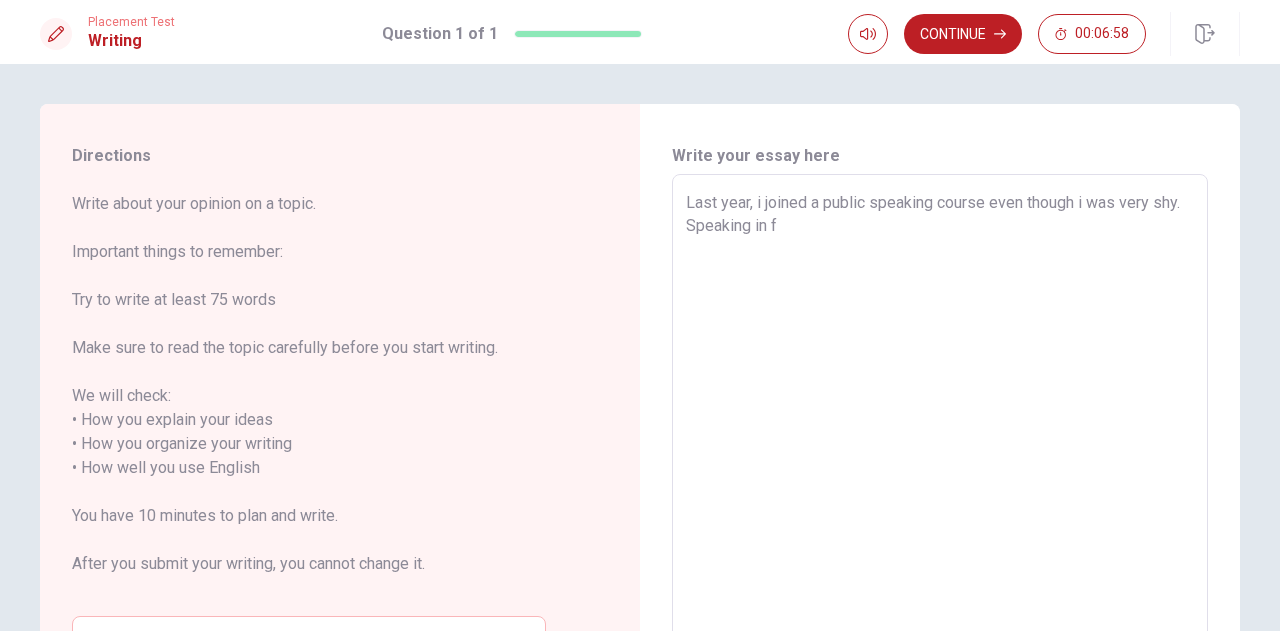 type on "x" 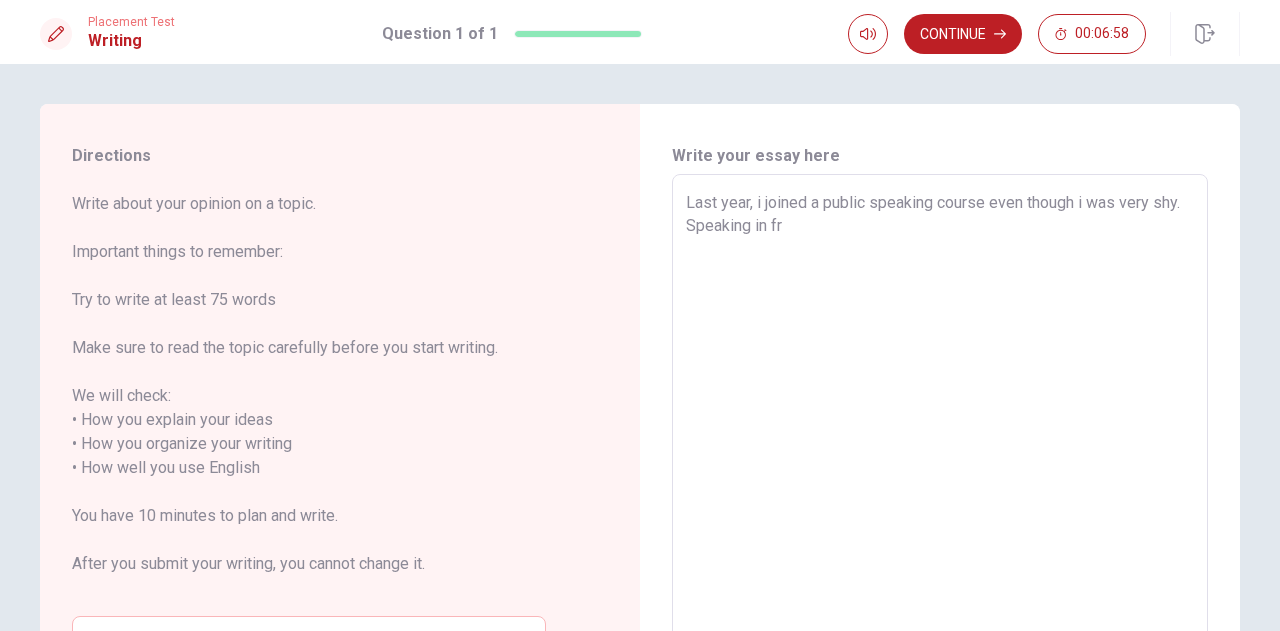 type on "x" 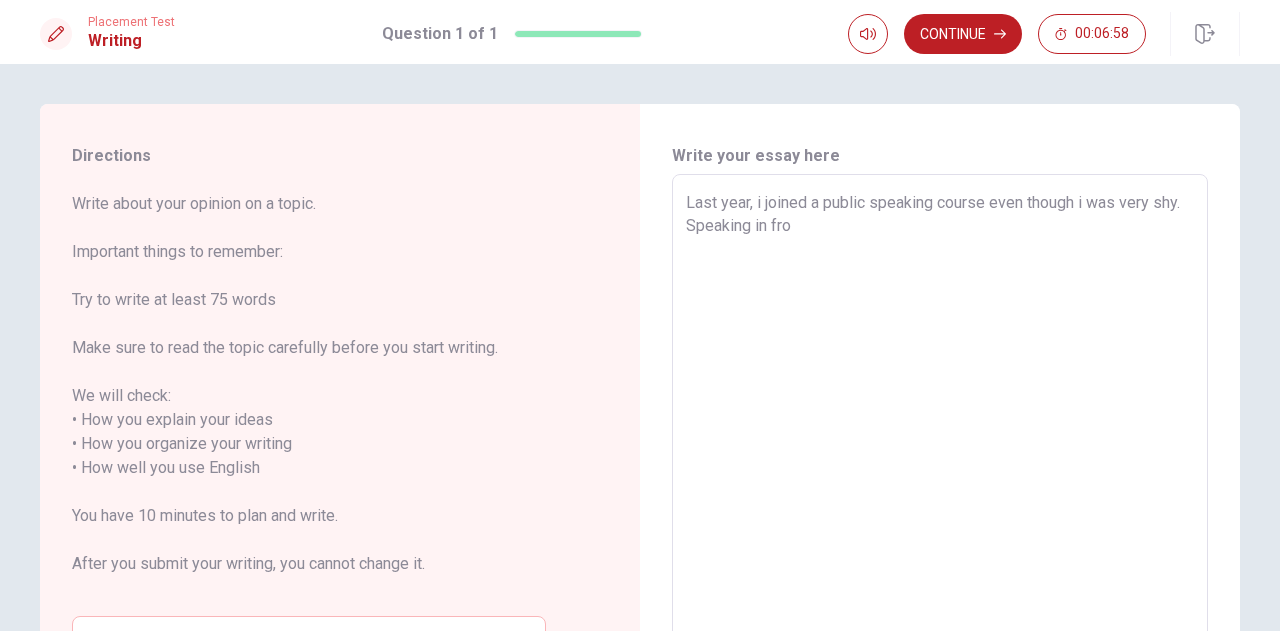 type on "x" 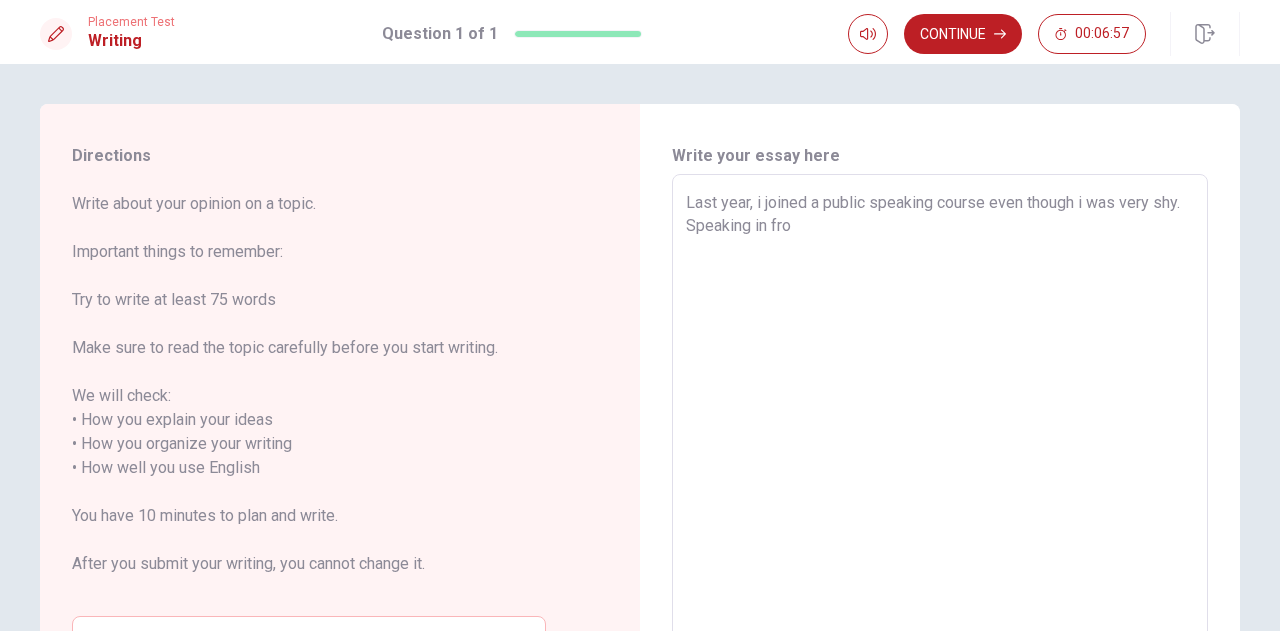 type 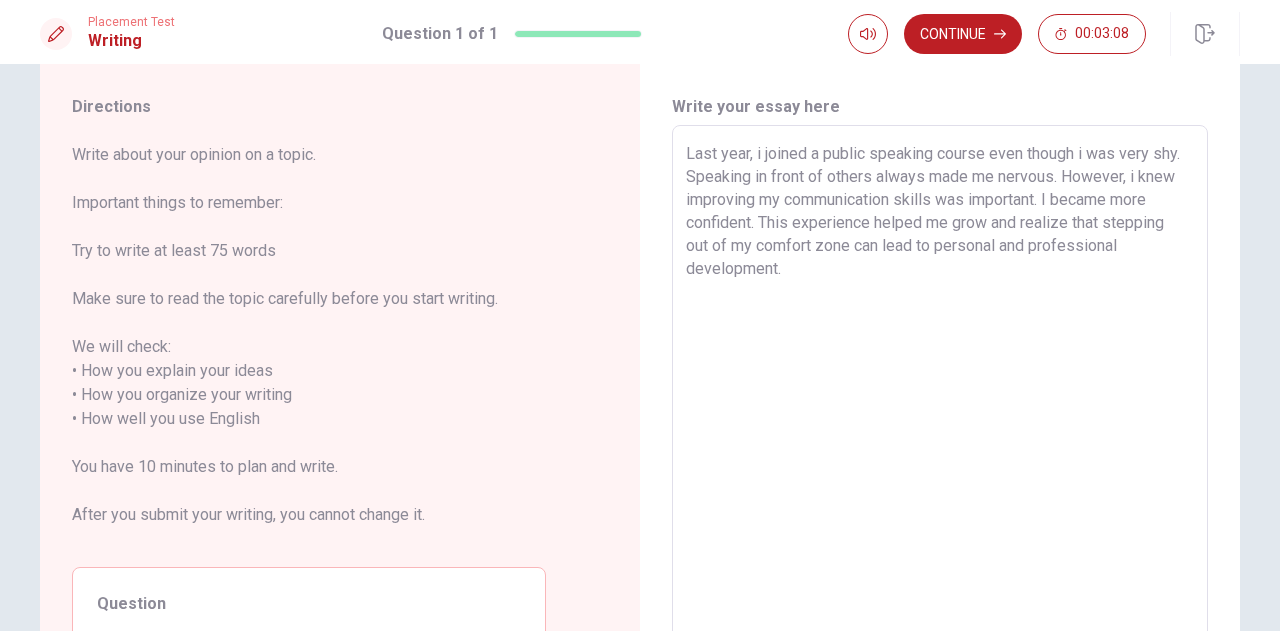 scroll, scrollTop: 0, scrollLeft: 0, axis: both 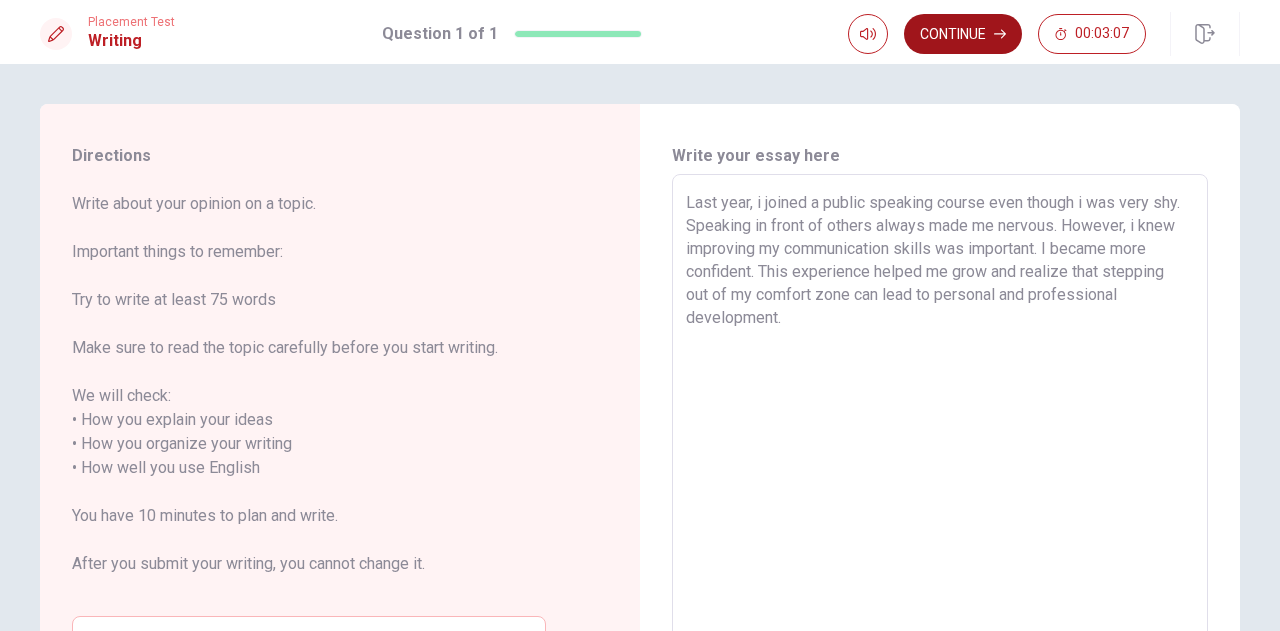 click on "Continue" at bounding box center [963, 34] 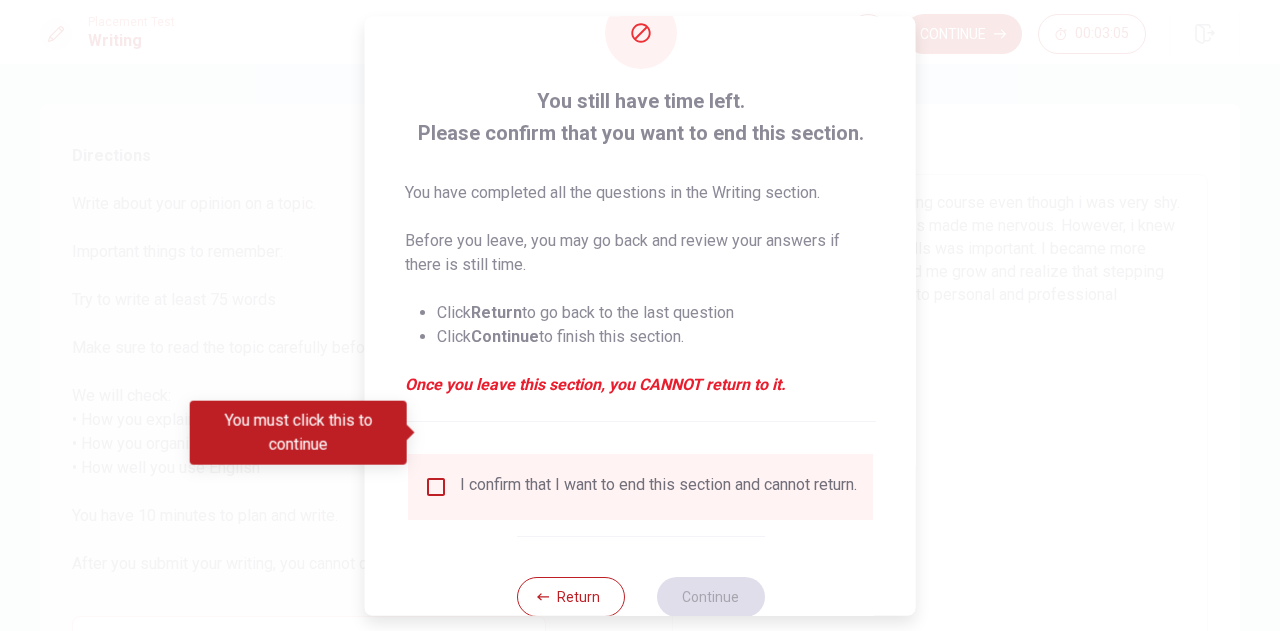 scroll, scrollTop: 114, scrollLeft: 0, axis: vertical 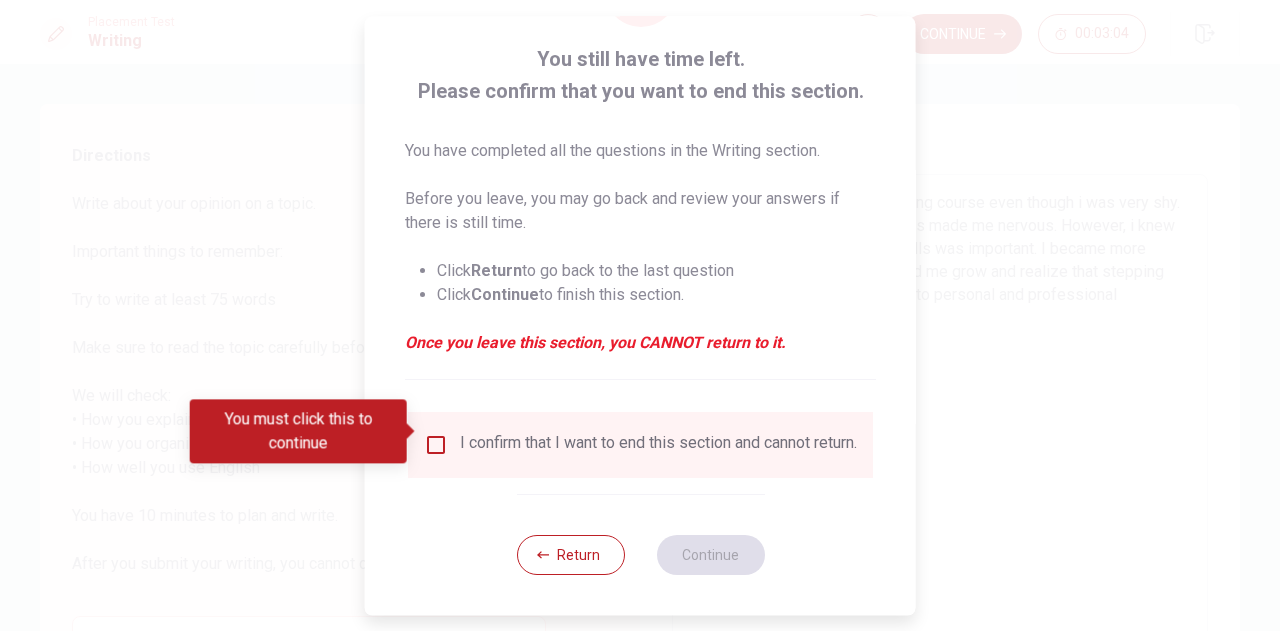 click at bounding box center (436, 445) 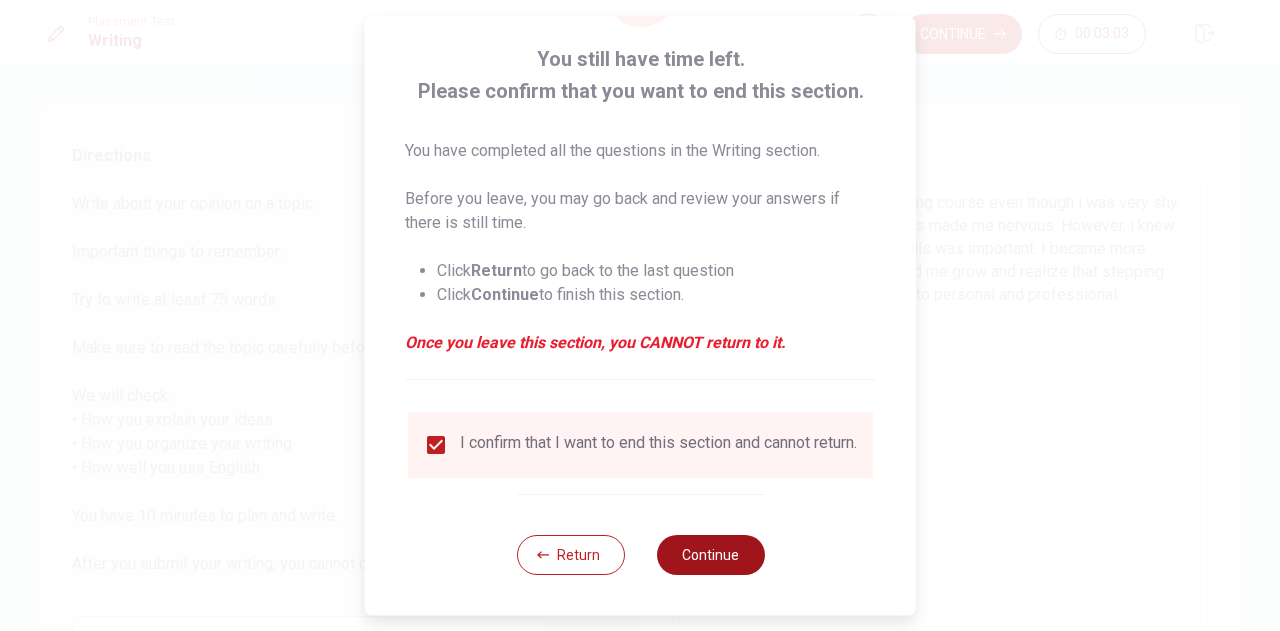 click on "Continue" at bounding box center (710, 555) 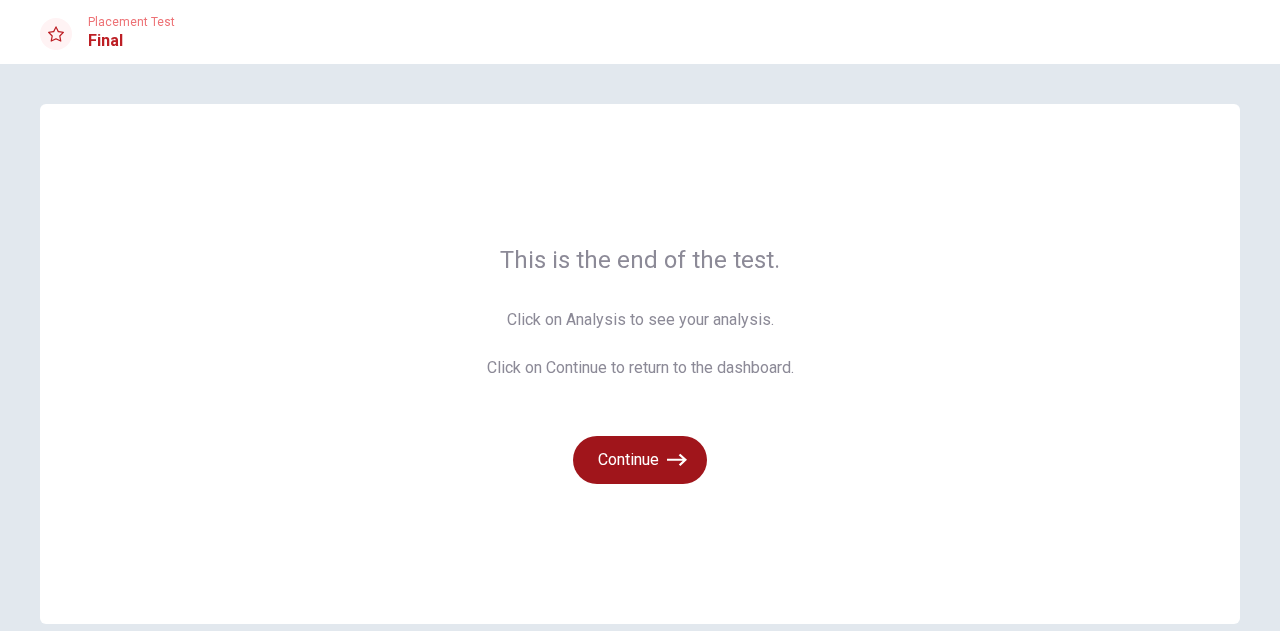 click on "Continue" at bounding box center [640, 460] 